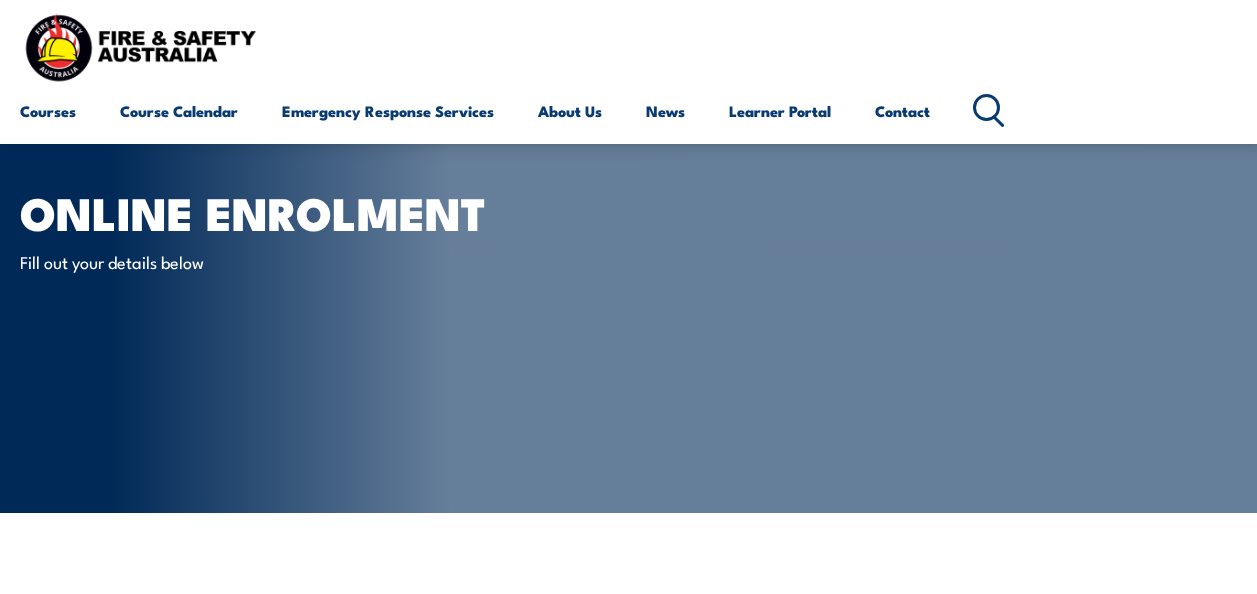 scroll, scrollTop: 473, scrollLeft: 0, axis: vertical 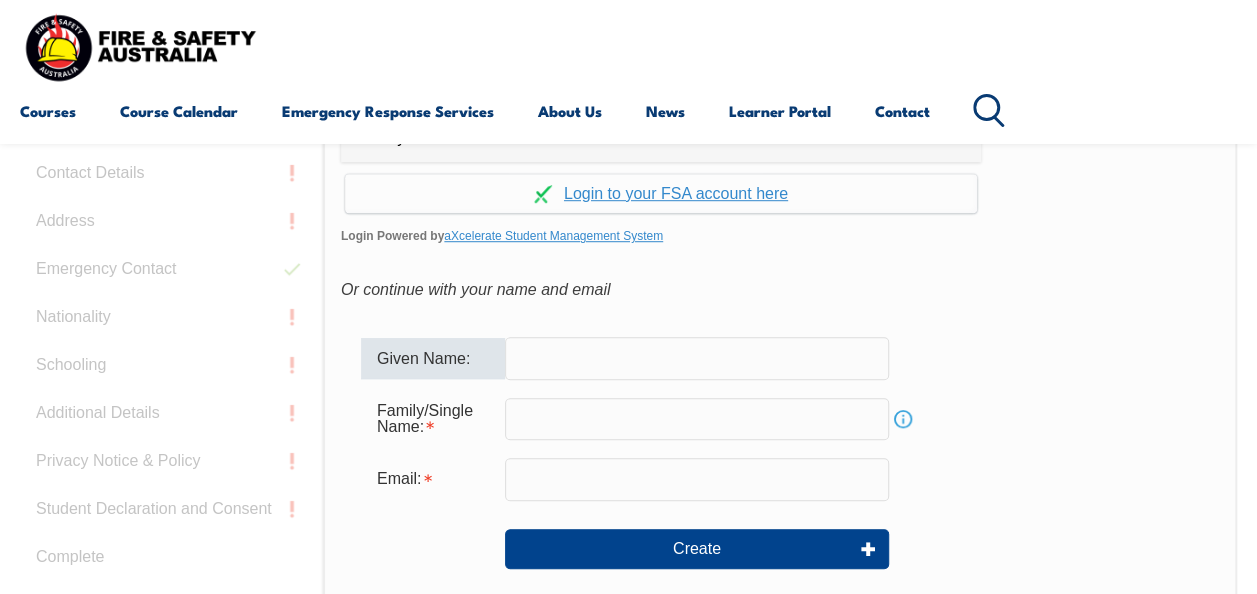 click at bounding box center (697, 358) 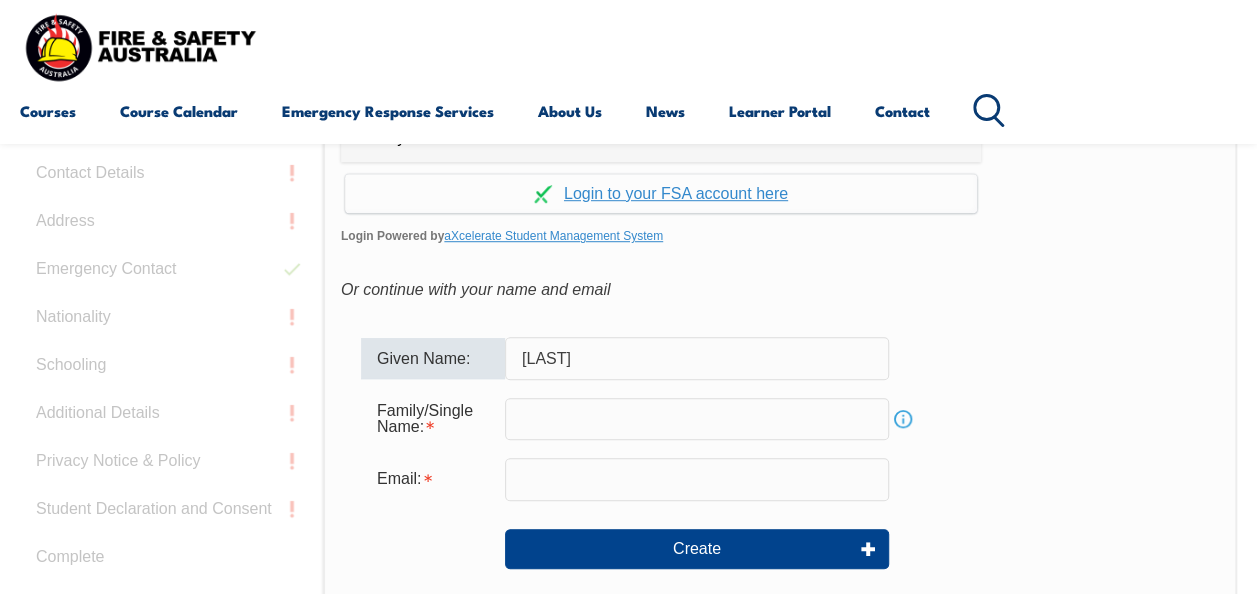 type on "[LAST]" 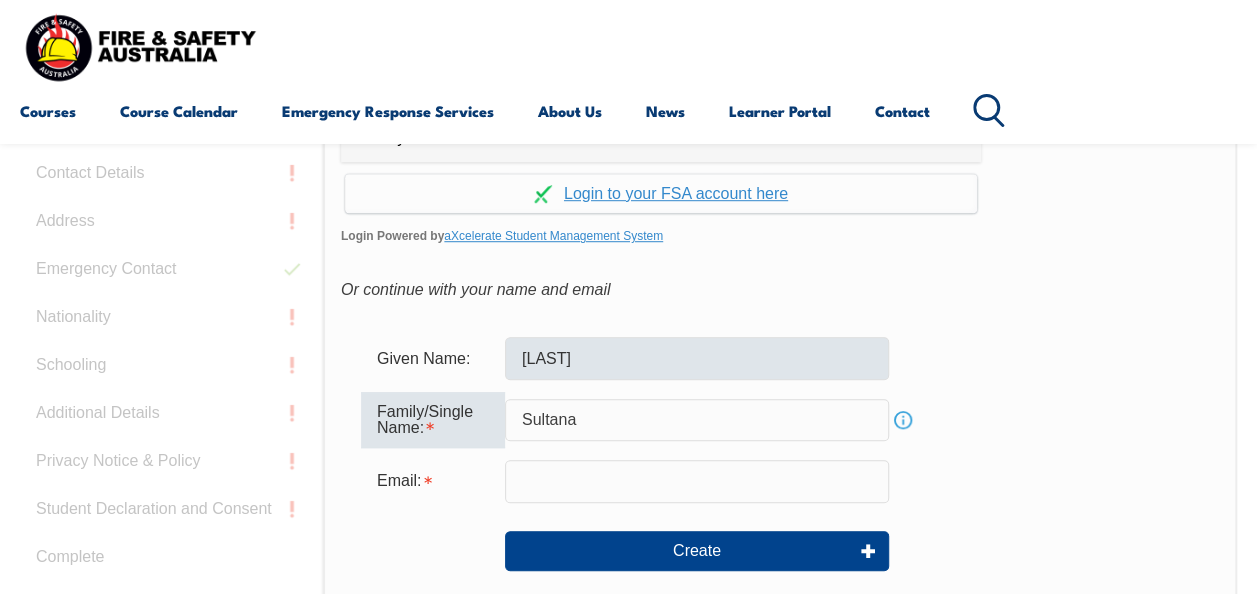 type on "Sultana" 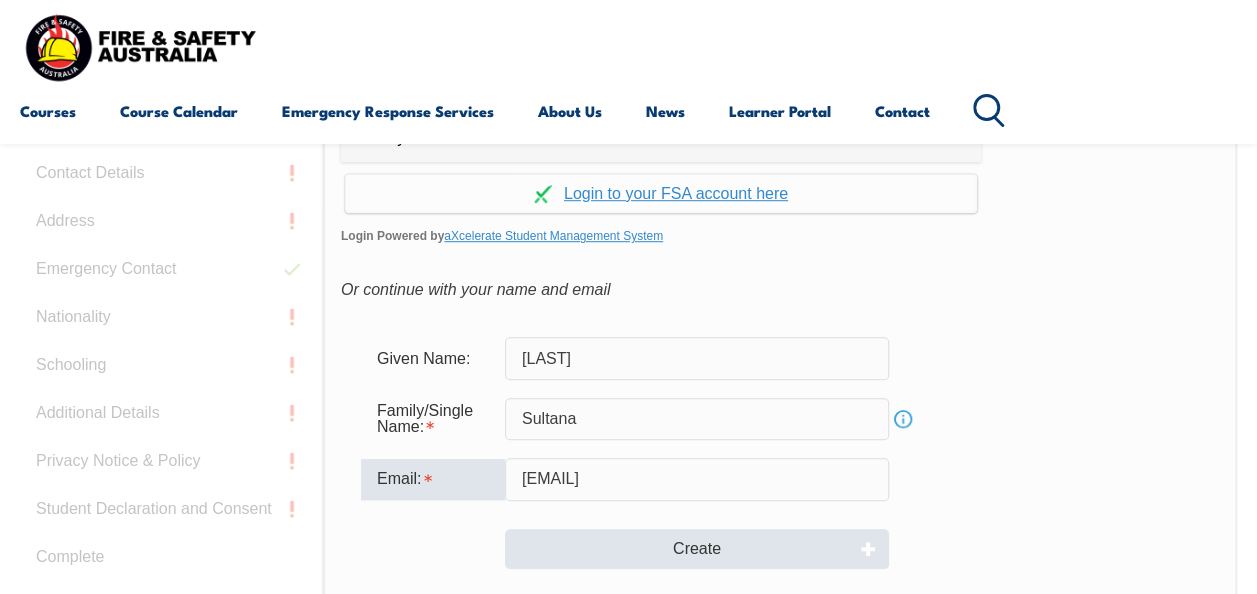 type on "[EMAIL]" 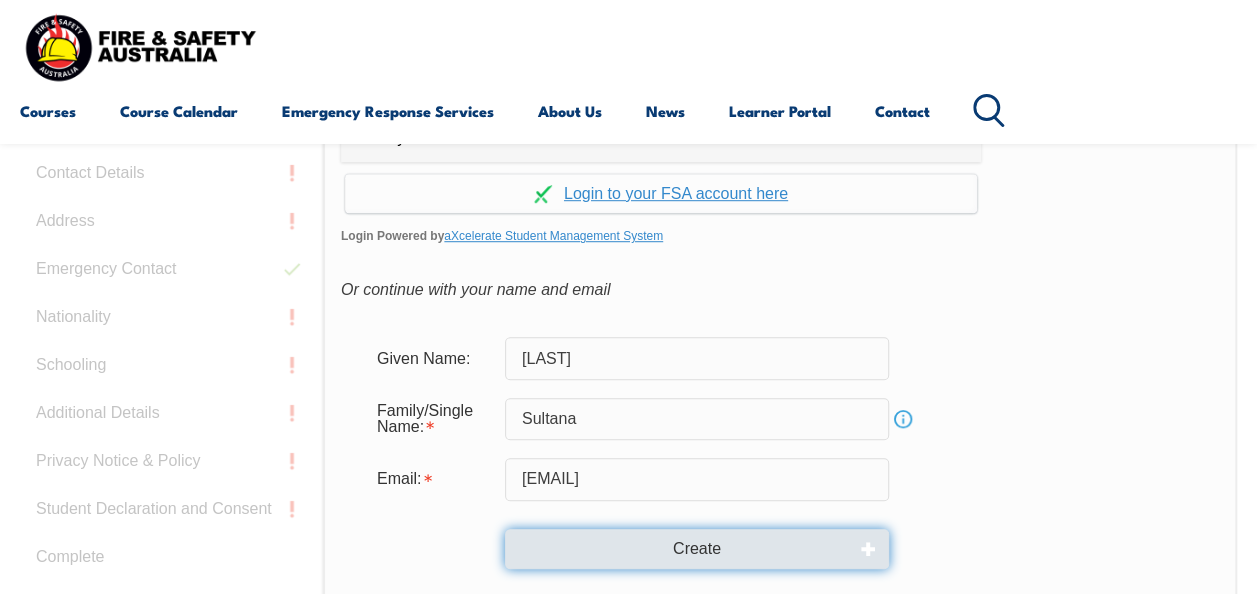 click on "Create" at bounding box center [697, 549] 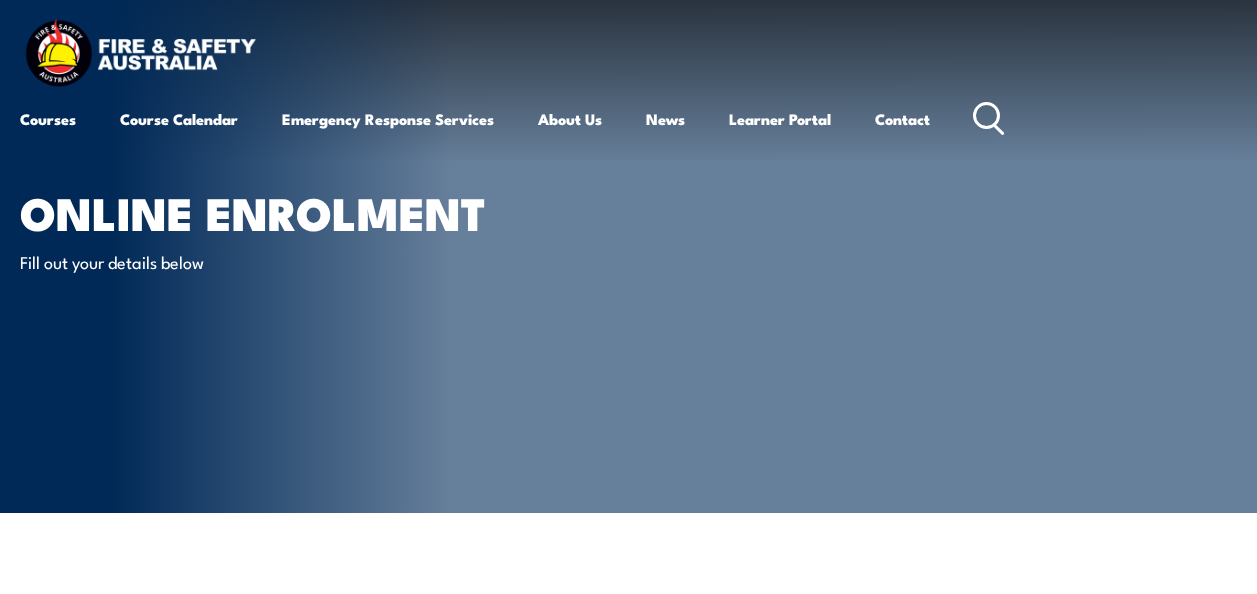 scroll, scrollTop: 0, scrollLeft: 0, axis: both 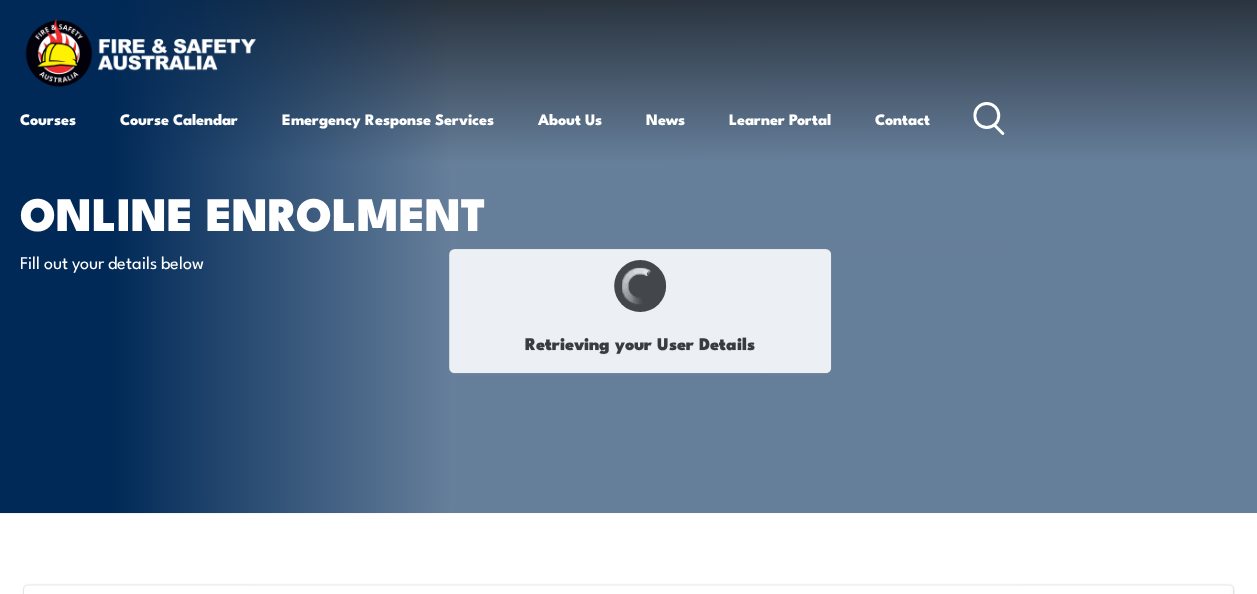 type on "[LAST]" 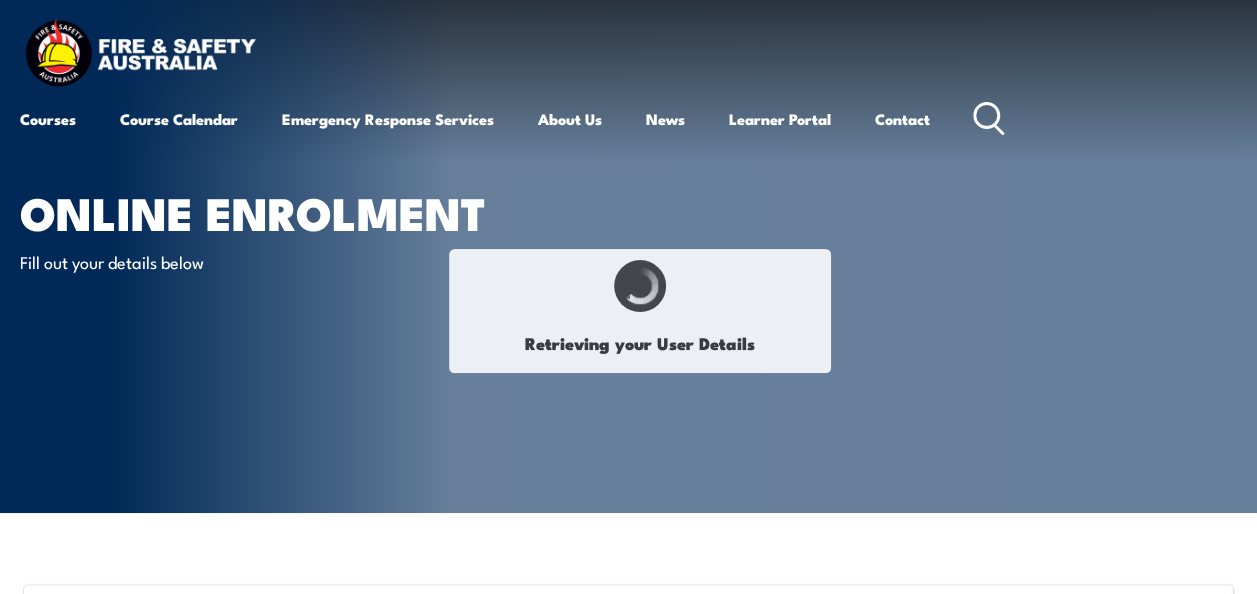 type on "Sultana" 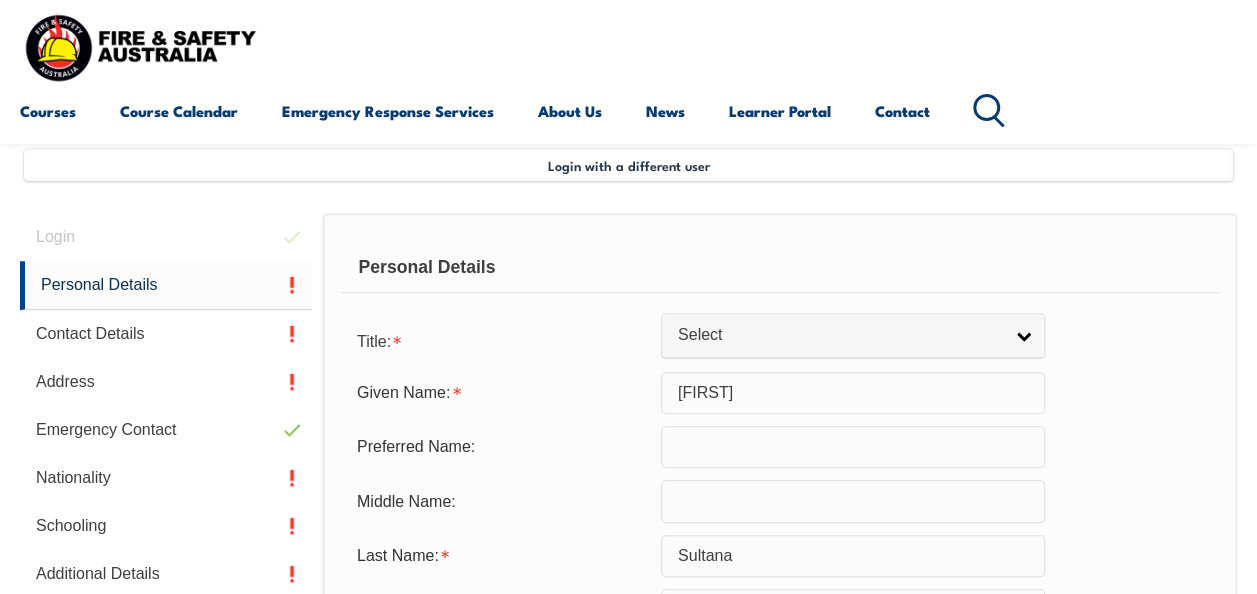 scroll, scrollTop: 485, scrollLeft: 0, axis: vertical 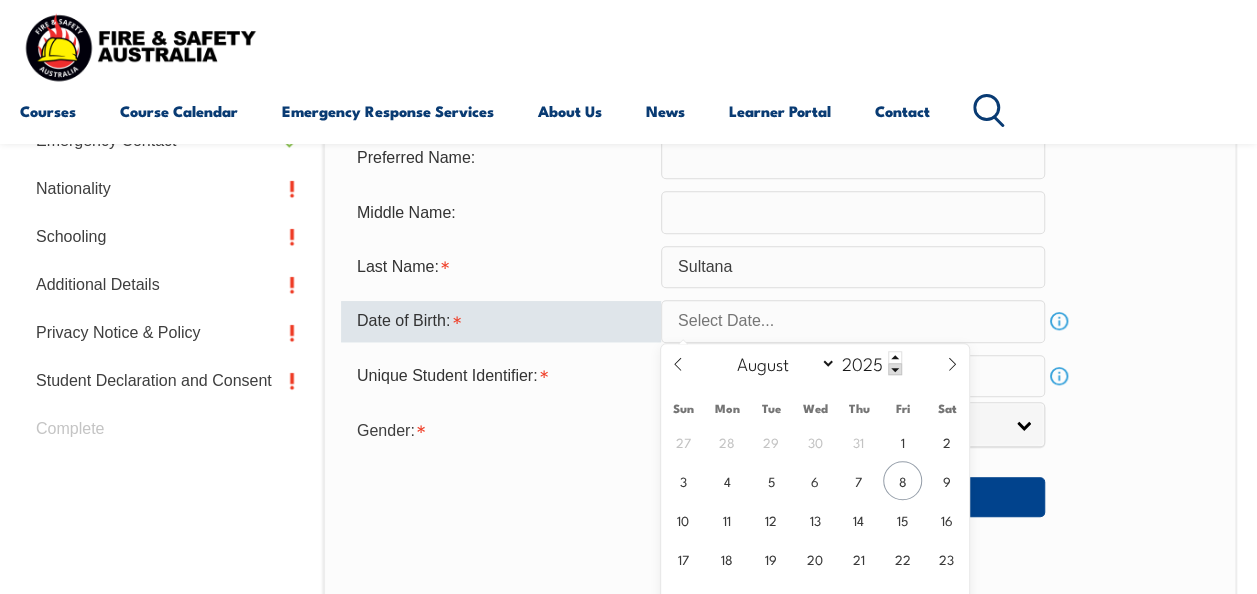 click at bounding box center [853, 321] 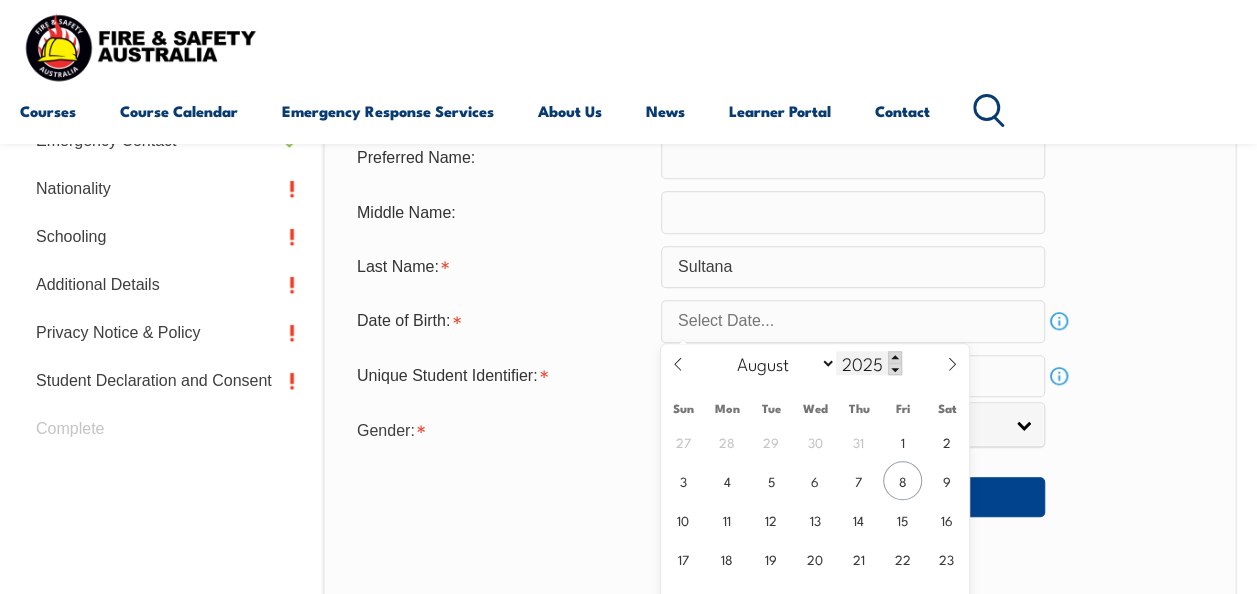 click at bounding box center (895, 357) 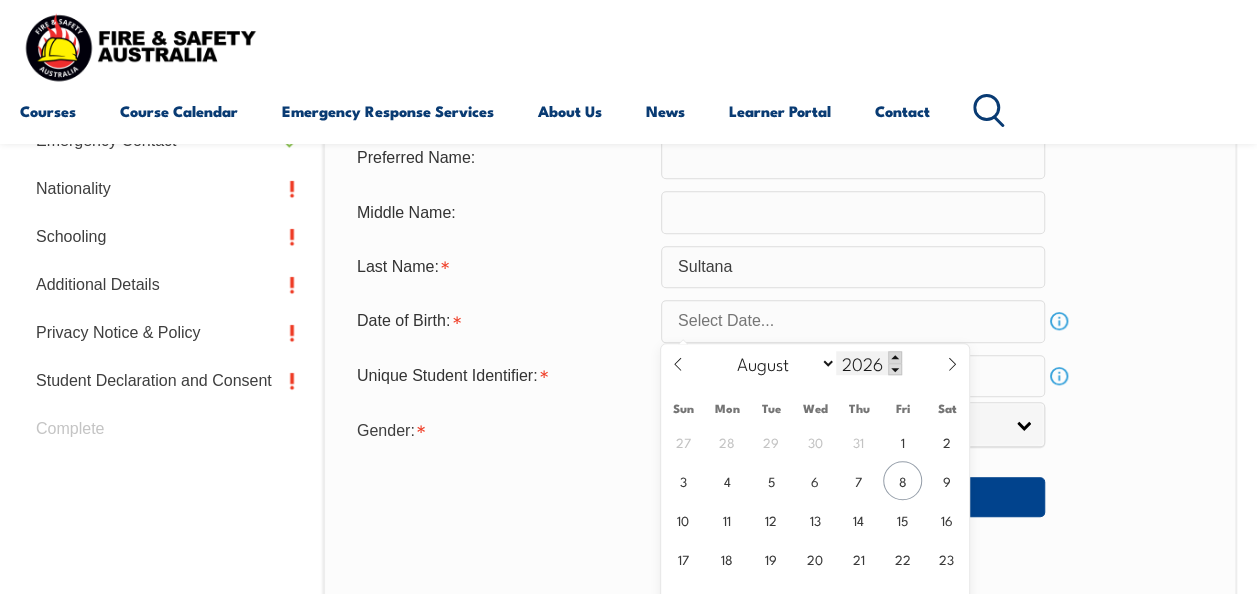 click at bounding box center [895, 357] 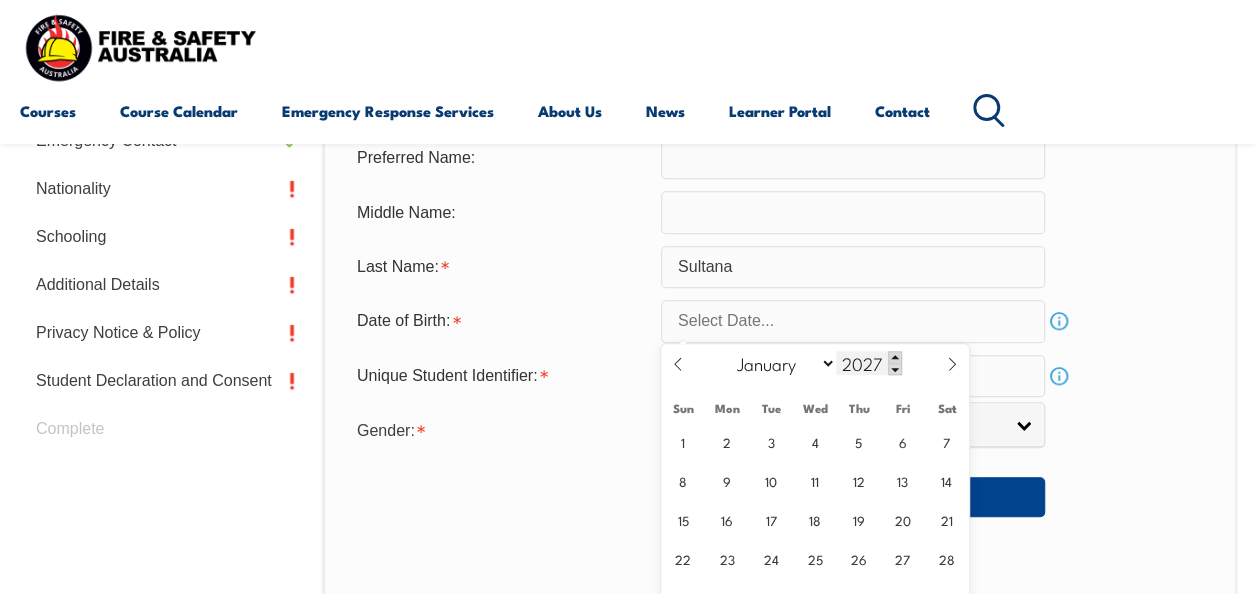 click at bounding box center [895, 357] 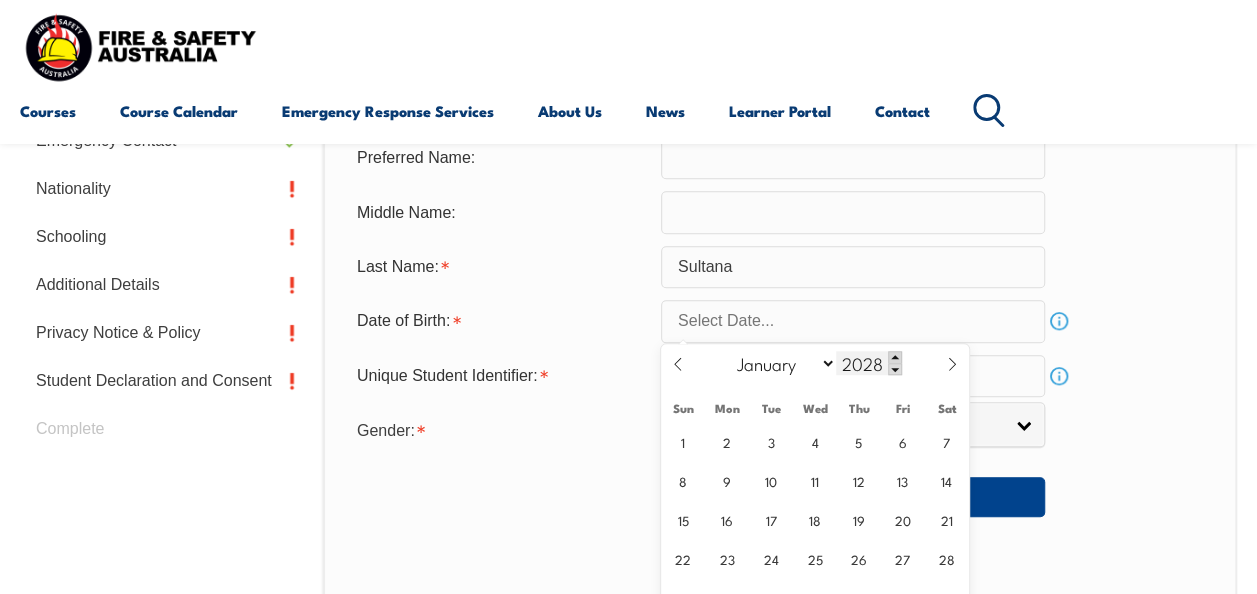 click at bounding box center [895, 357] 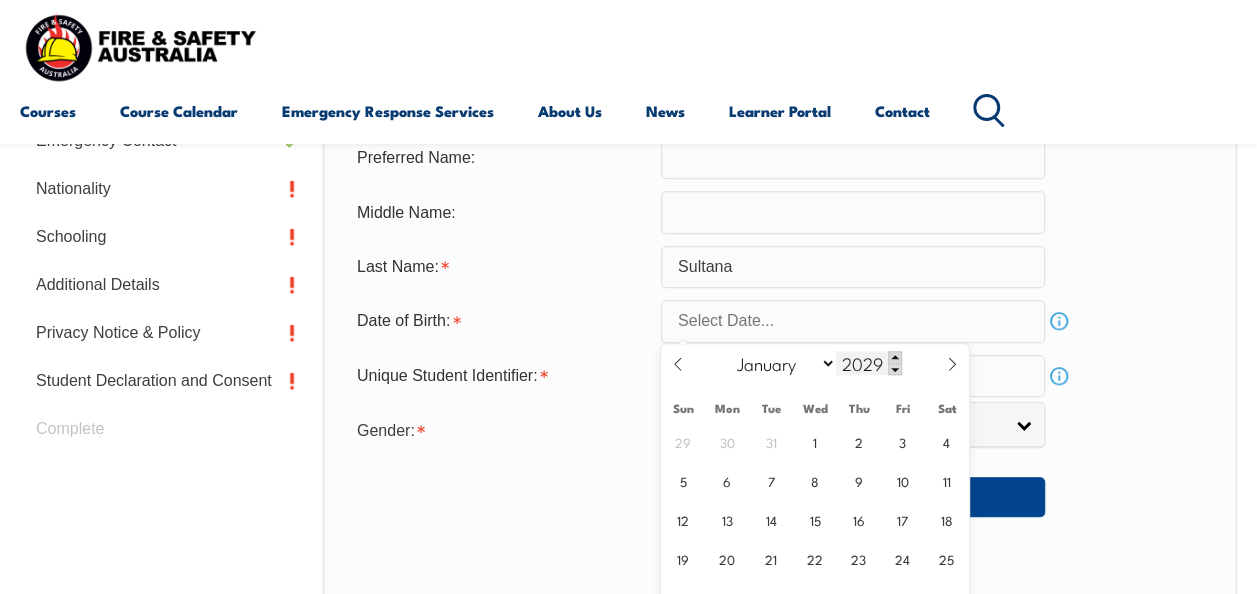 click at bounding box center (895, 357) 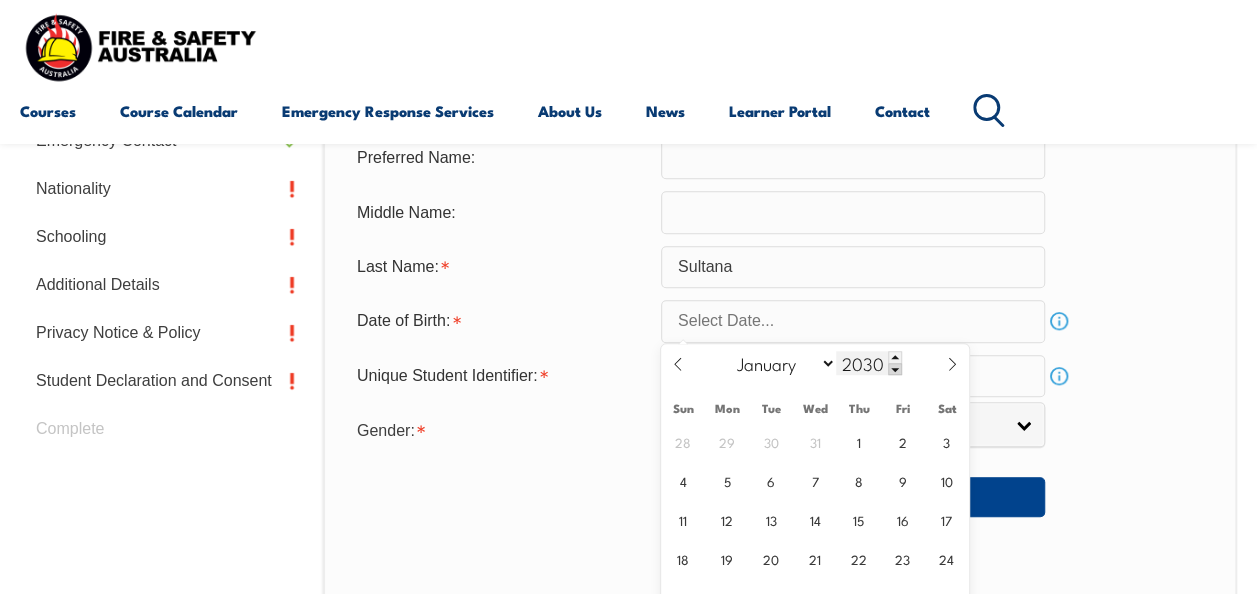 click at bounding box center (895, 369) 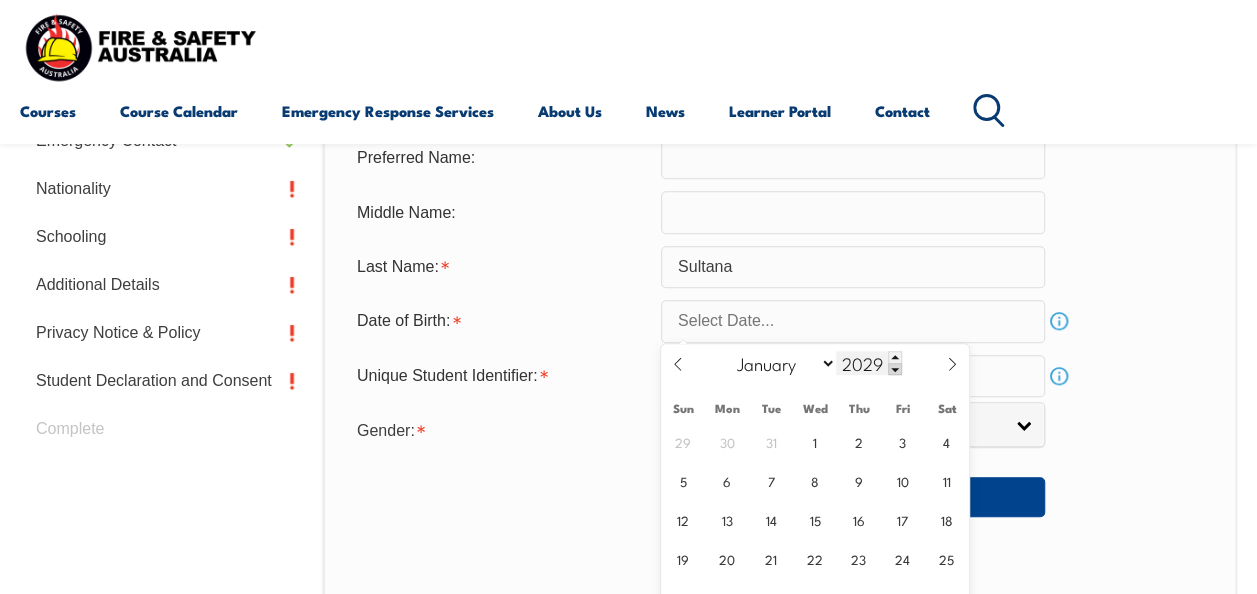 click at bounding box center (895, 369) 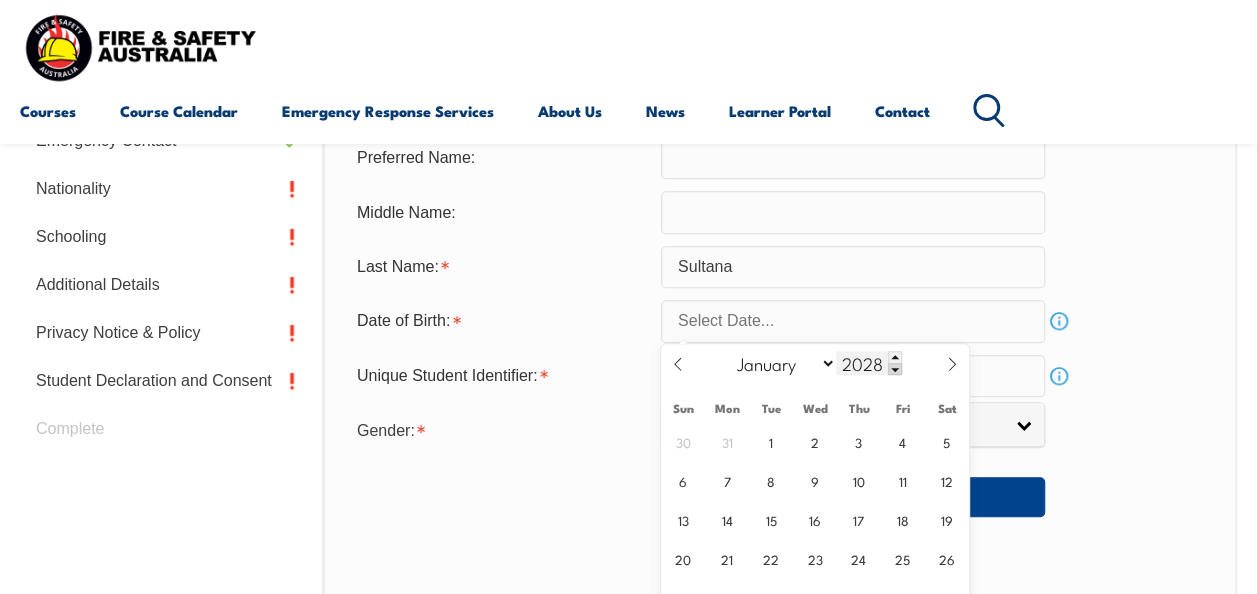 click at bounding box center (895, 369) 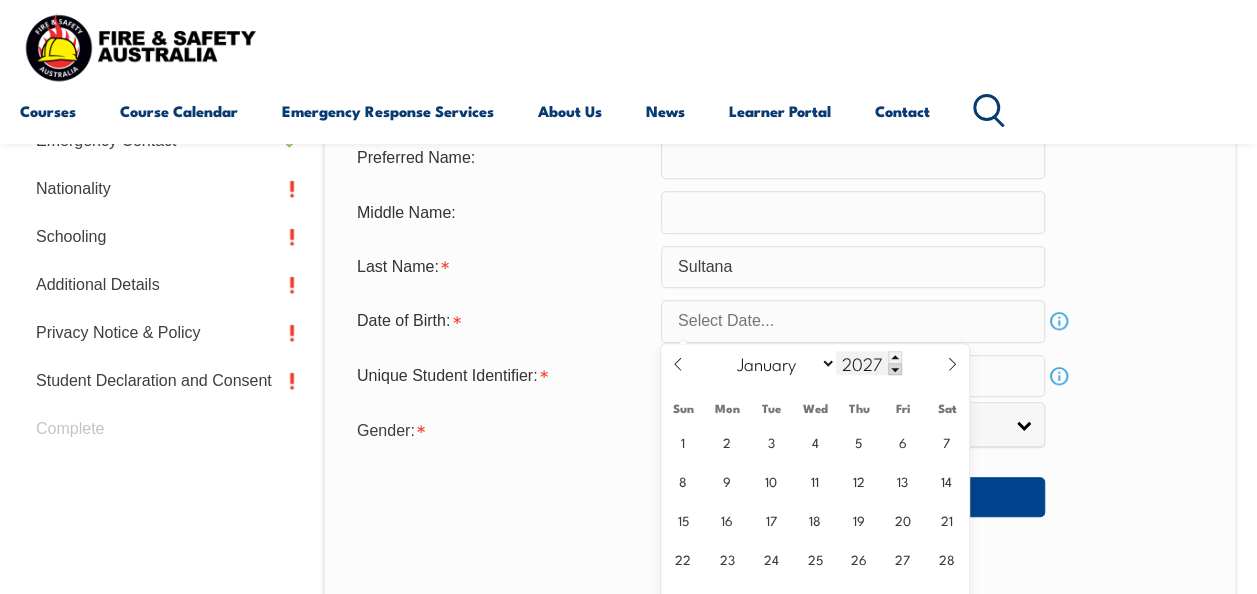 click at bounding box center (895, 369) 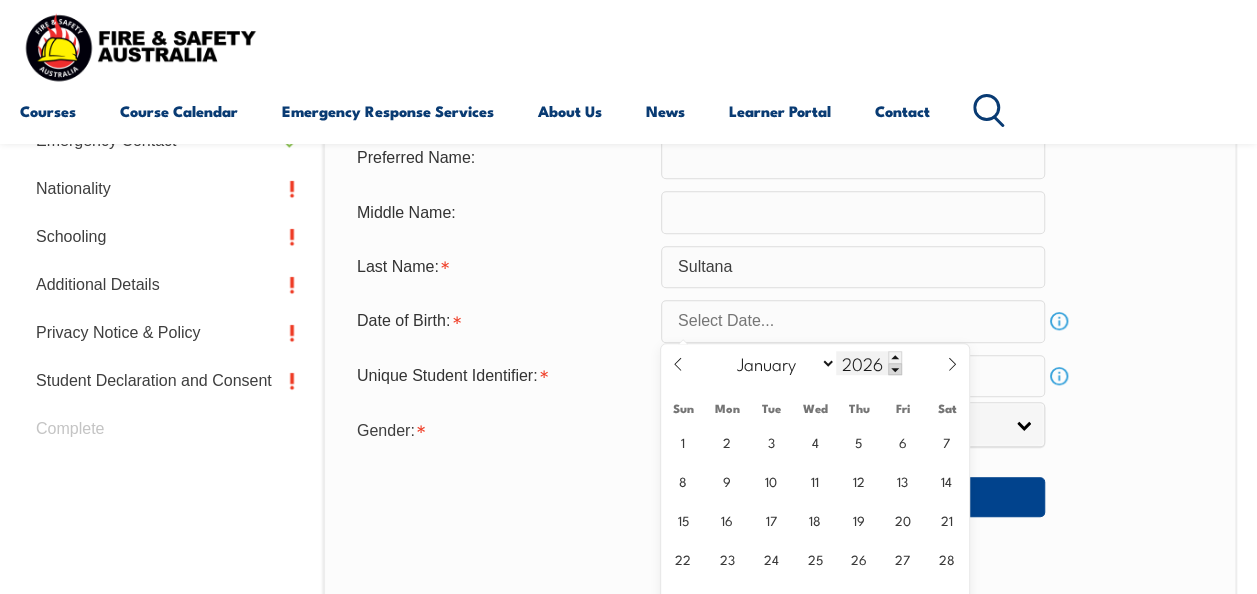 click at bounding box center (895, 369) 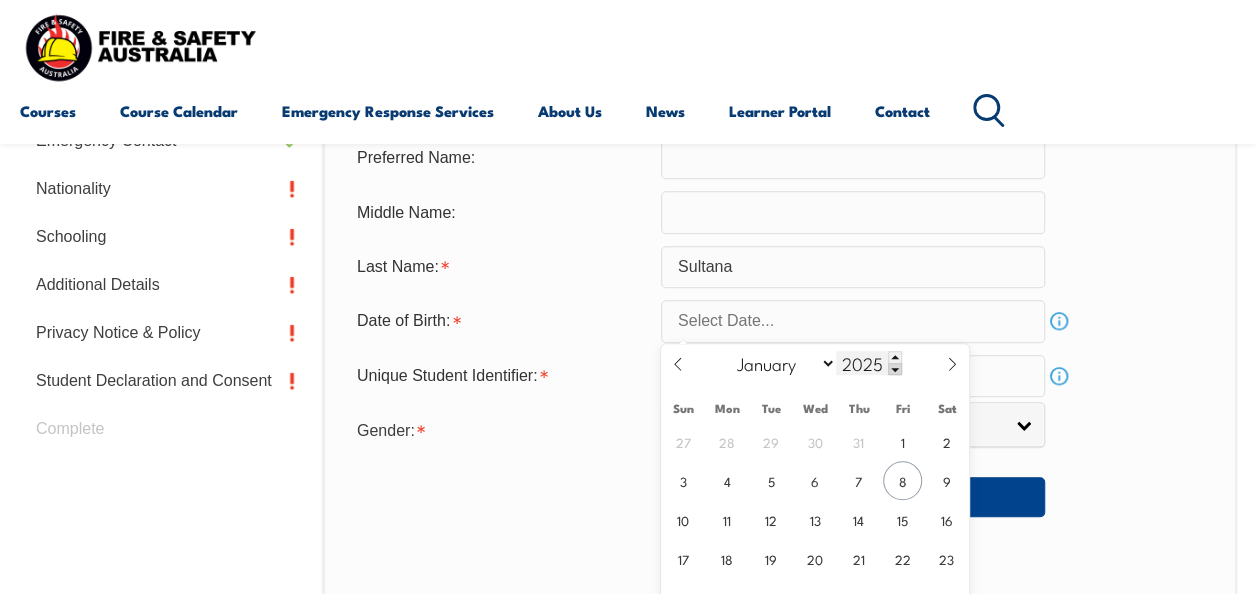 click at bounding box center [895, 369] 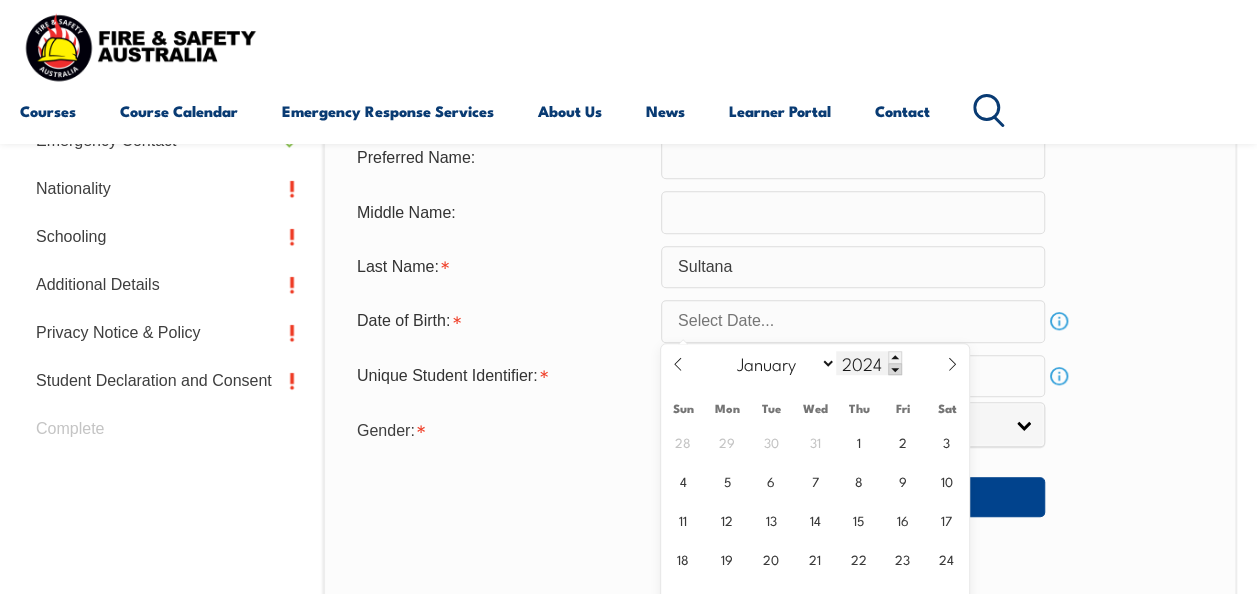 click at bounding box center (895, 369) 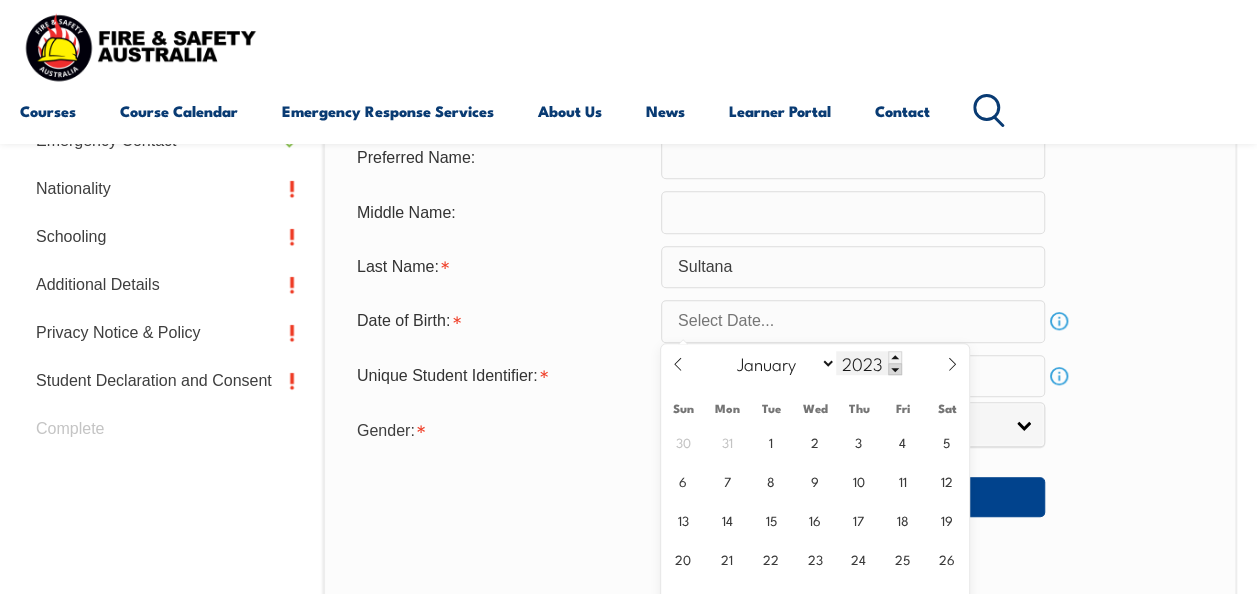 click at bounding box center [895, 369] 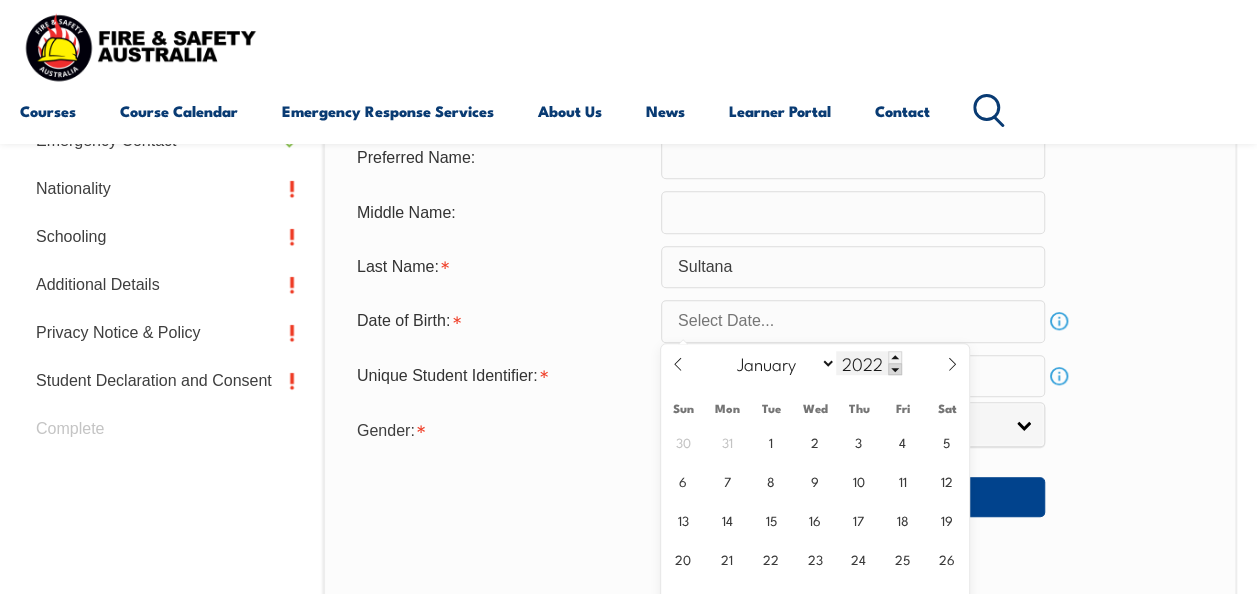 click at bounding box center (895, 369) 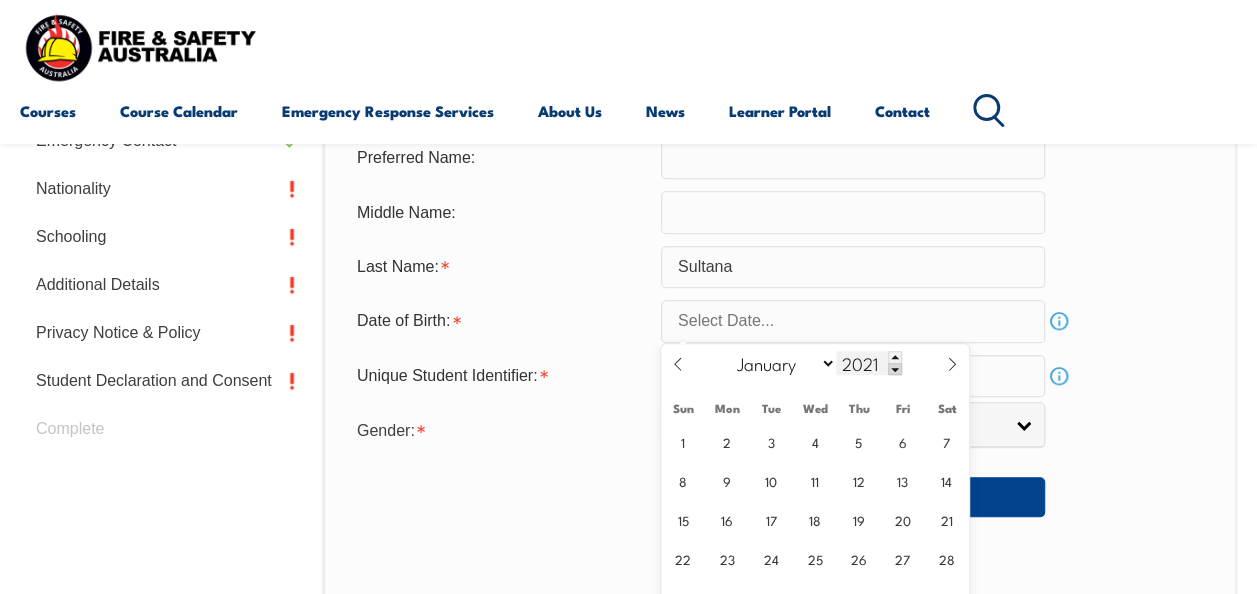 click at bounding box center (895, 369) 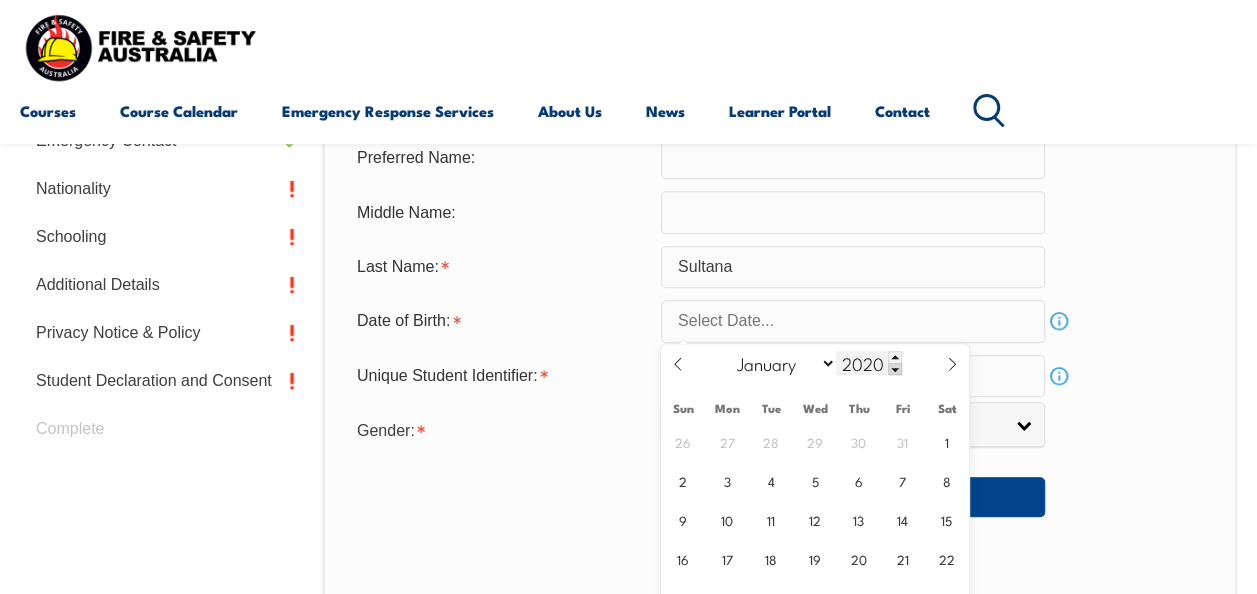 click at bounding box center [895, 369] 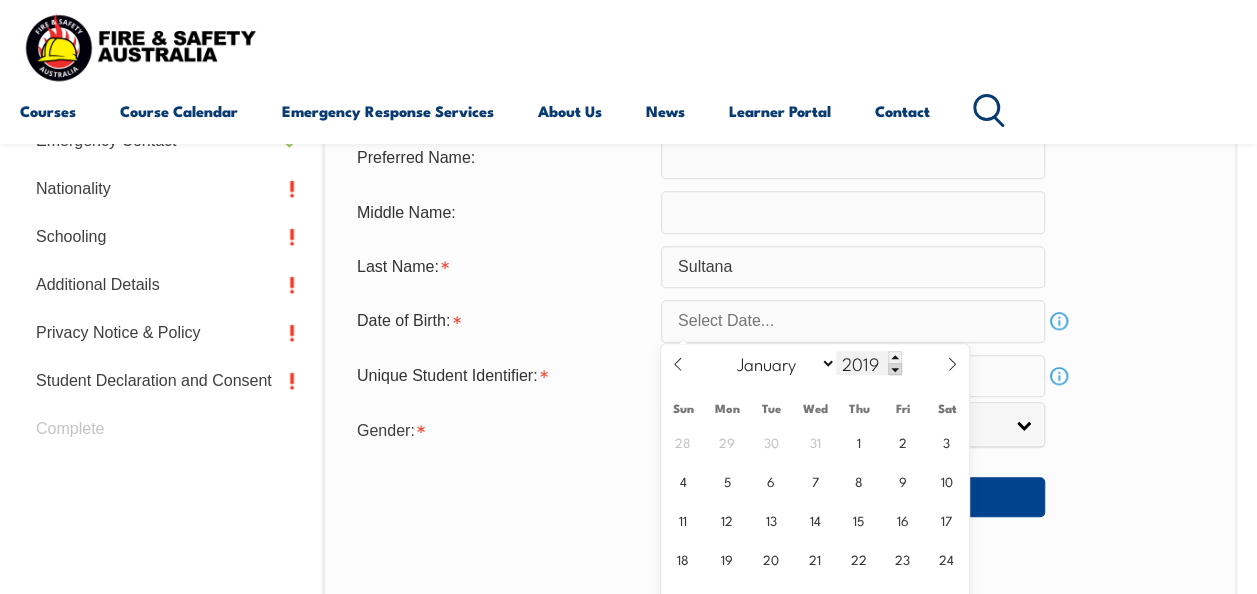 click at bounding box center (895, 369) 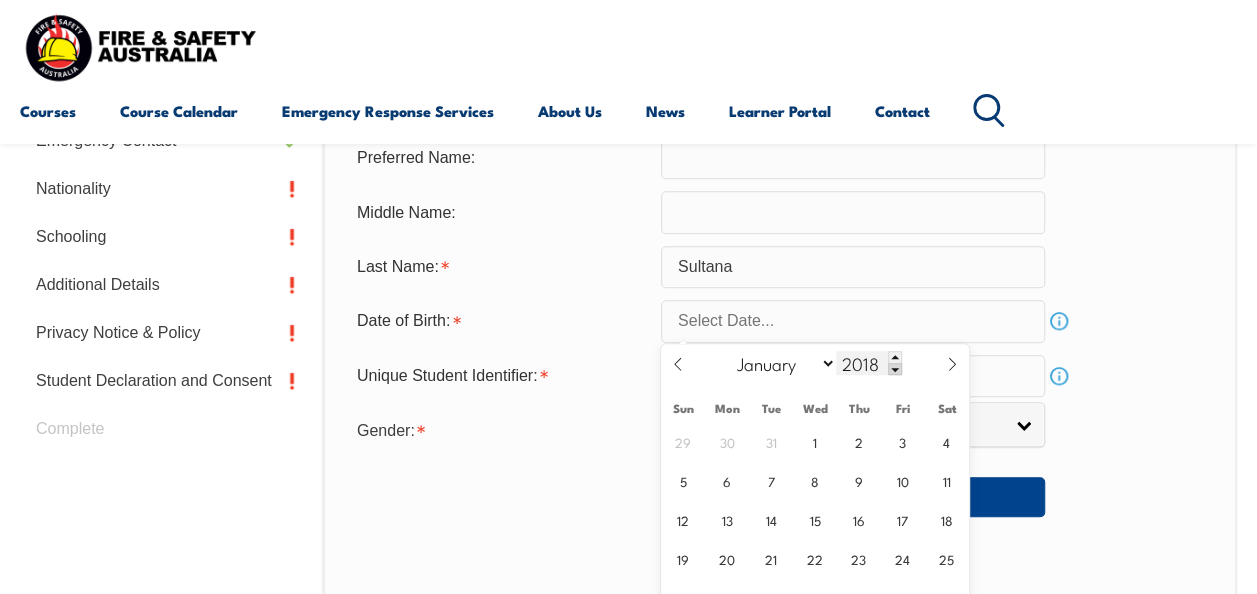 click at bounding box center (895, 369) 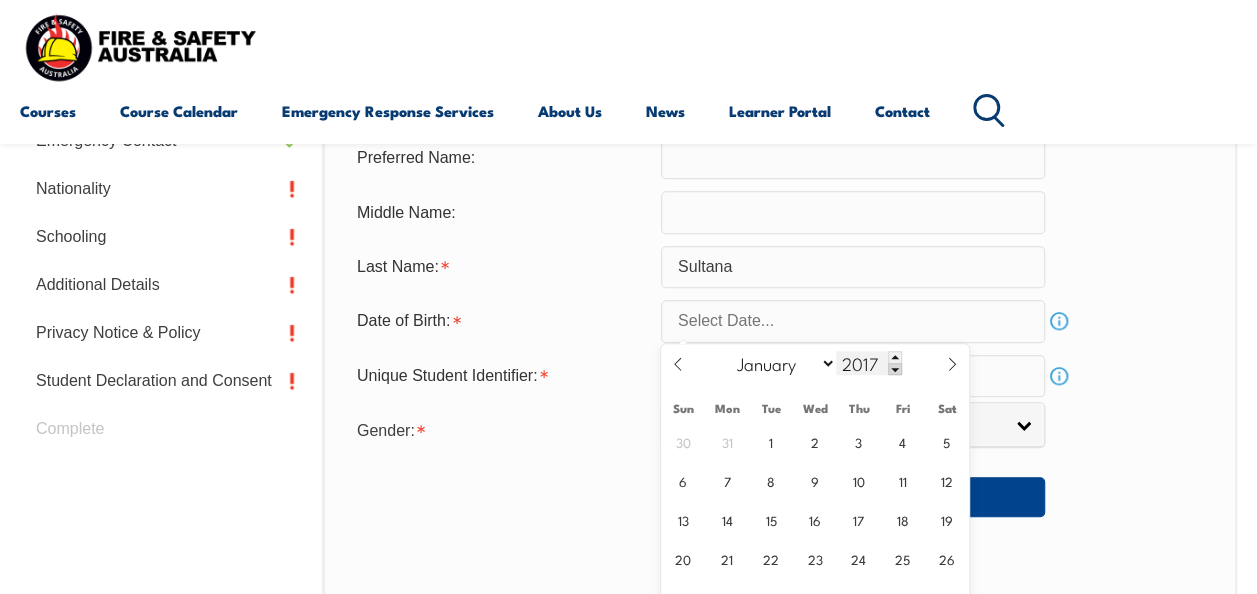 click at bounding box center (895, 369) 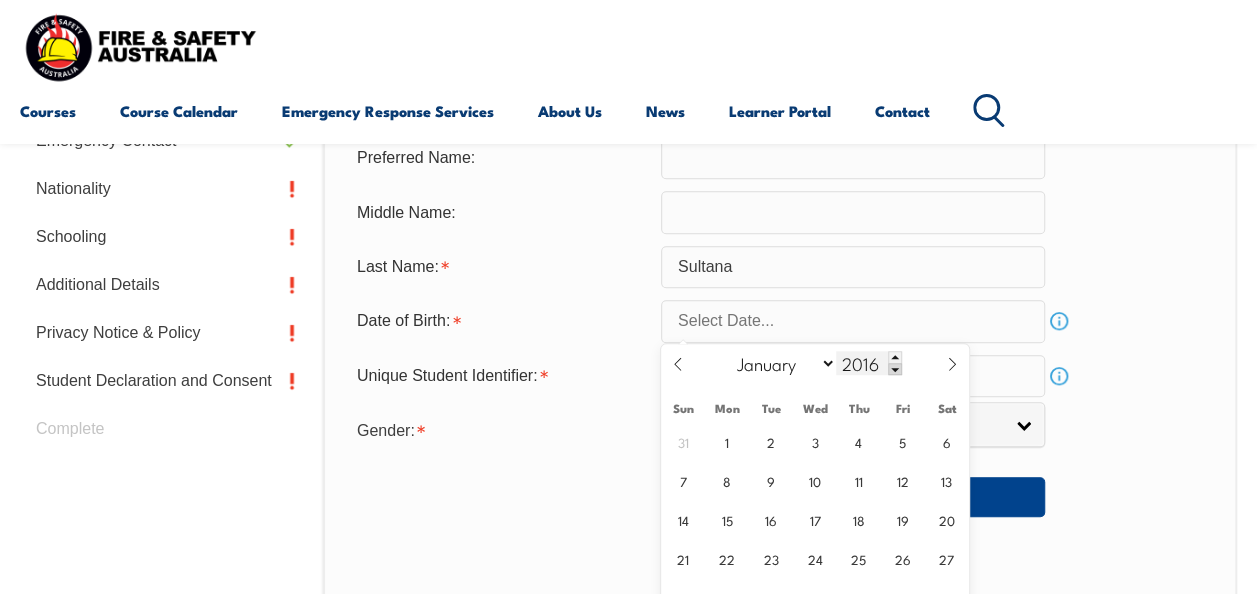click at bounding box center (895, 369) 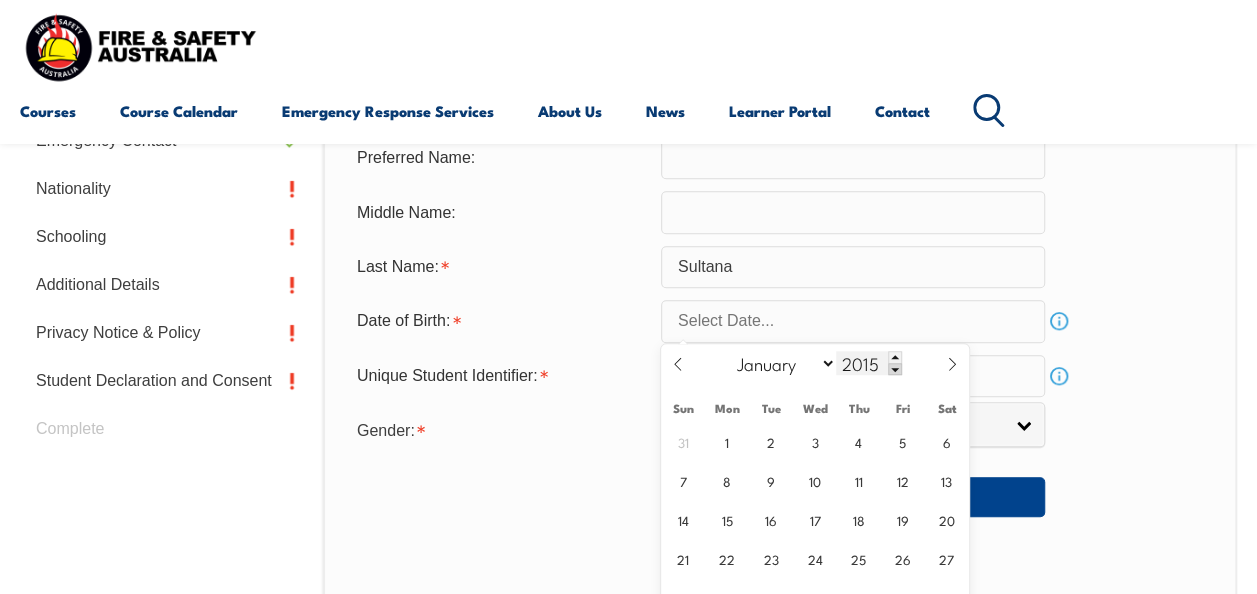 click at bounding box center [895, 369] 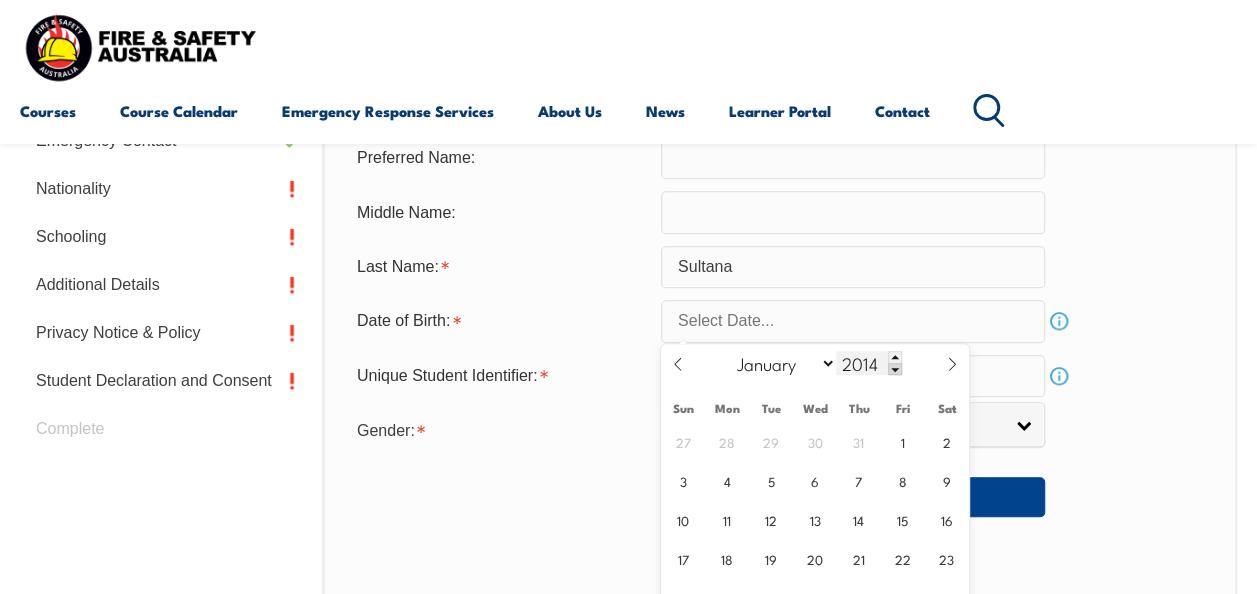 click at bounding box center (895, 369) 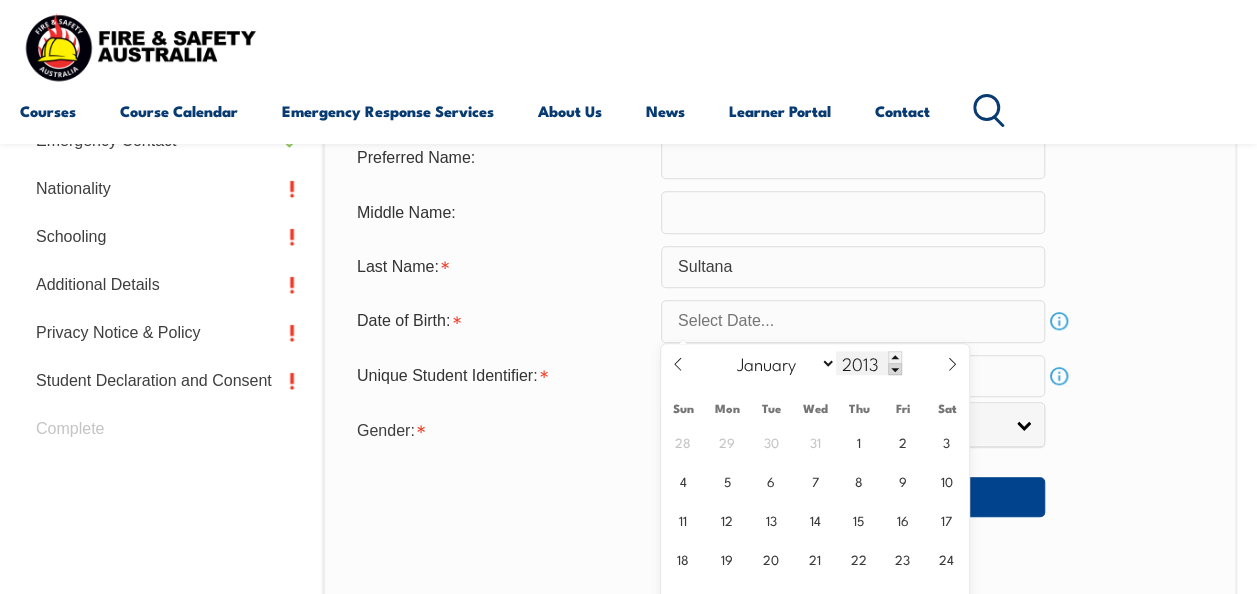 click at bounding box center [895, 369] 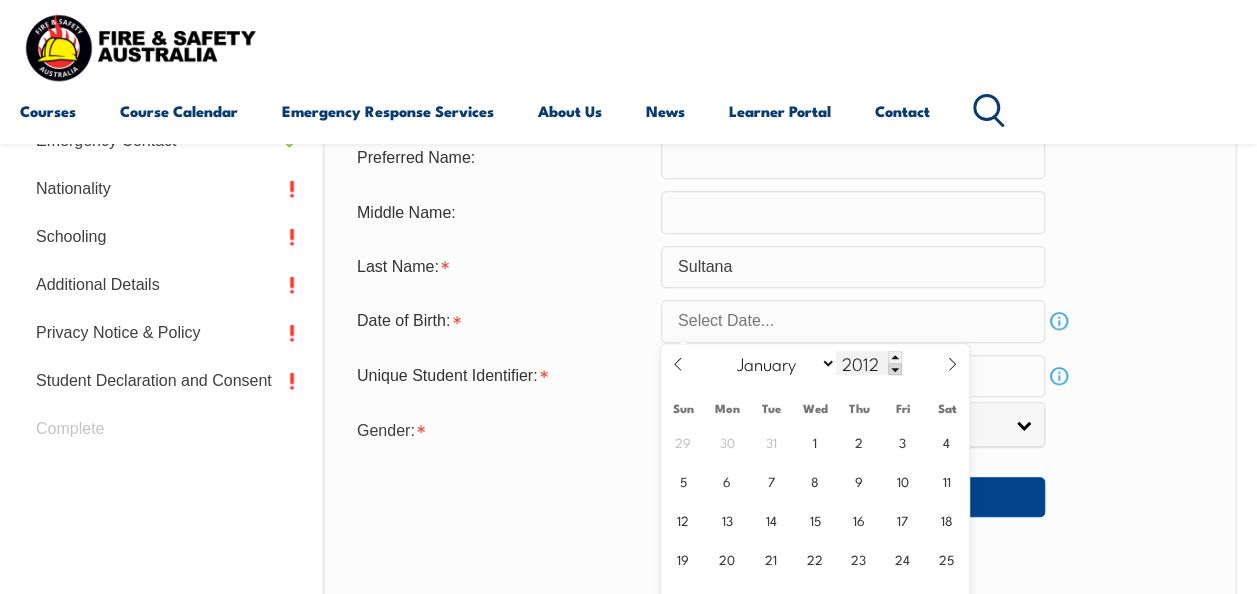 click at bounding box center (895, 369) 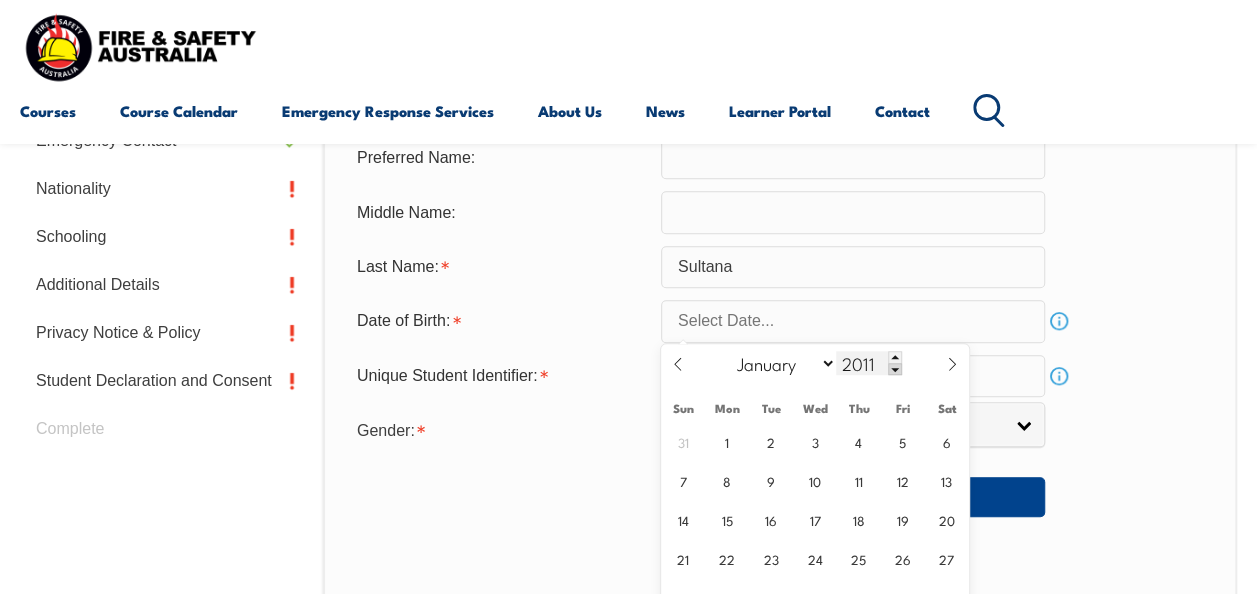 click at bounding box center [895, 369] 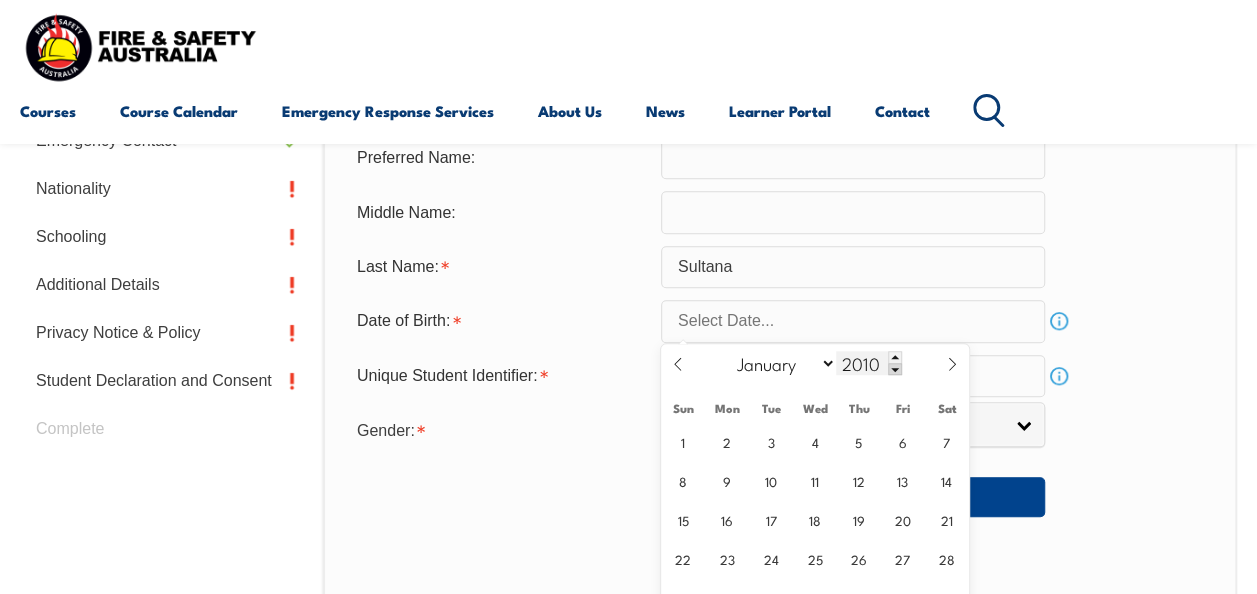 click at bounding box center [895, 369] 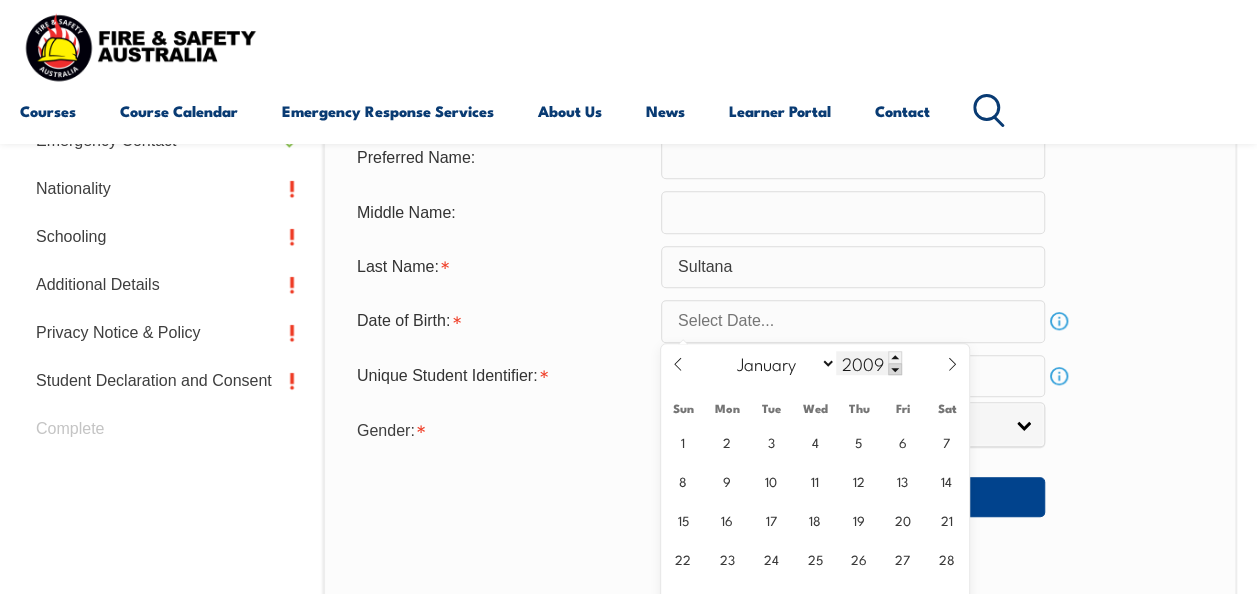 click at bounding box center (895, 369) 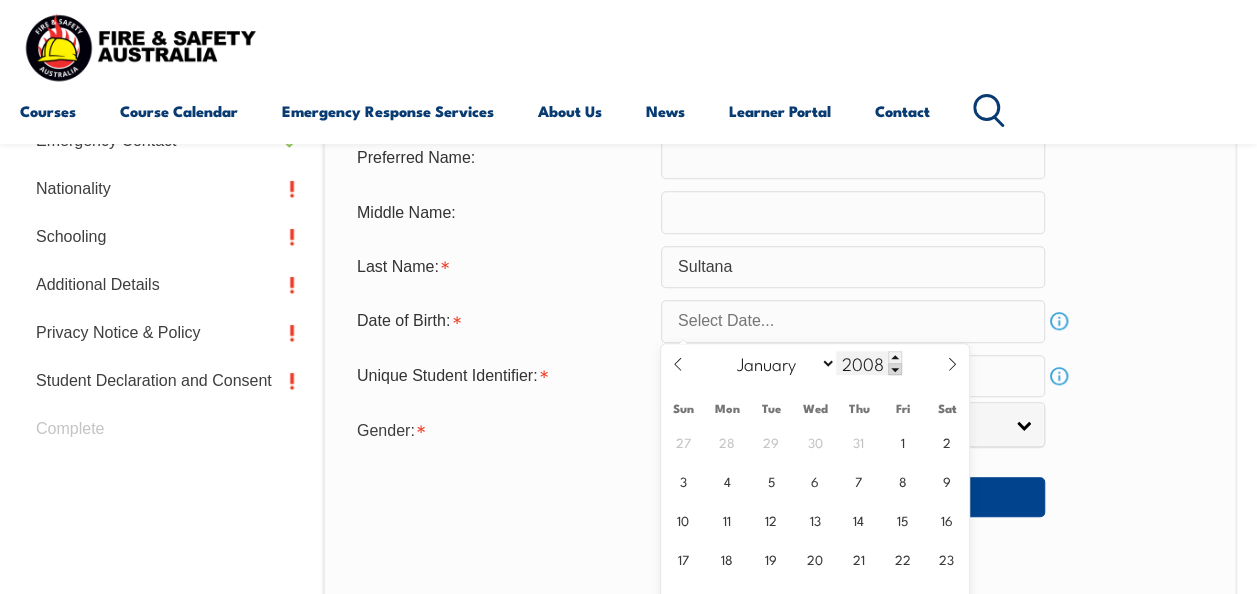 click at bounding box center [895, 369] 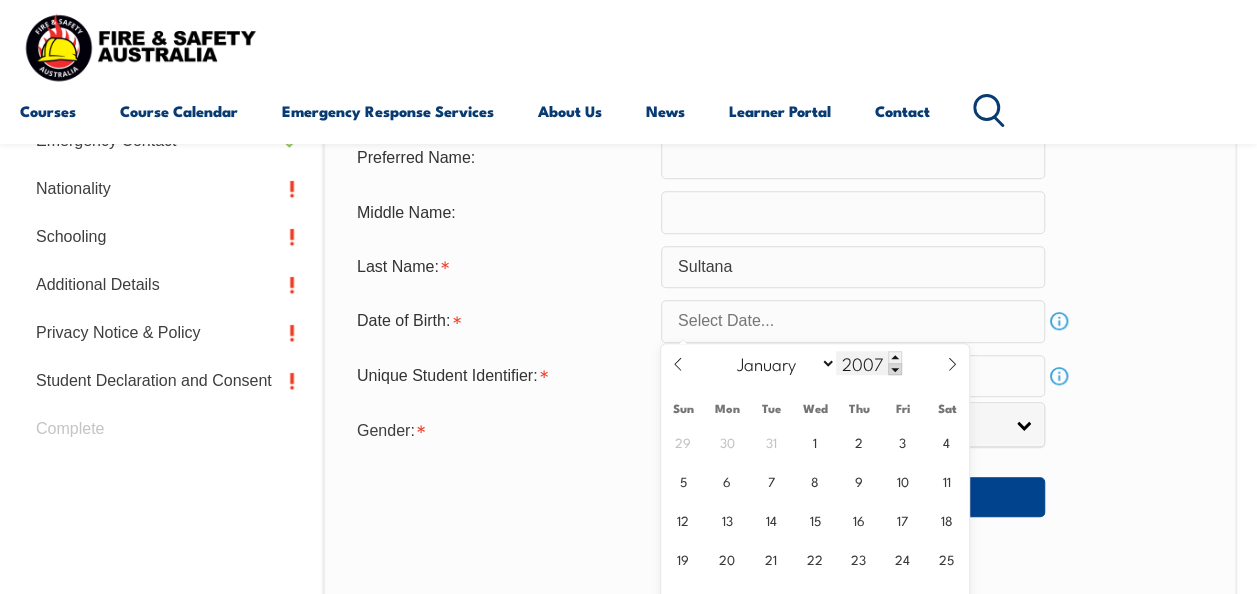click at bounding box center (895, 369) 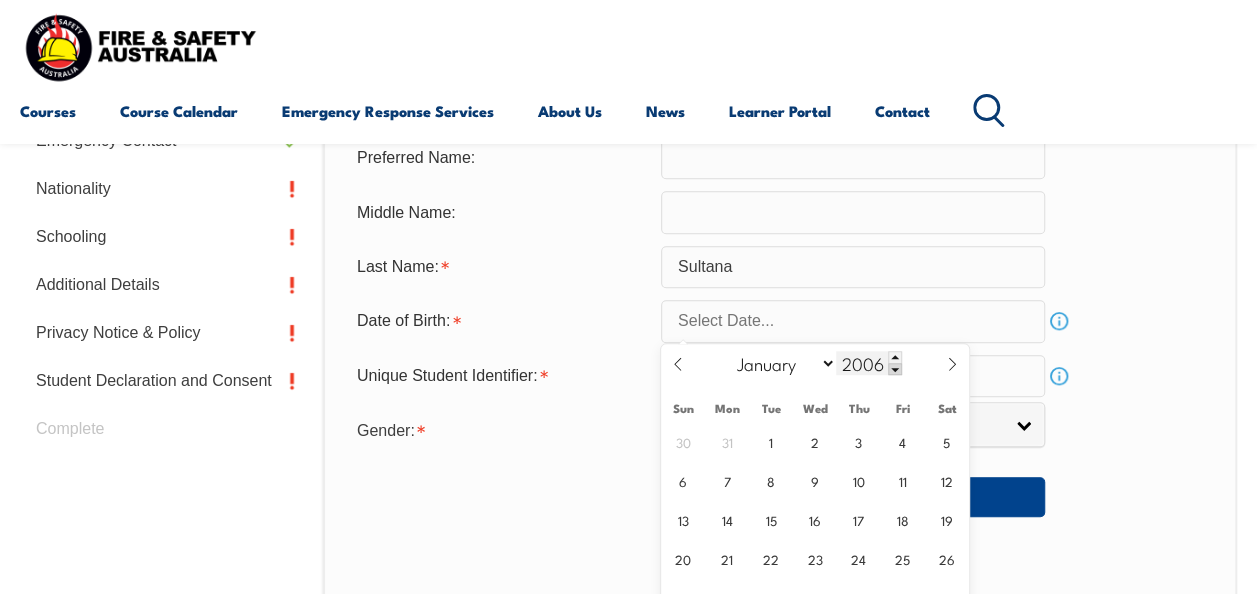 click at bounding box center (895, 369) 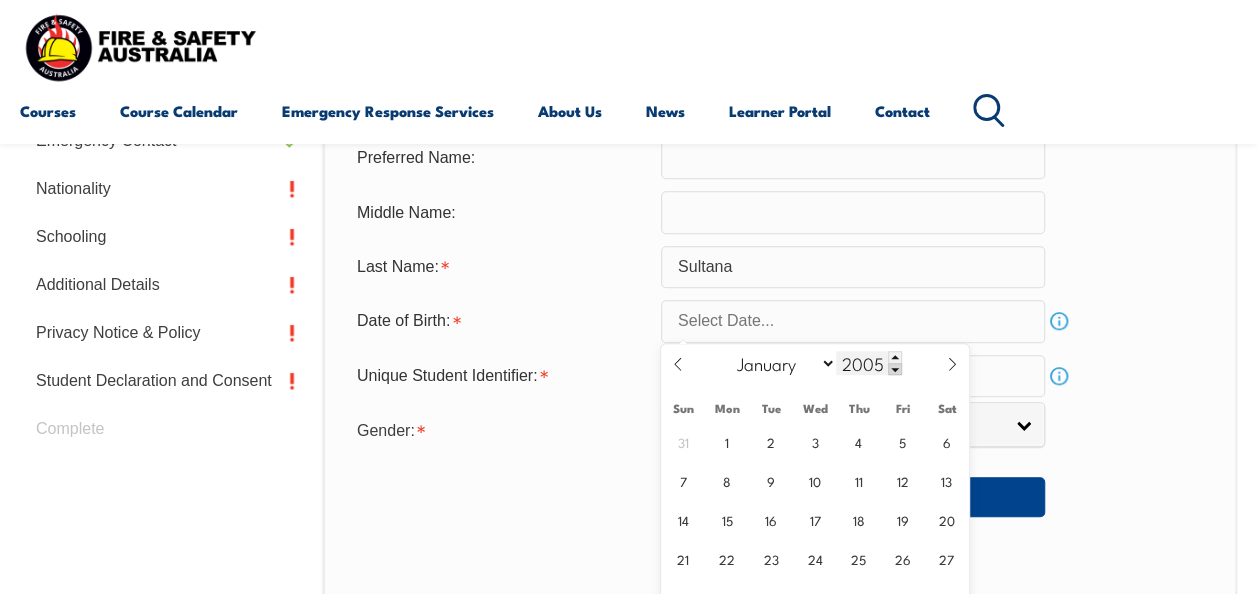 click at bounding box center [895, 369] 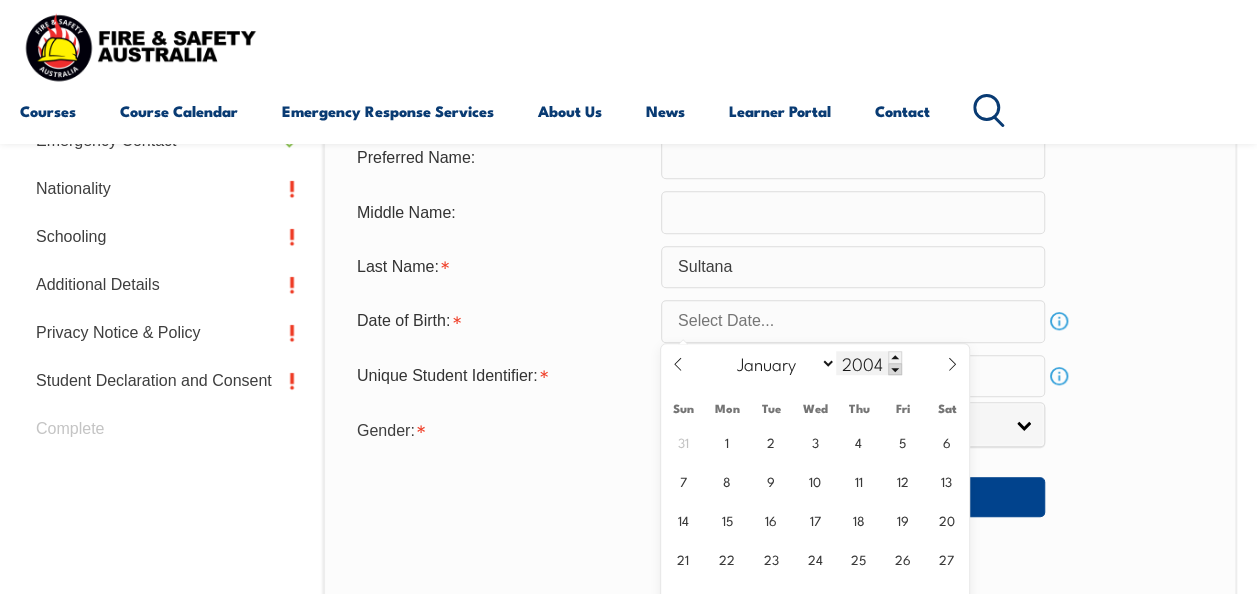 click at bounding box center [895, 369] 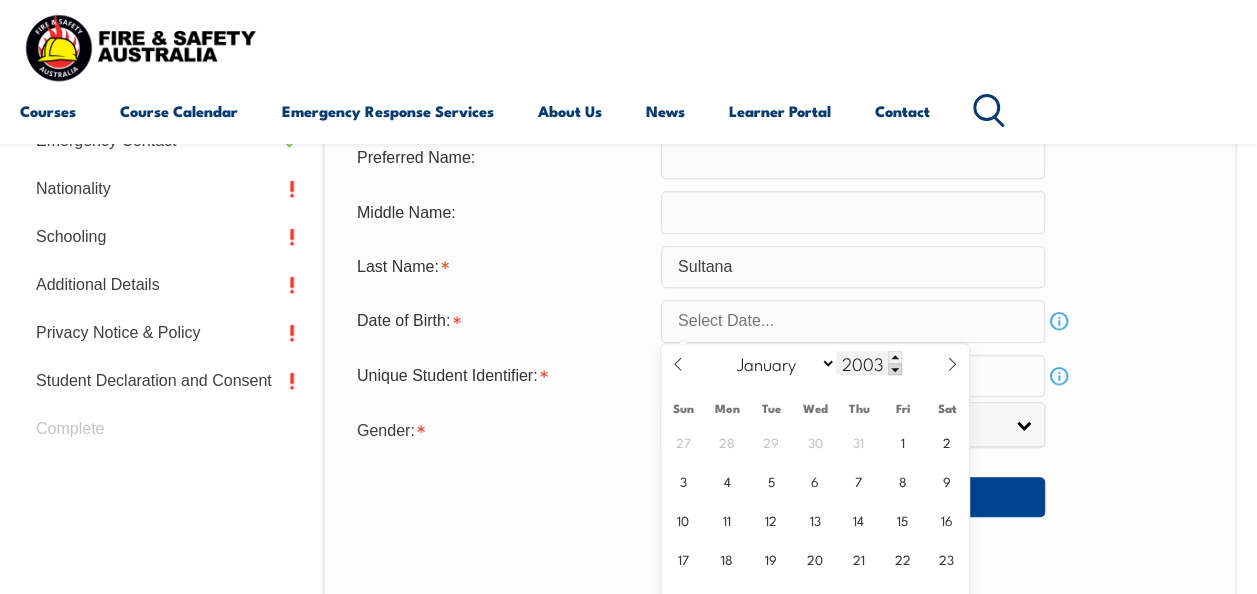 click at bounding box center (895, 369) 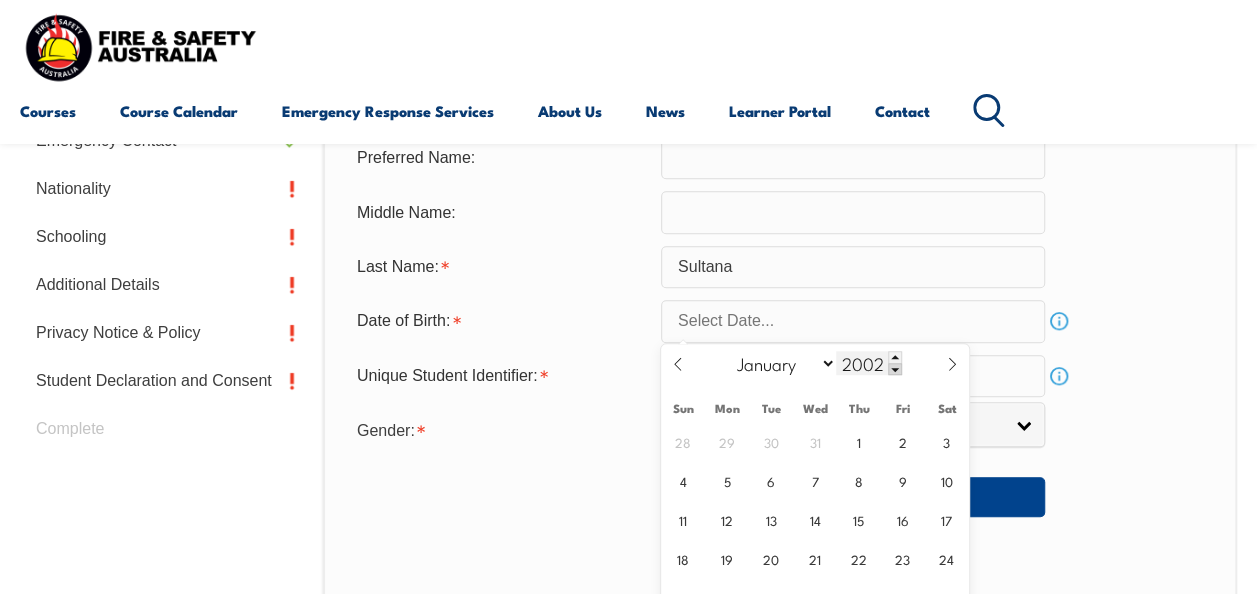 click at bounding box center [895, 369] 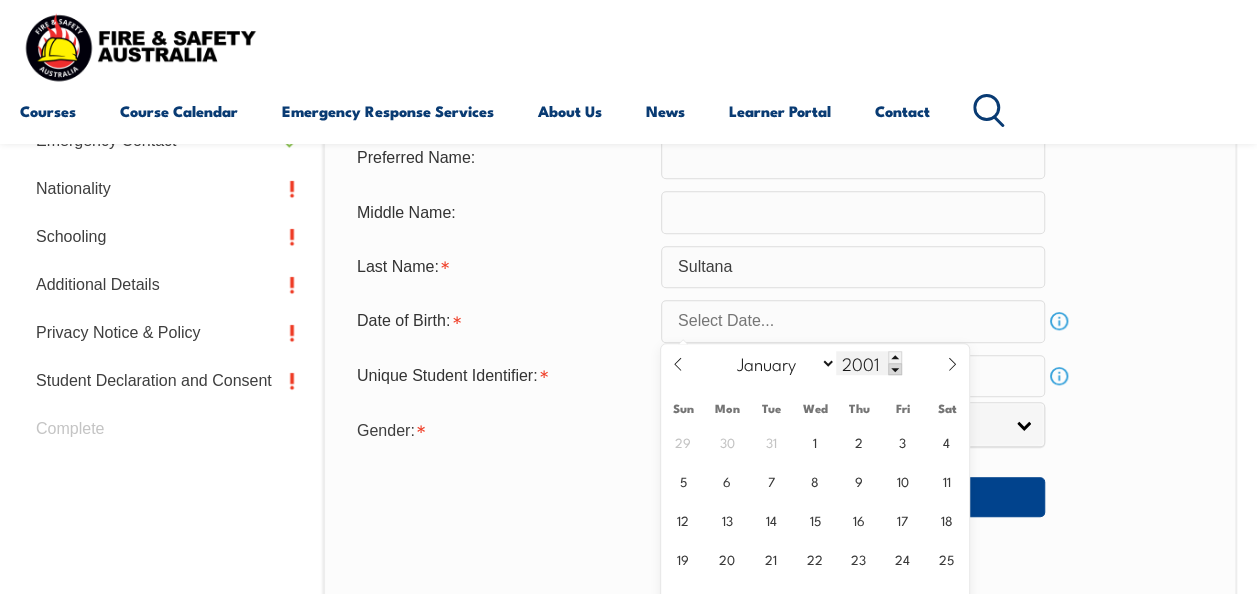 click at bounding box center [895, 369] 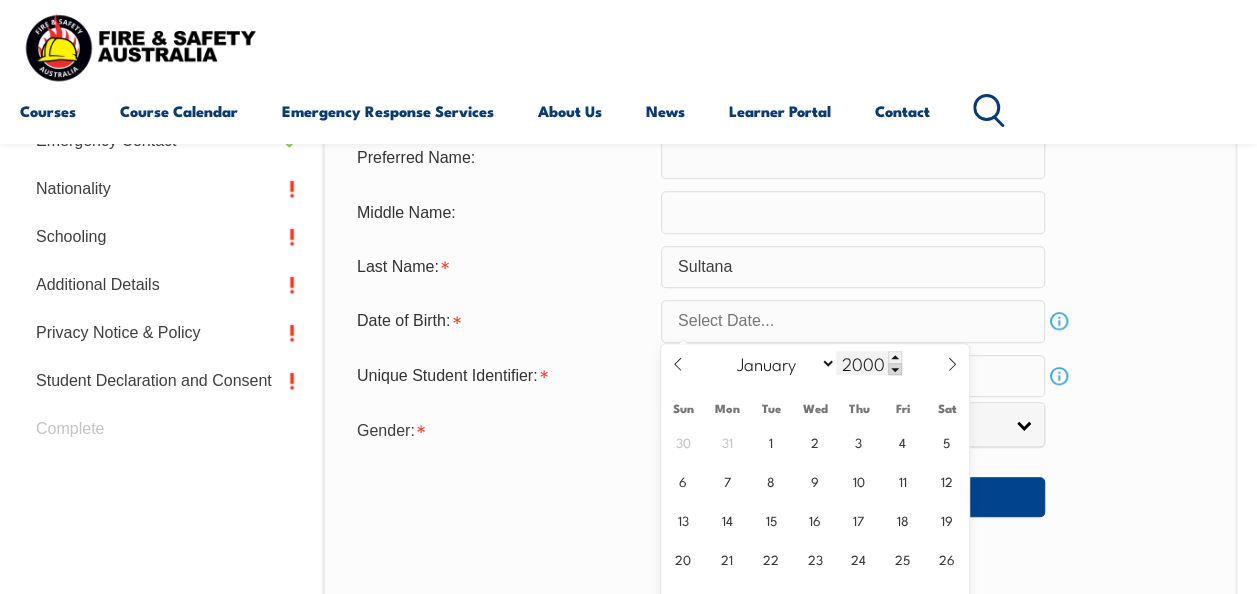 click at bounding box center [895, 369] 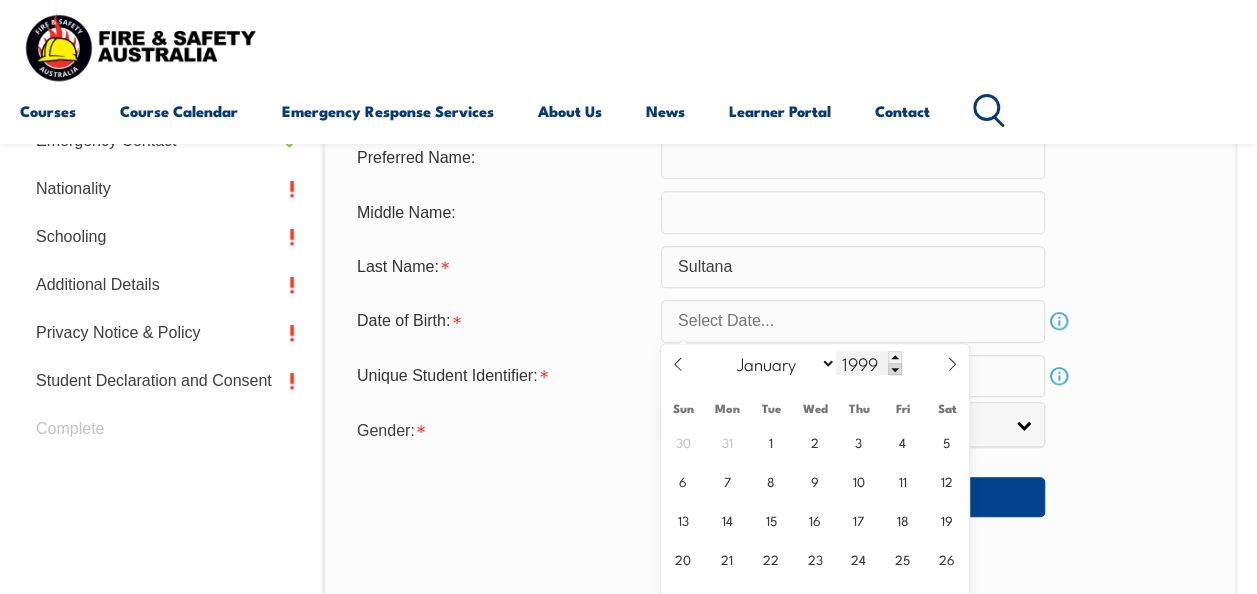 click at bounding box center [895, 369] 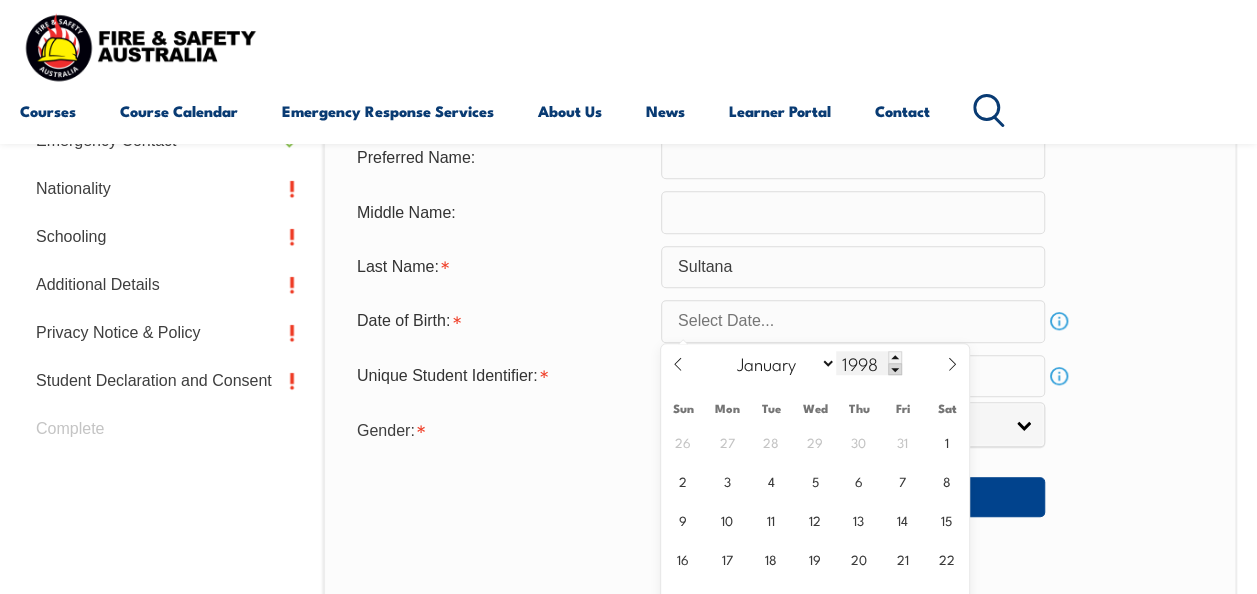 click at bounding box center (895, 369) 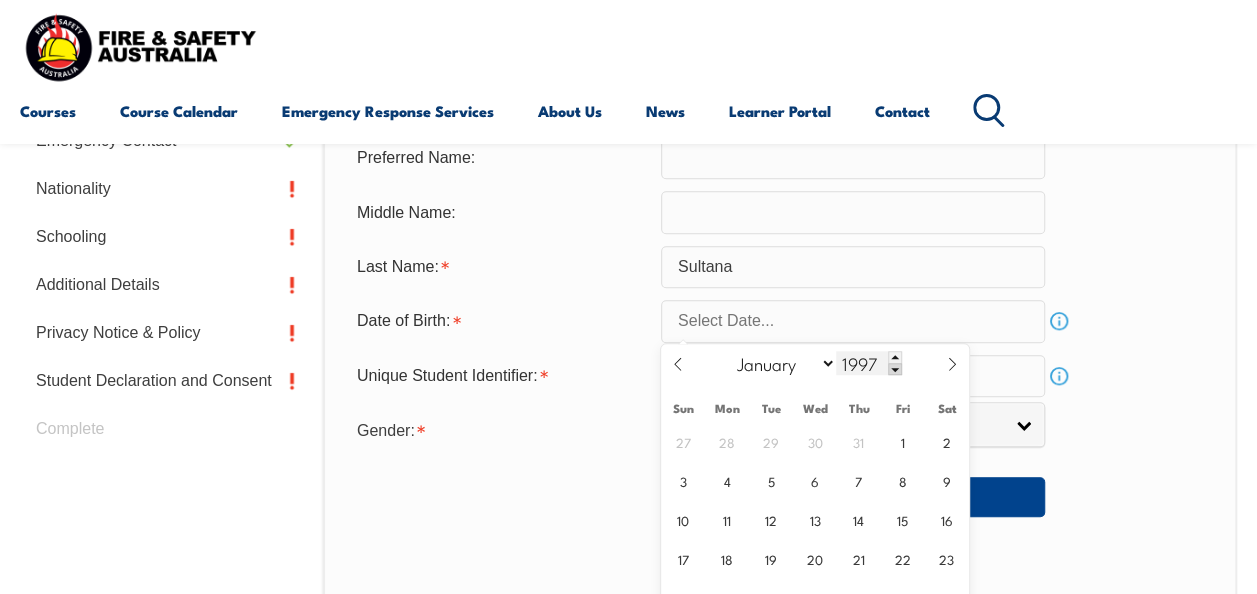 click at bounding box center (895, 369) 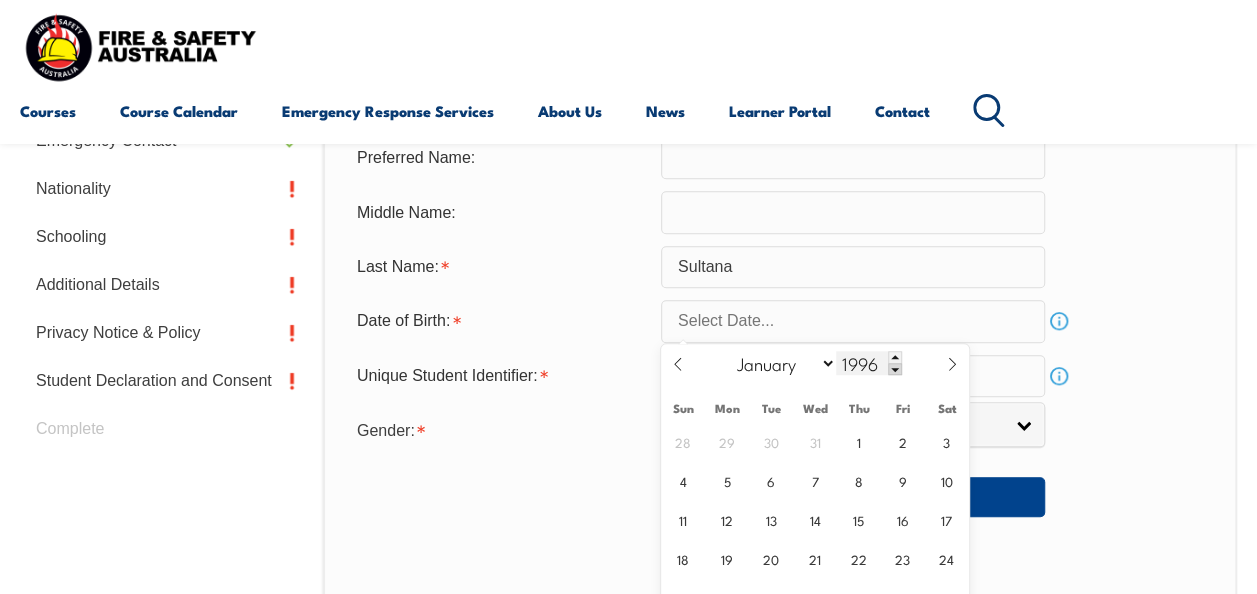click at bounding box center (895, 369) 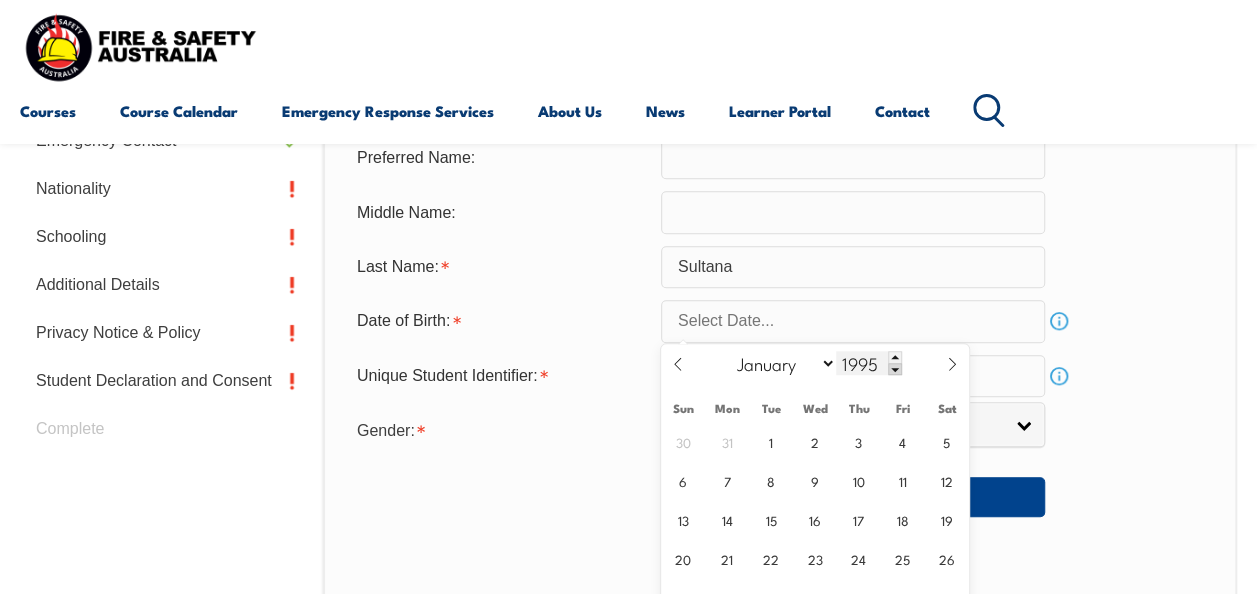 click at bounding box center (895, 369) 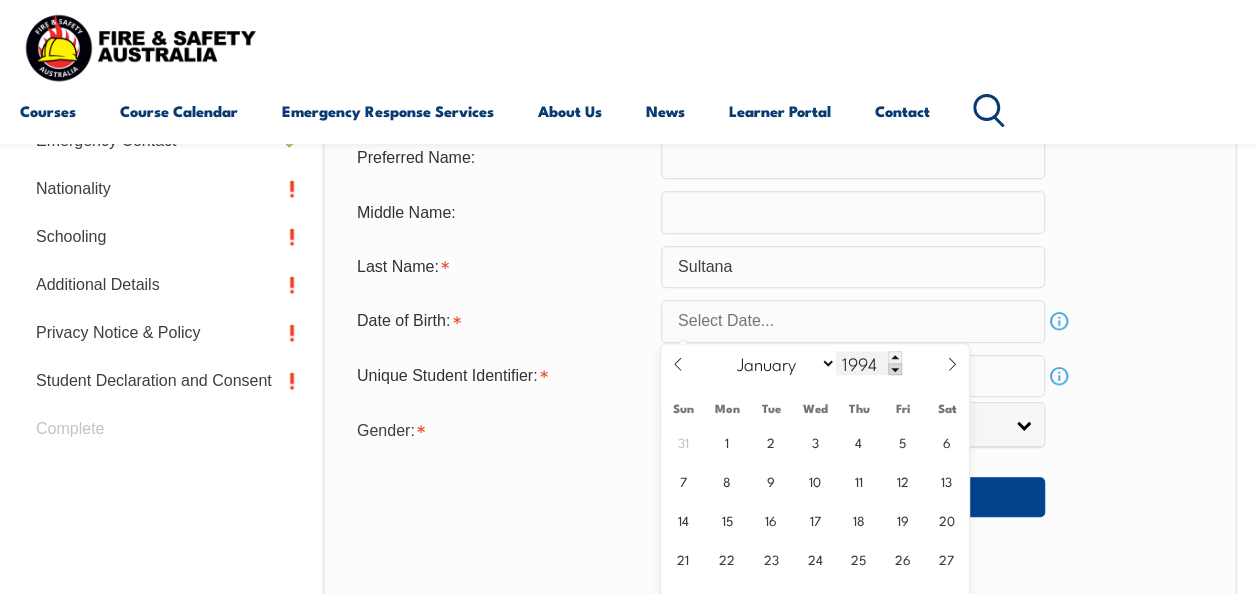 click at bounding box center (895, 369) 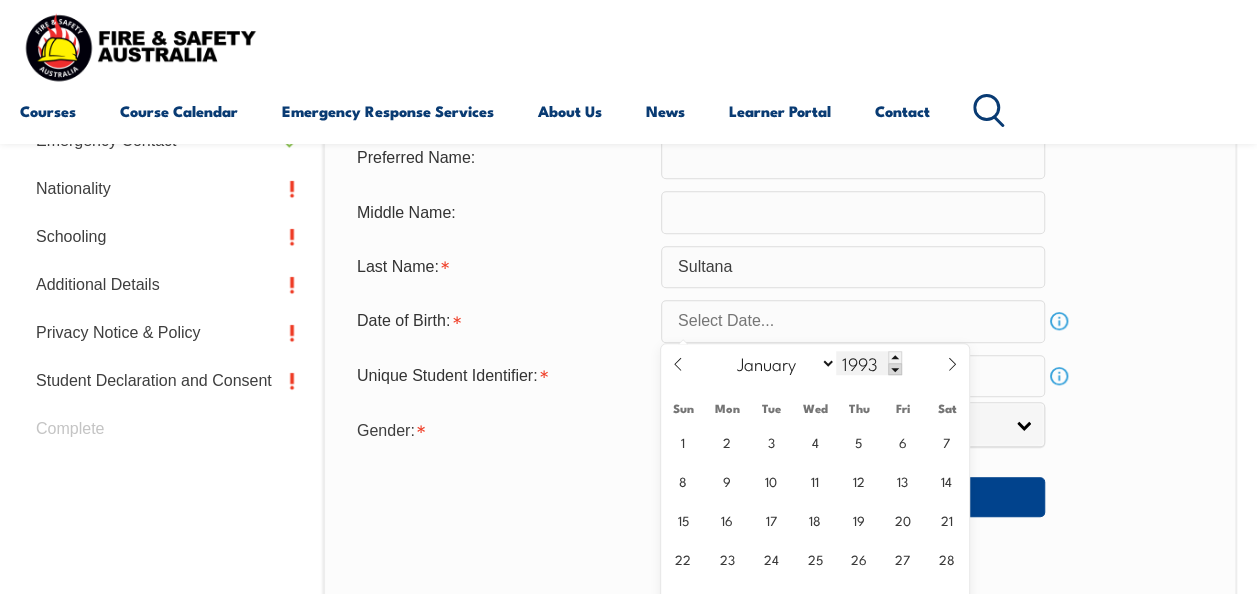 click at bounding box center [895, 369] 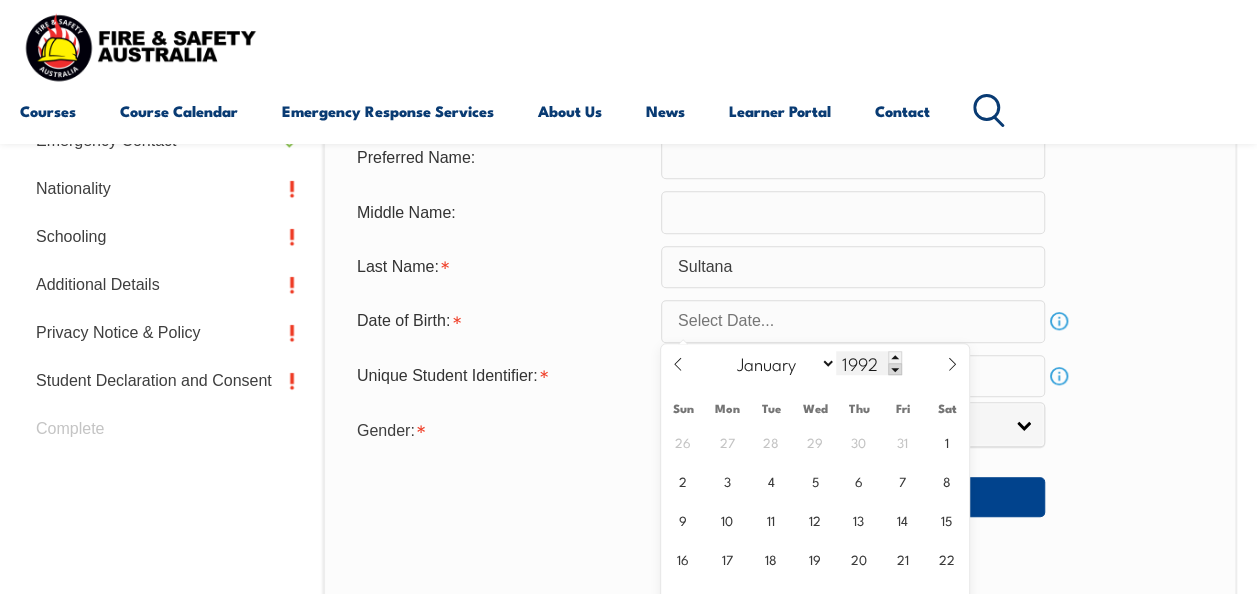 click at bounding box center (895, 369) 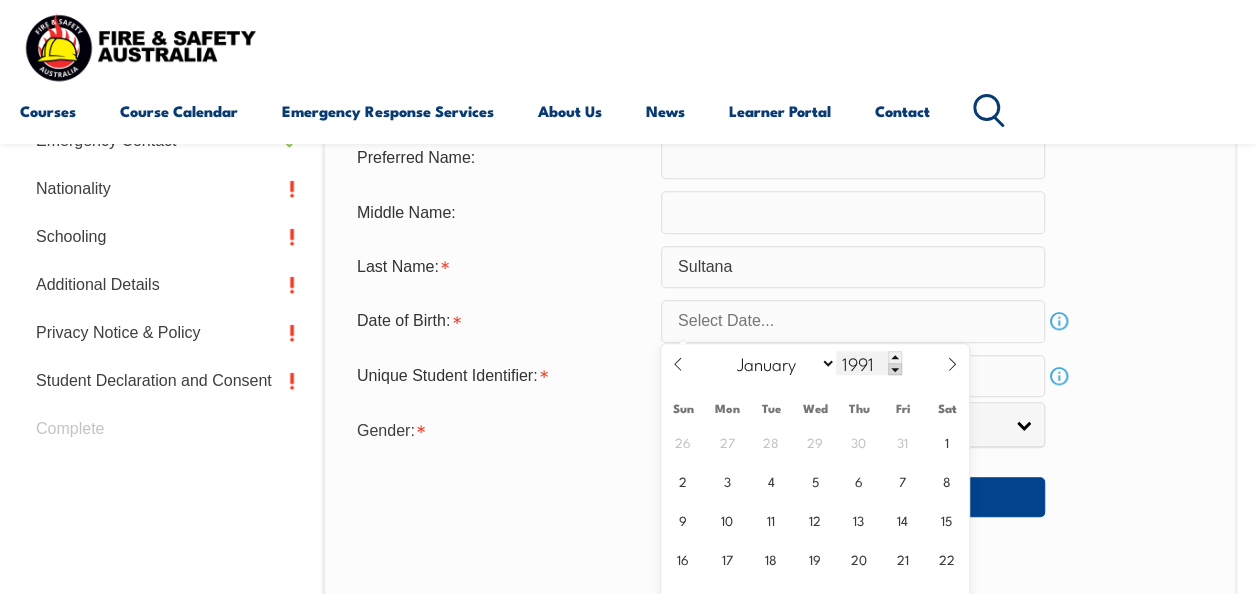 click at bounding box center [895, 369] 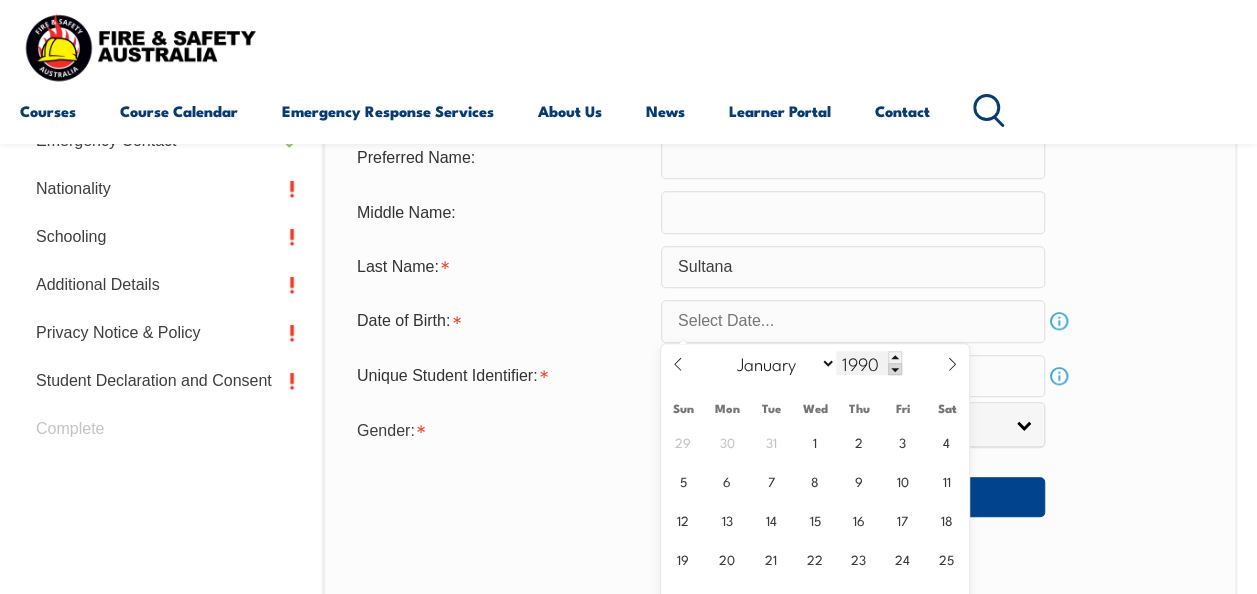 click at bounding box center (895, 369) 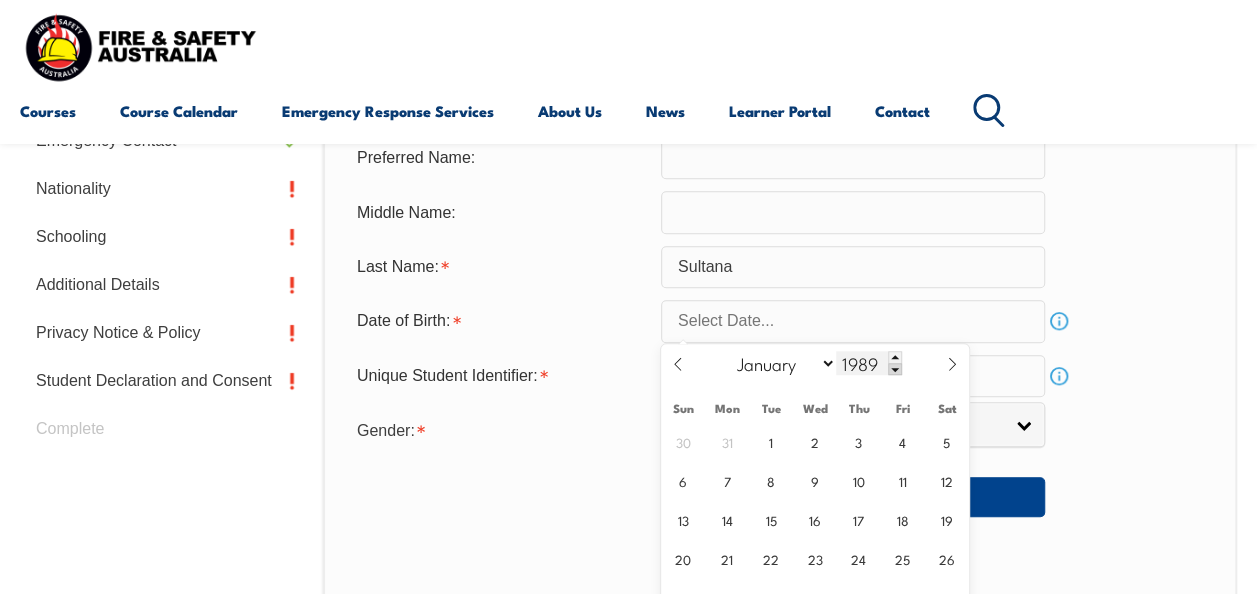 click at bounding box center (895, 369) 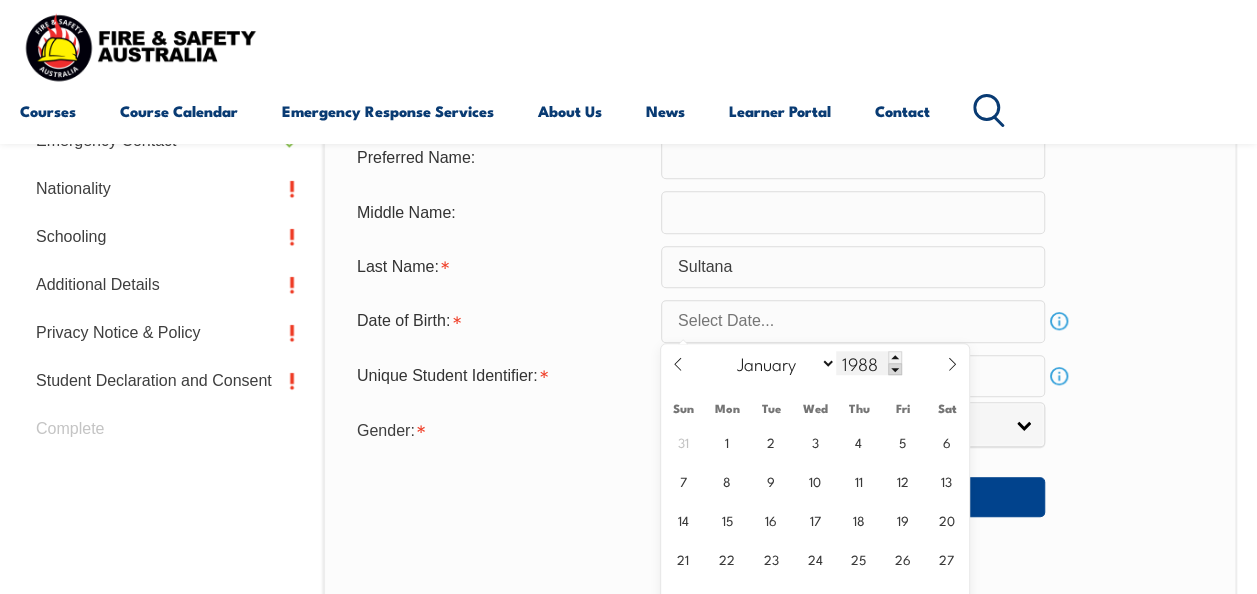 click at bounding box center [895, 369] 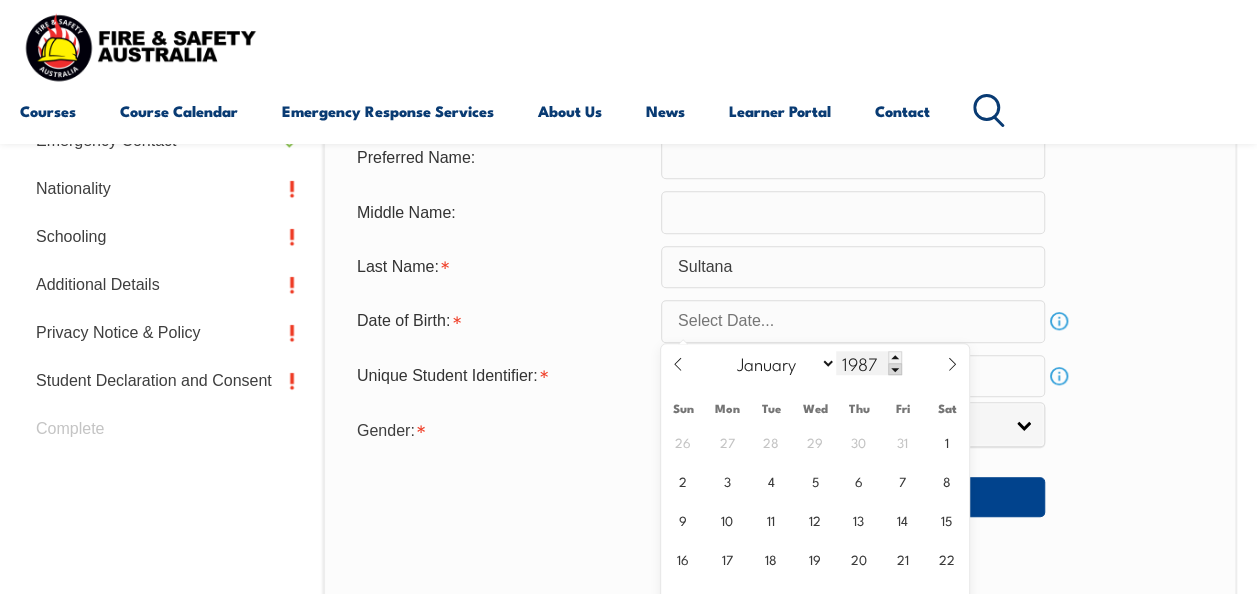 click at bounding box center (895, 369) 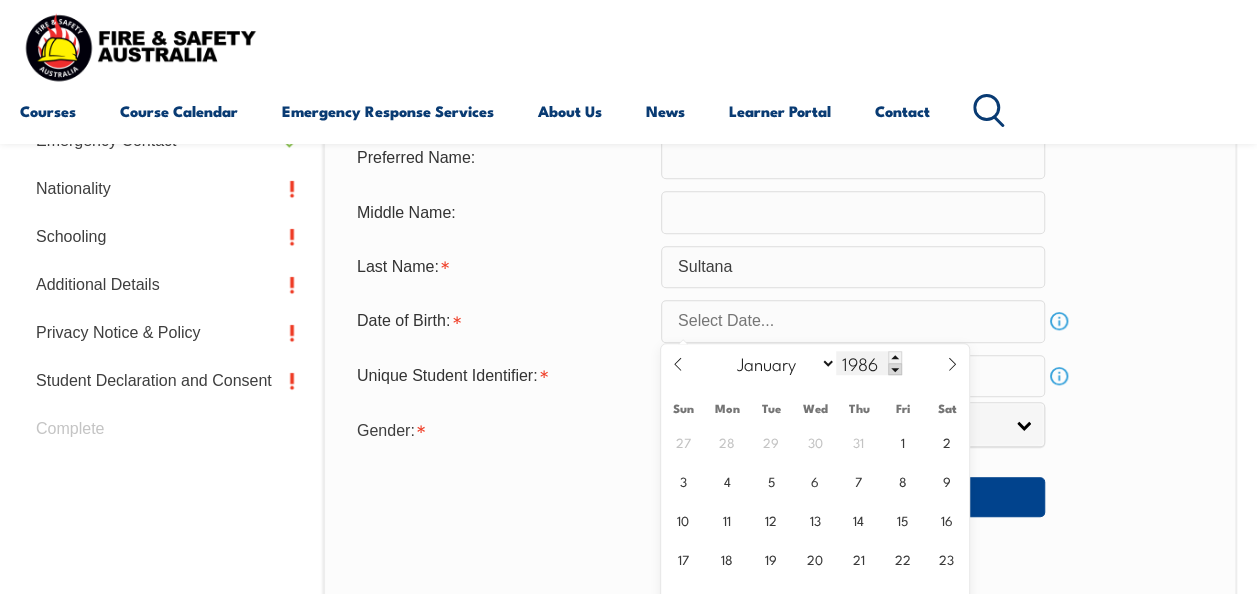 click at bounding box center (895, 369) 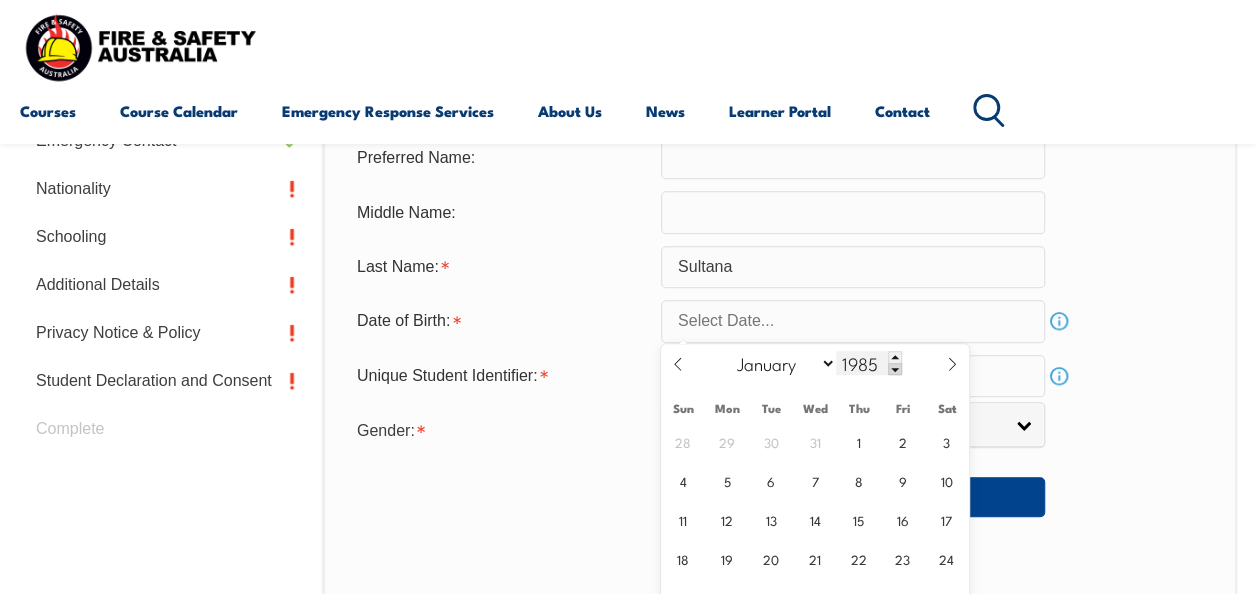 click at bounding box center (895, 369) 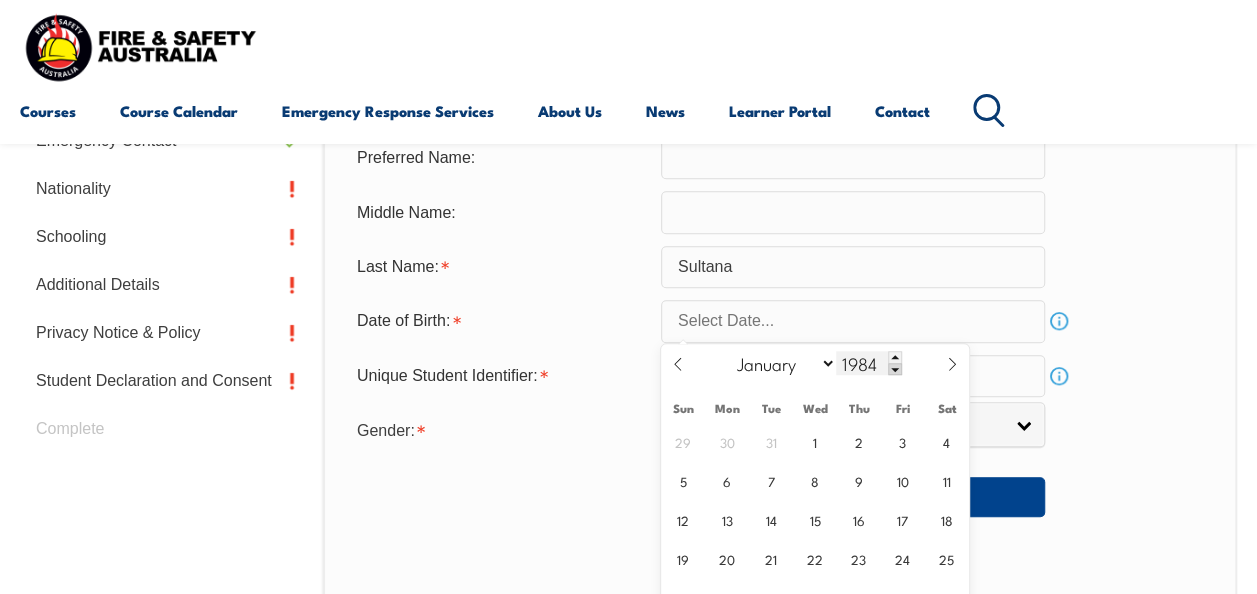 click at bounding box center [895, 369] 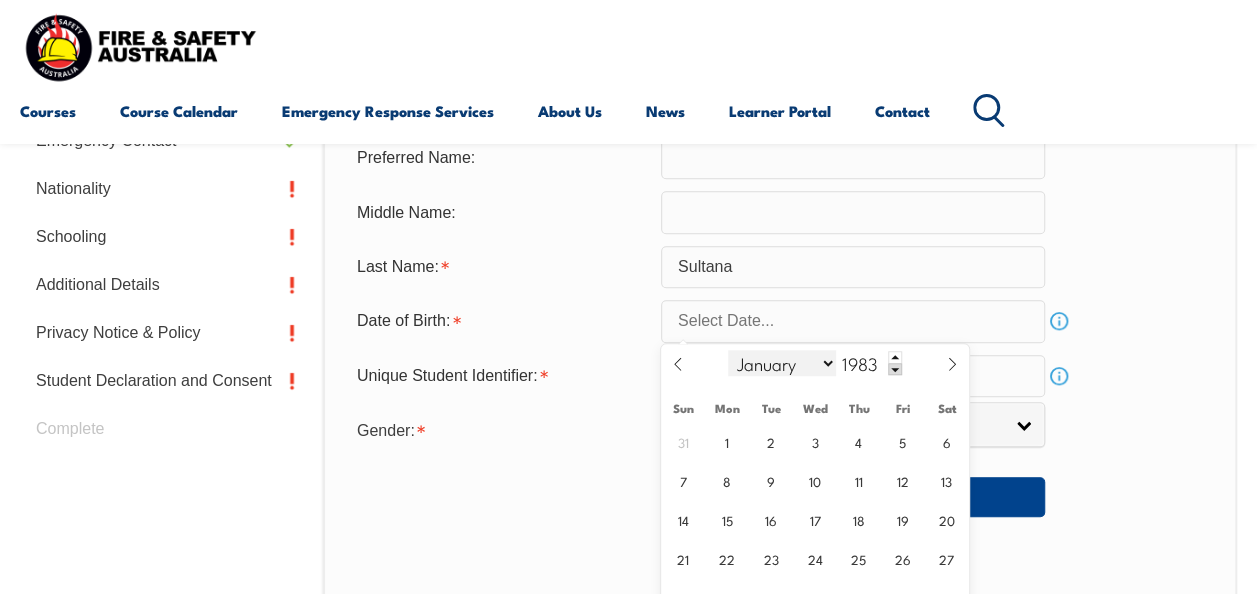 click on "January February March April May June July August September October November December" at bounding box center (782, 363) 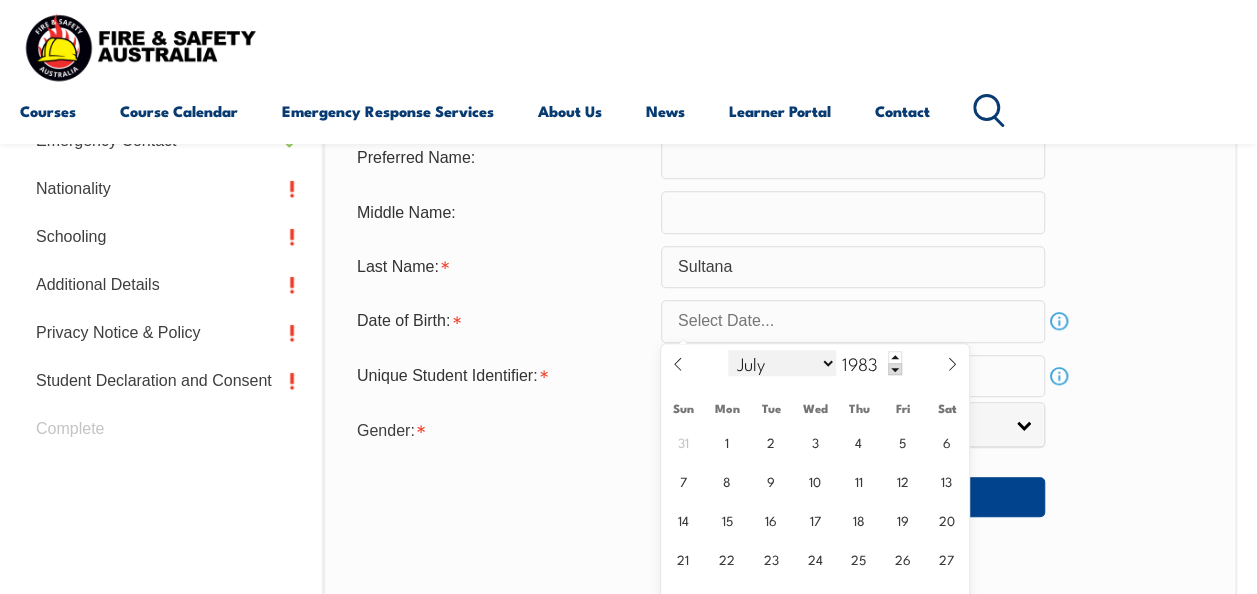 click on "January February March April May June July August September October November December" at bounding box center [782, 363] 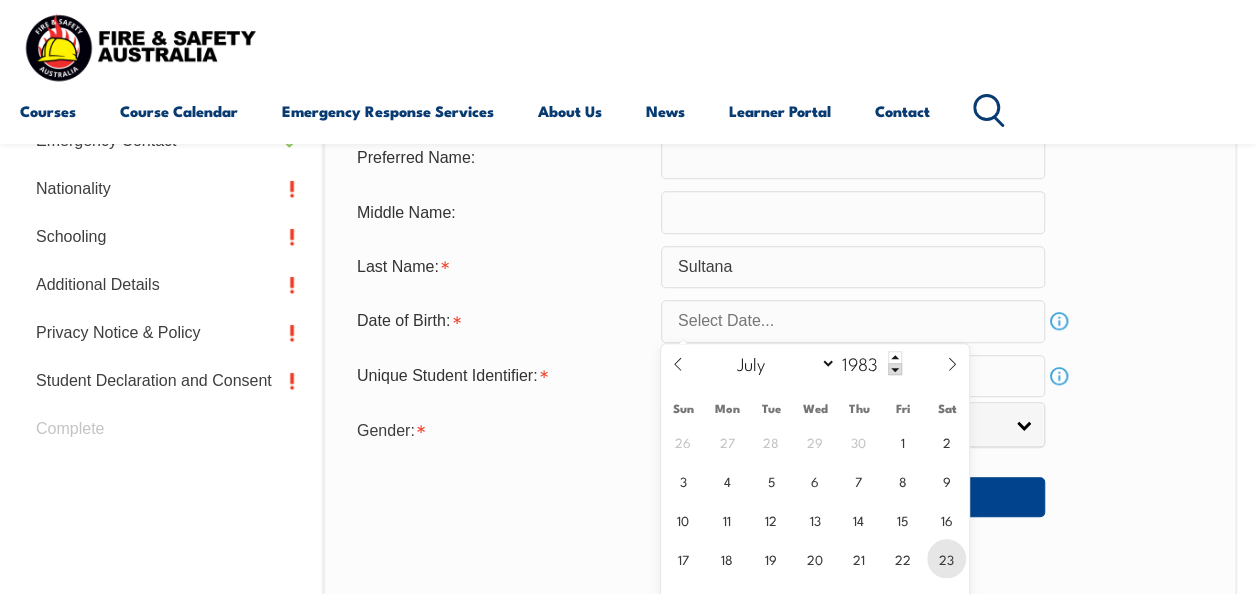 click on "23" at bounding box center (946, 558) 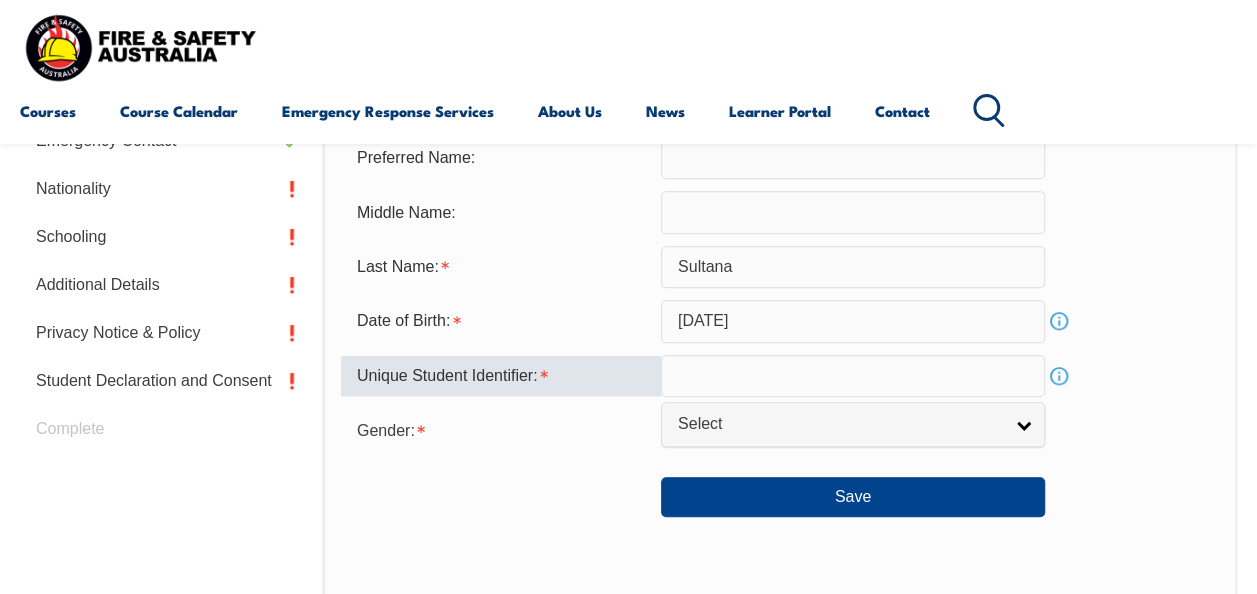 click at bounding box center (853, 376) 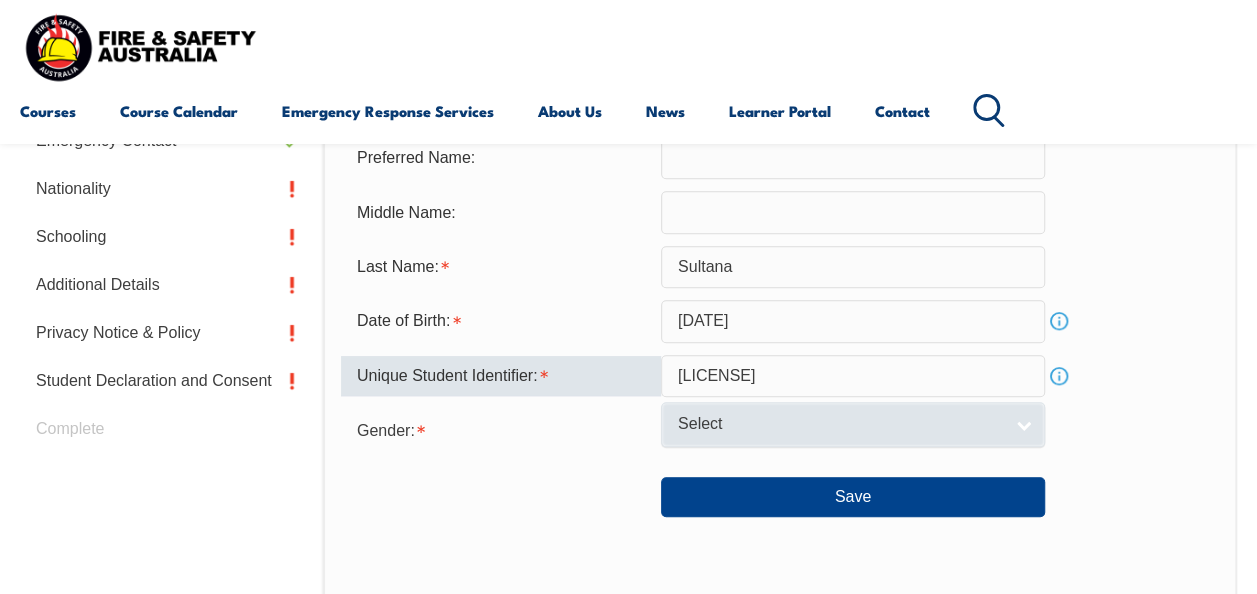 type on "AX9XEA4PDT" 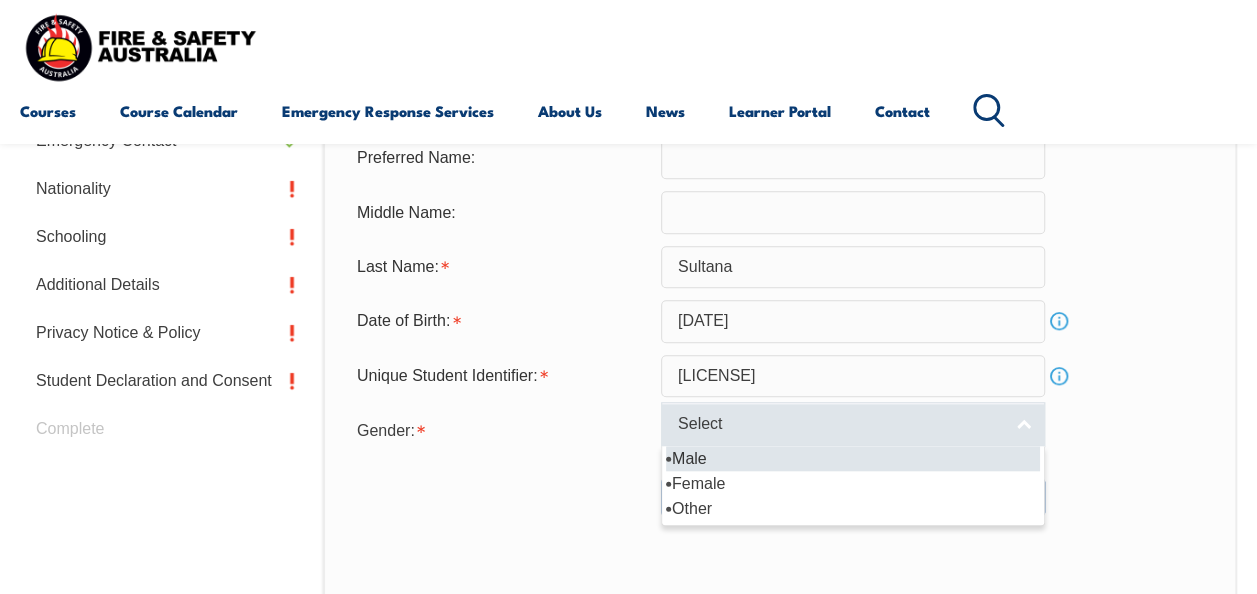click on "Select" at bounding box center (853, 424) 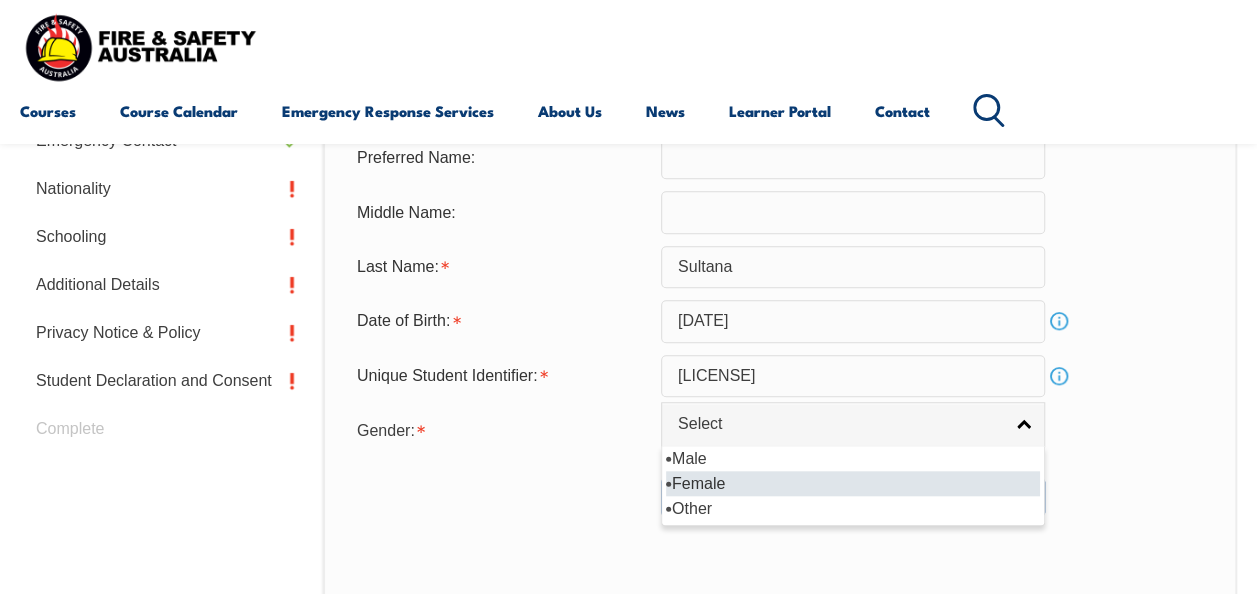 click on "Female" at bounding box center (853, 483) 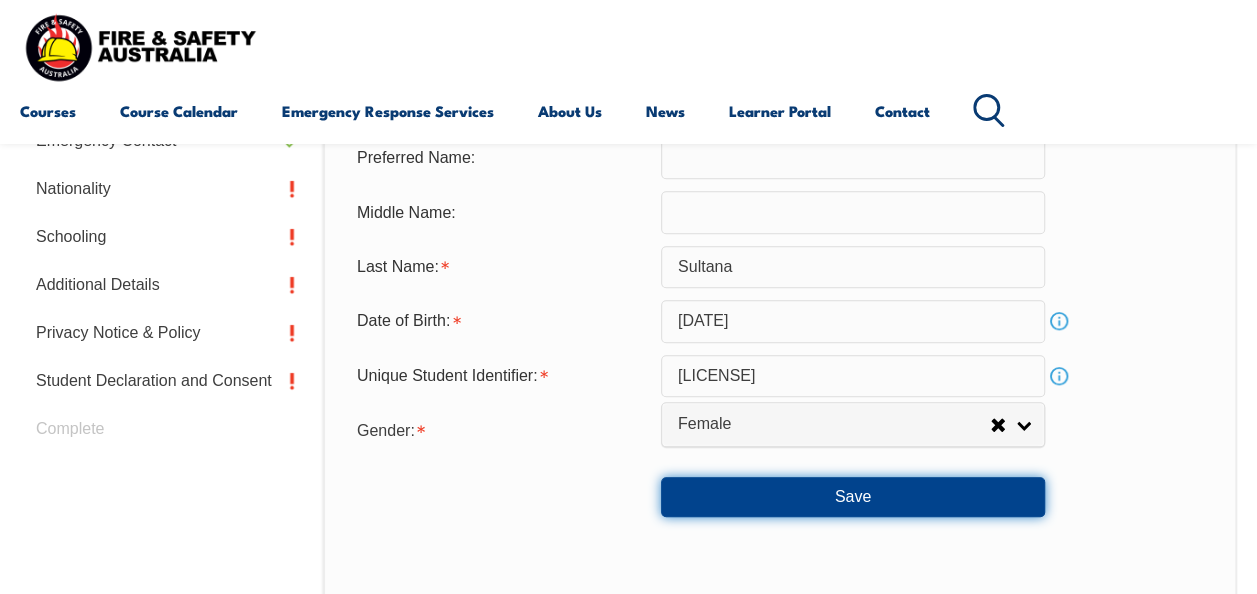 click on "Save" at bounding box center [853, 497] 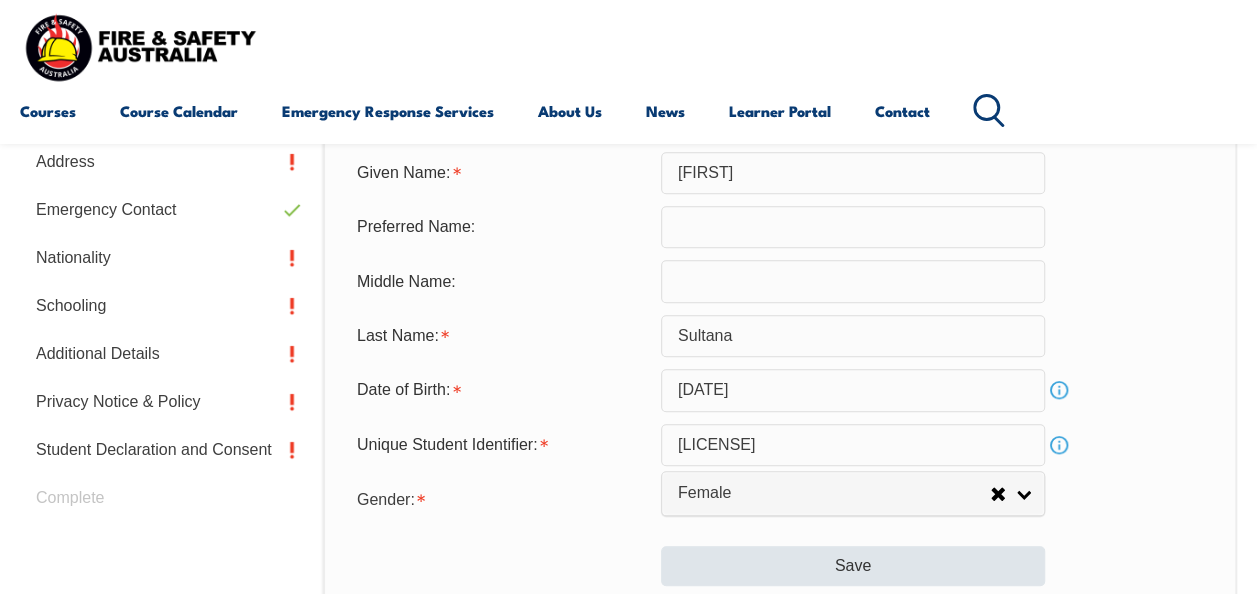 scroll, scrollTop: 647, scrollLeft: 0, axis: vertical 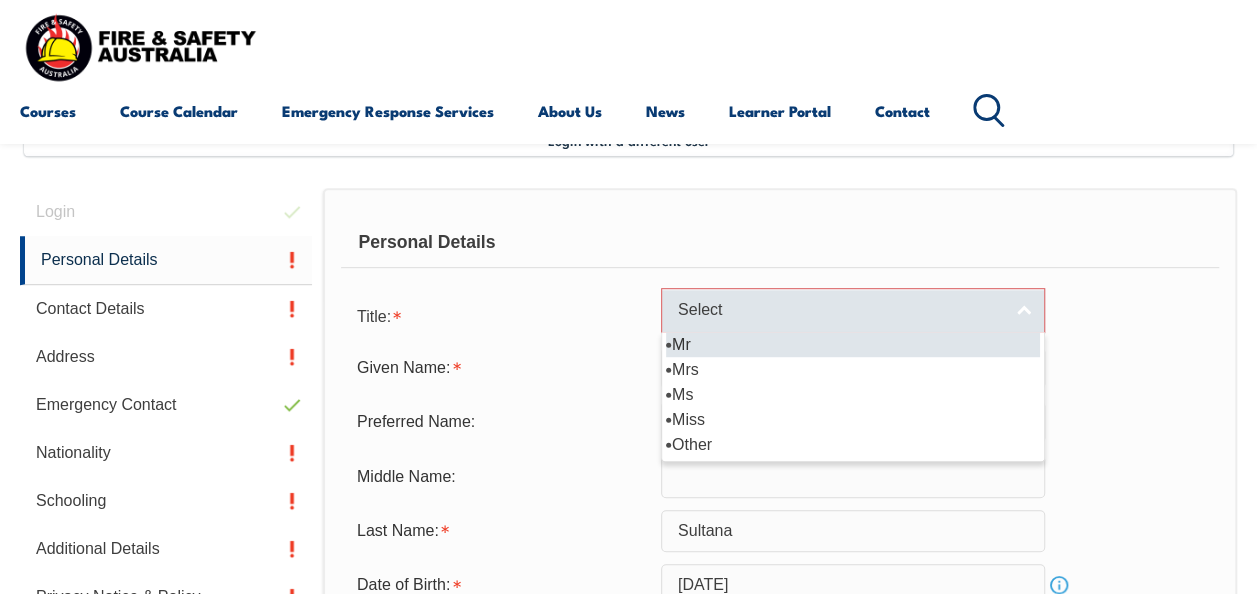 click on "Select" at bounding box center (853, 310) 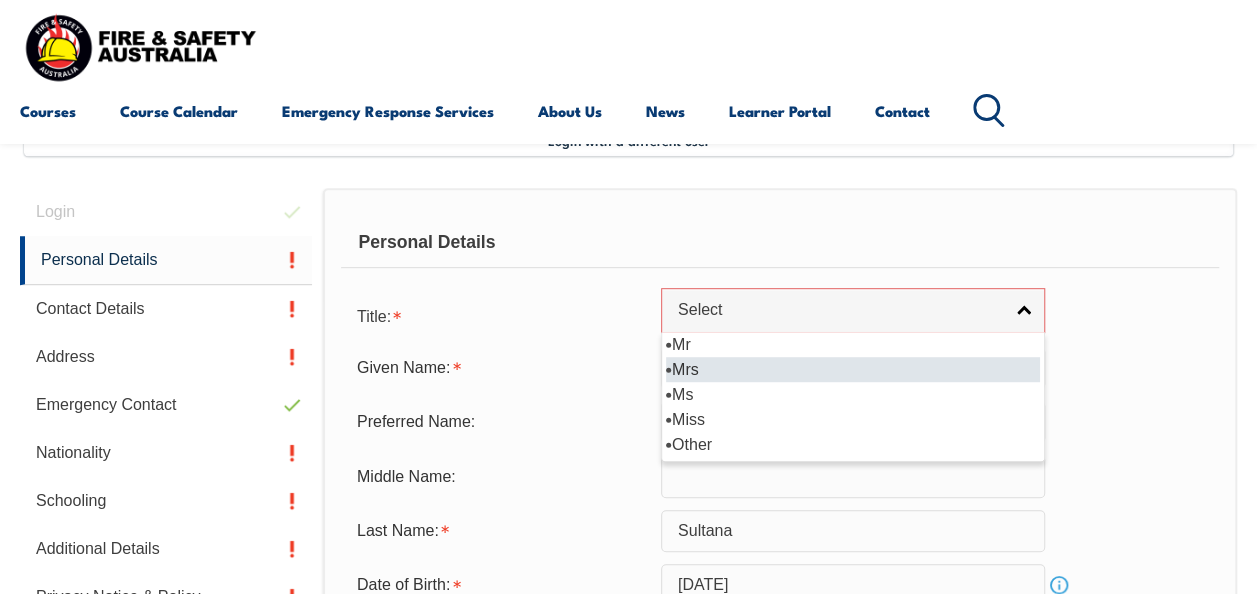click on "Mrs" at bounding box center [853, 369] 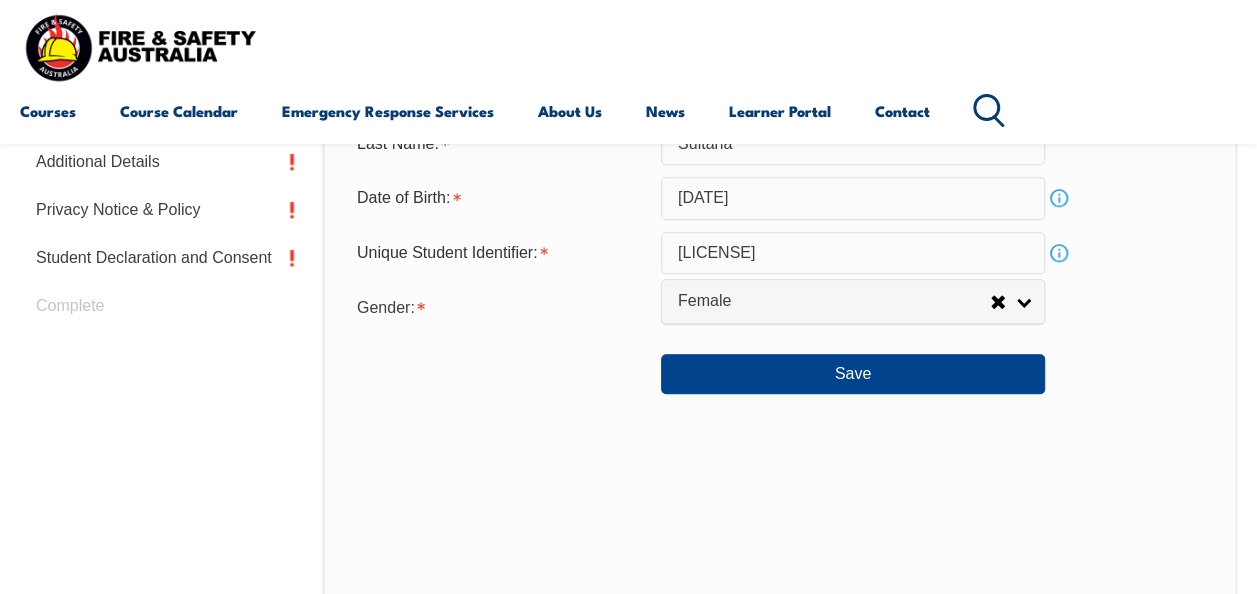 scroll, scrollTop: 914, scrollLeft: 0, axis: vertical 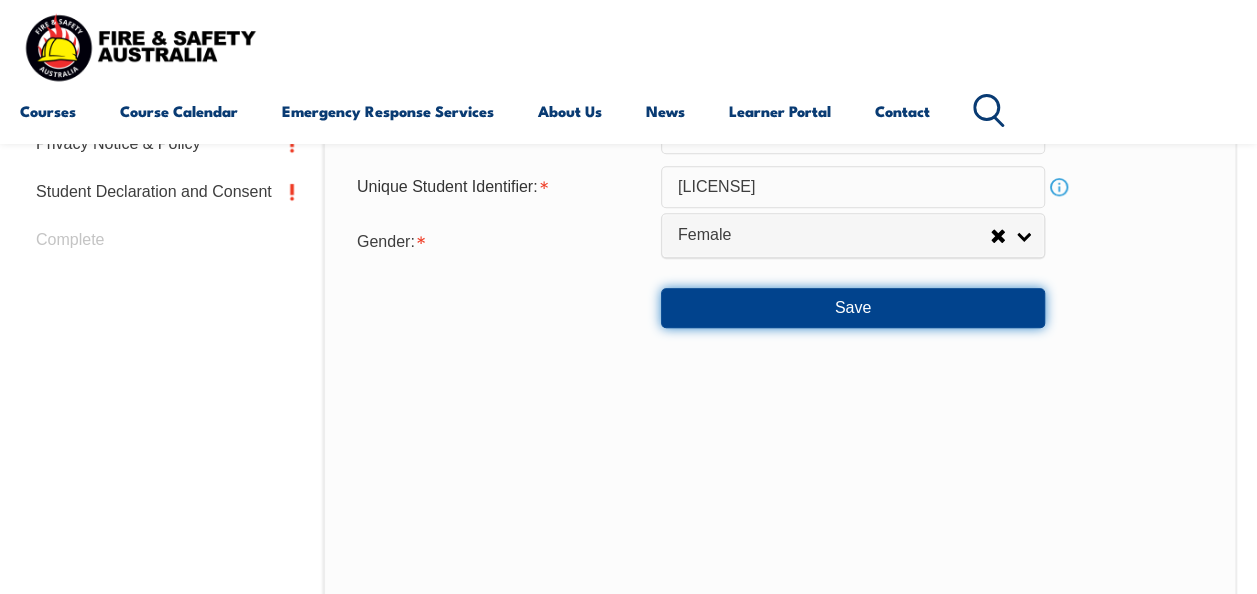 click on "Save" at bounding box center [853, 308] 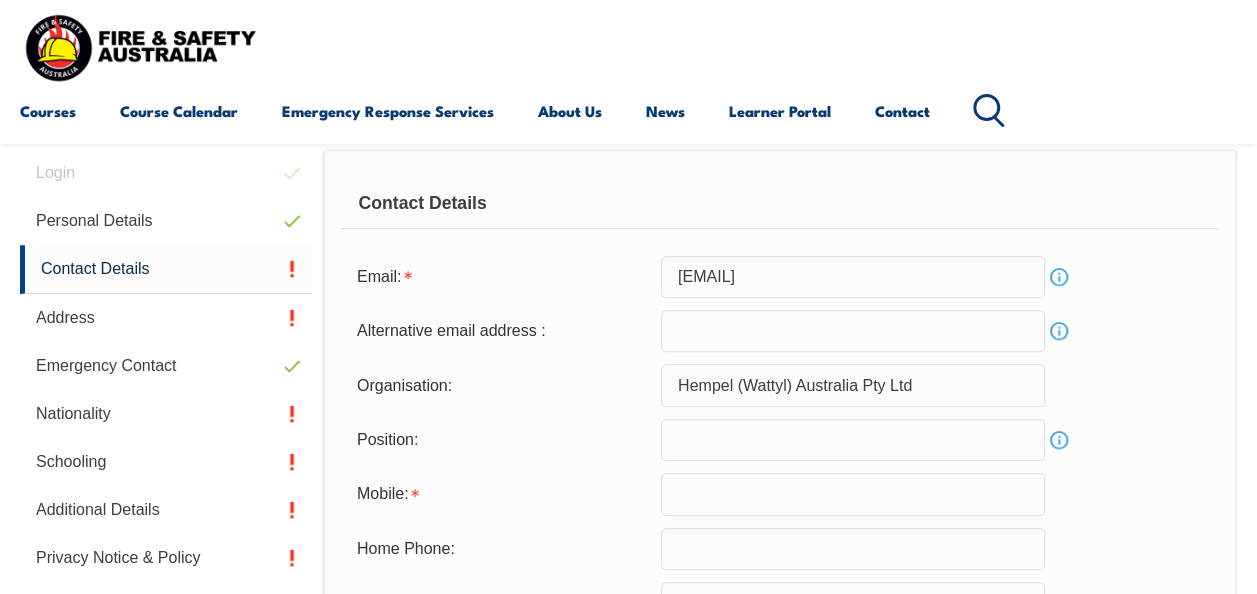 scroll, scrollTop: 485, scrollLeft: 0, axis: vertical 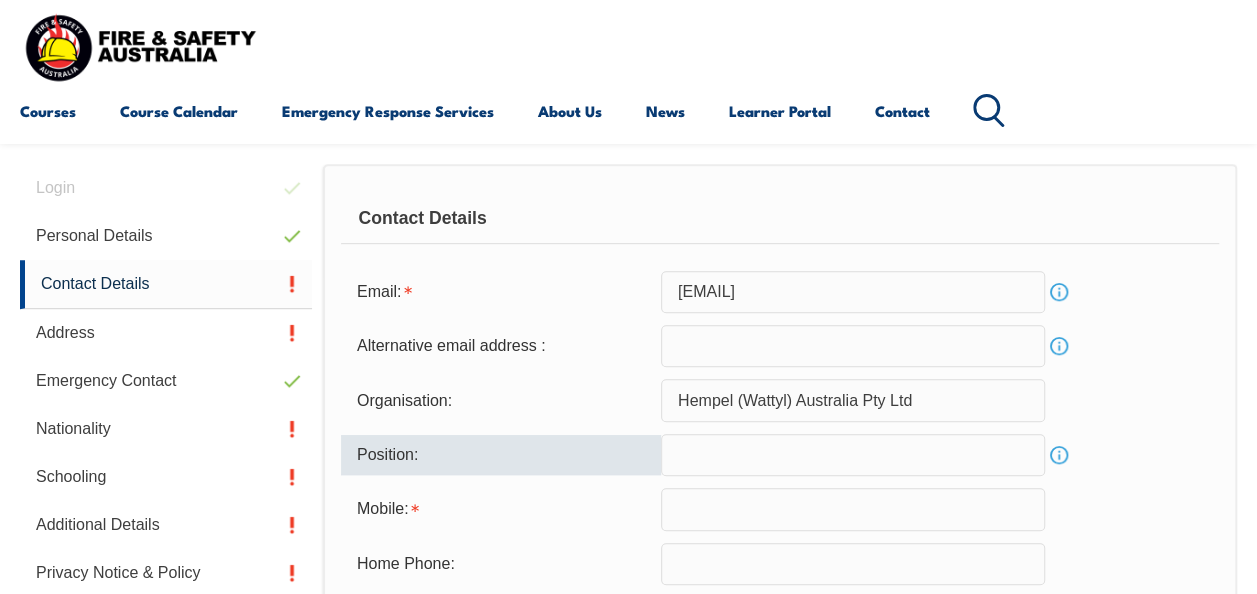 click at bounding box center (853, 455) 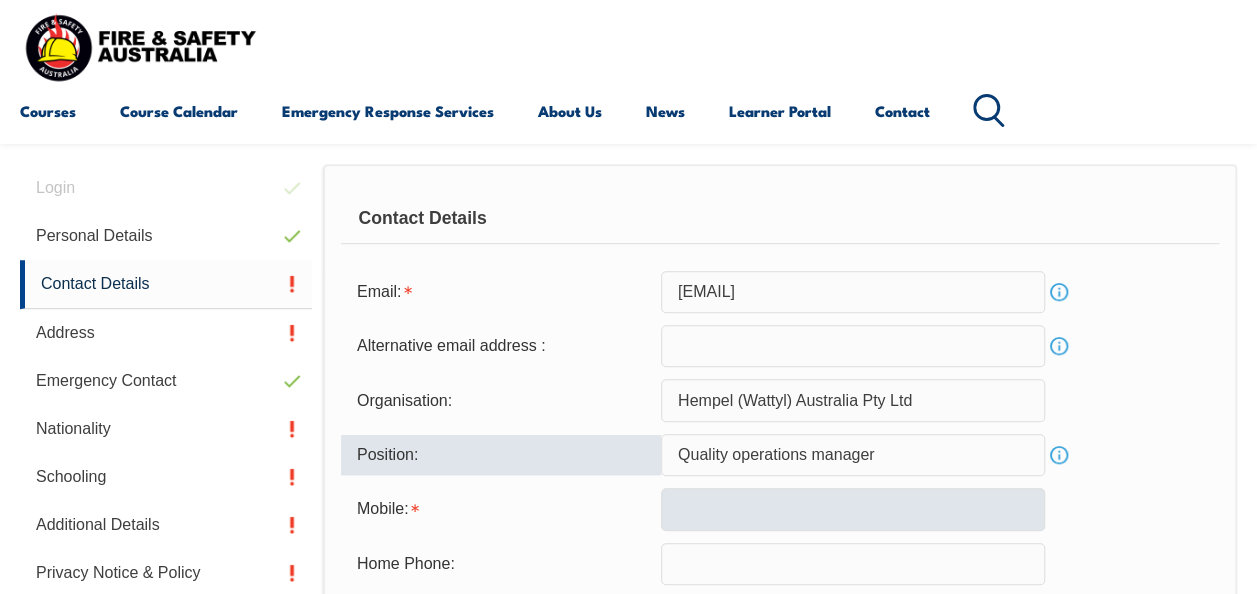 type on "Quality operations manager" 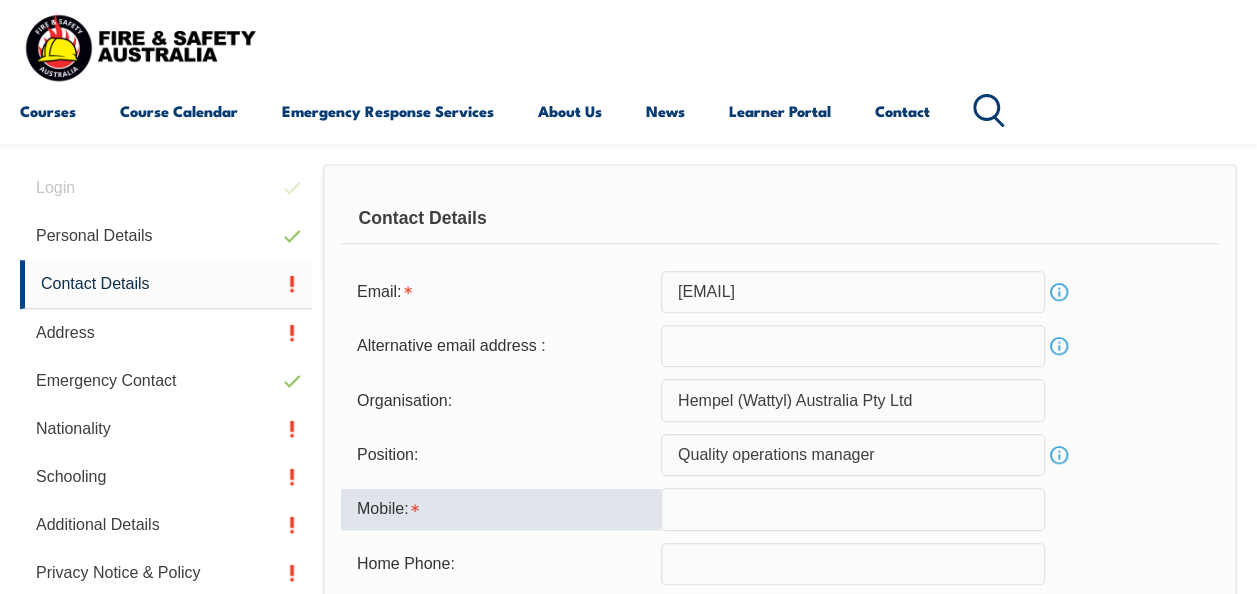 click at bounding box center [853, 509] 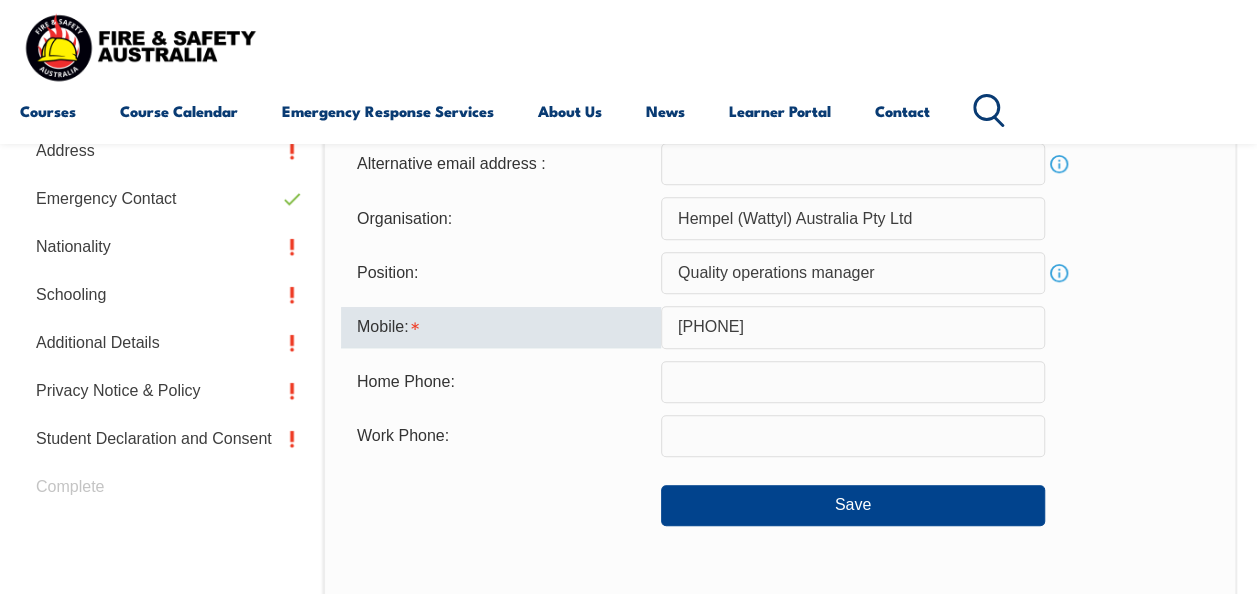 scroll, scrollTop: 685, scrollLeft: 0, axis: vertical 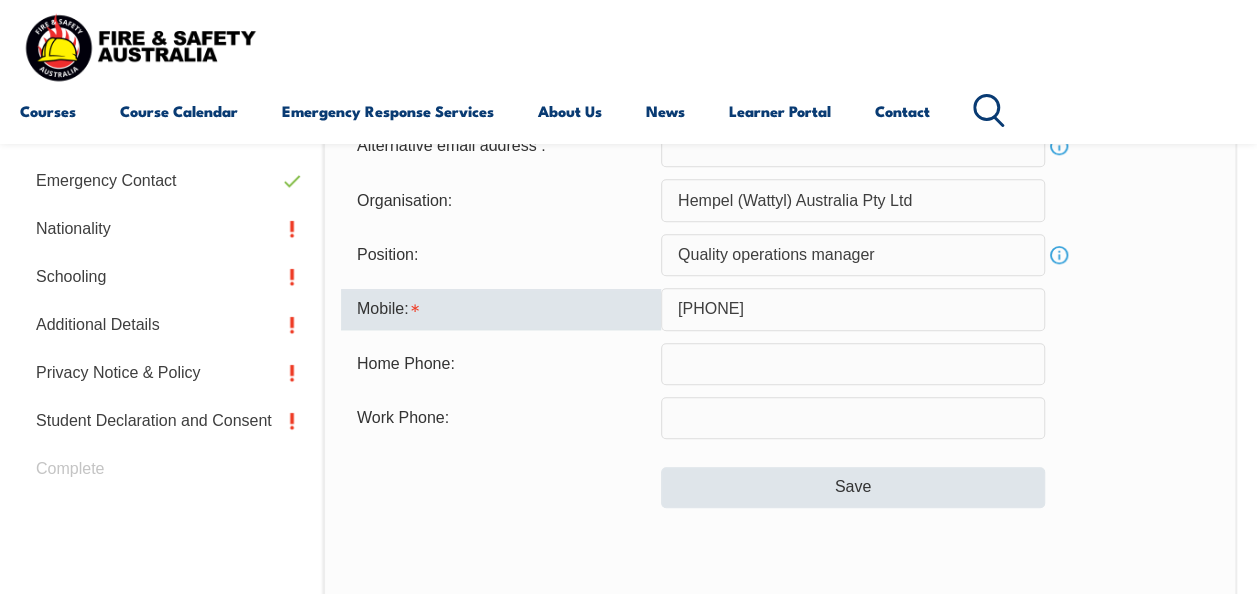 type on "0473413238" 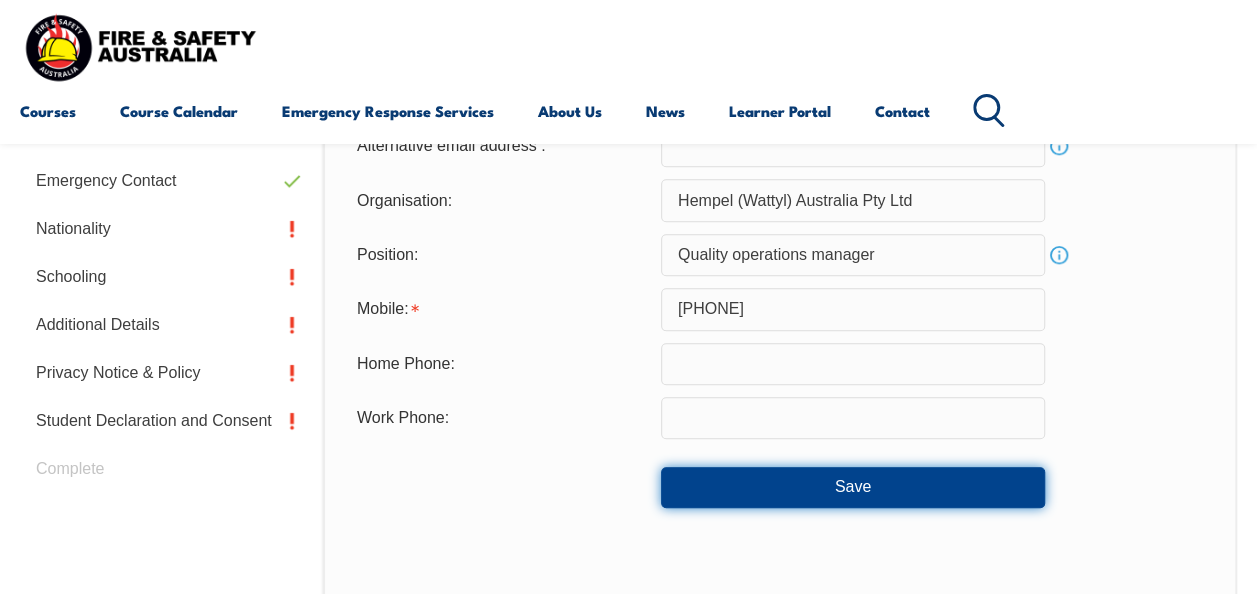 click on "Save" at bounding box center [853, 487] 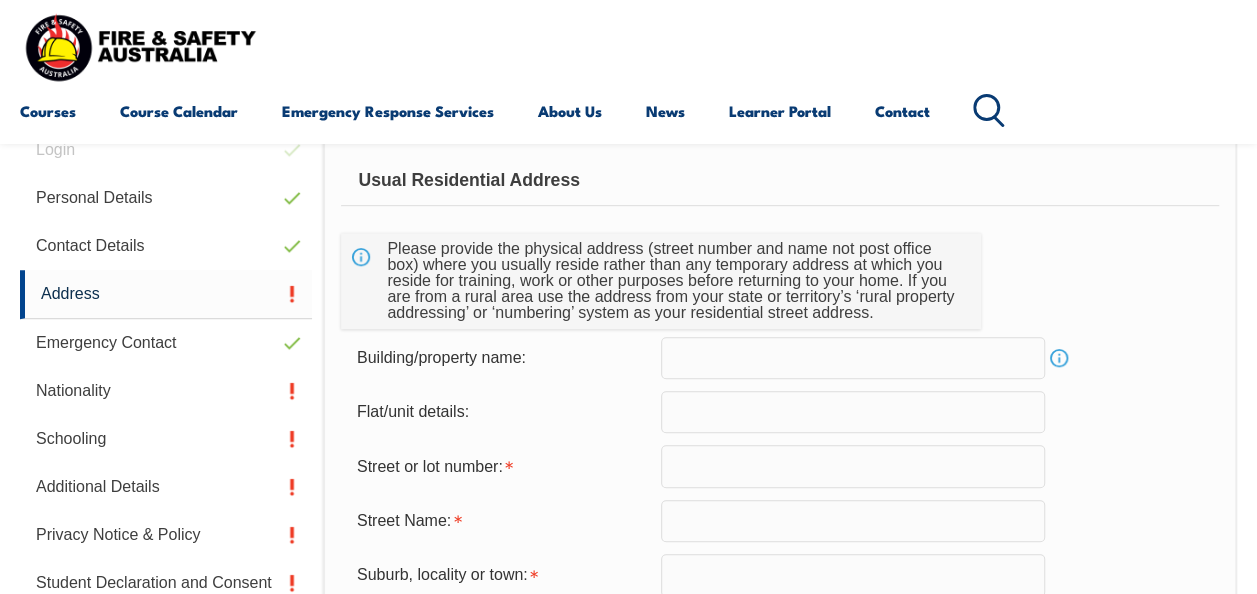 scroll, scrollTop: 484, scrollLeft: 0, axis: vertical 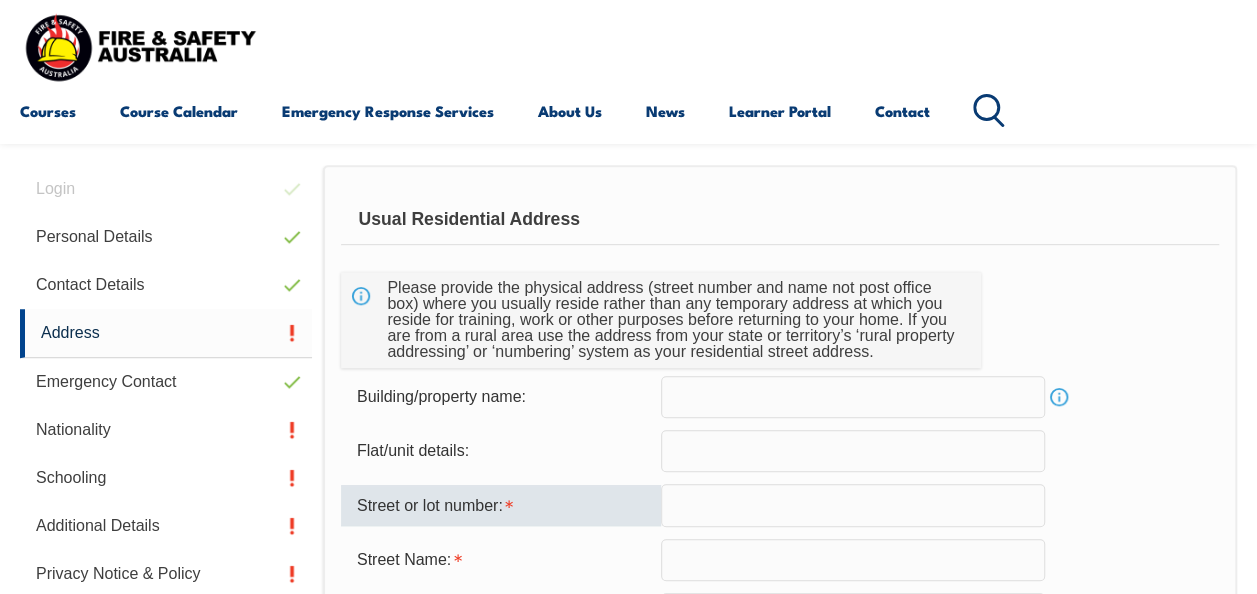 click at bounding box center (853, 505) 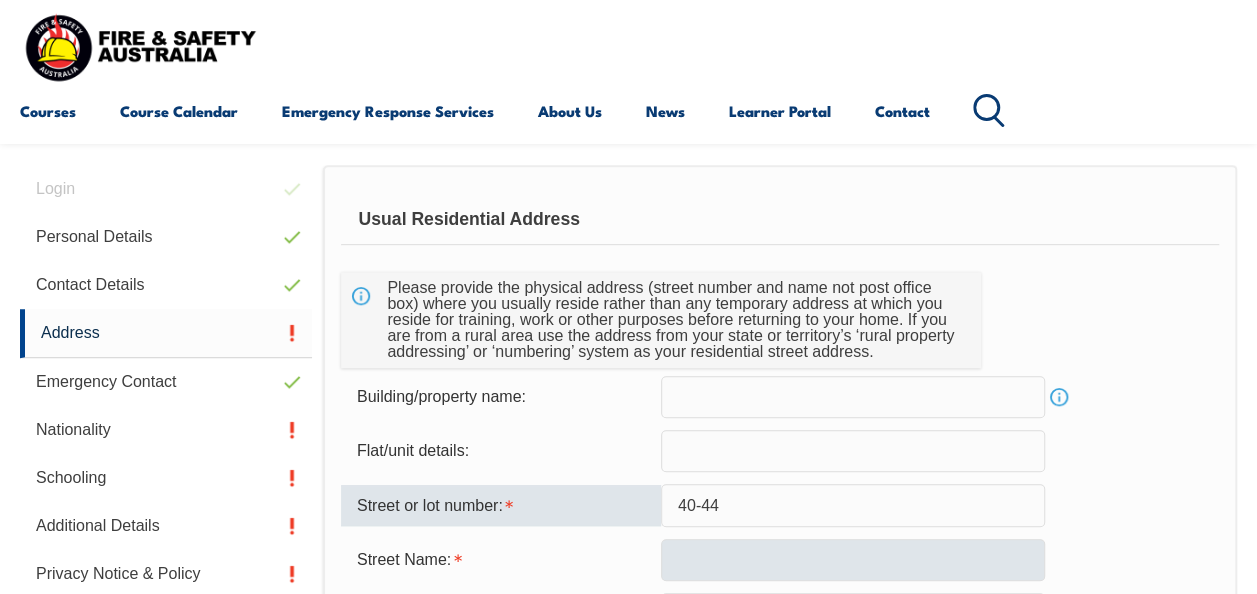 type on "40-44" 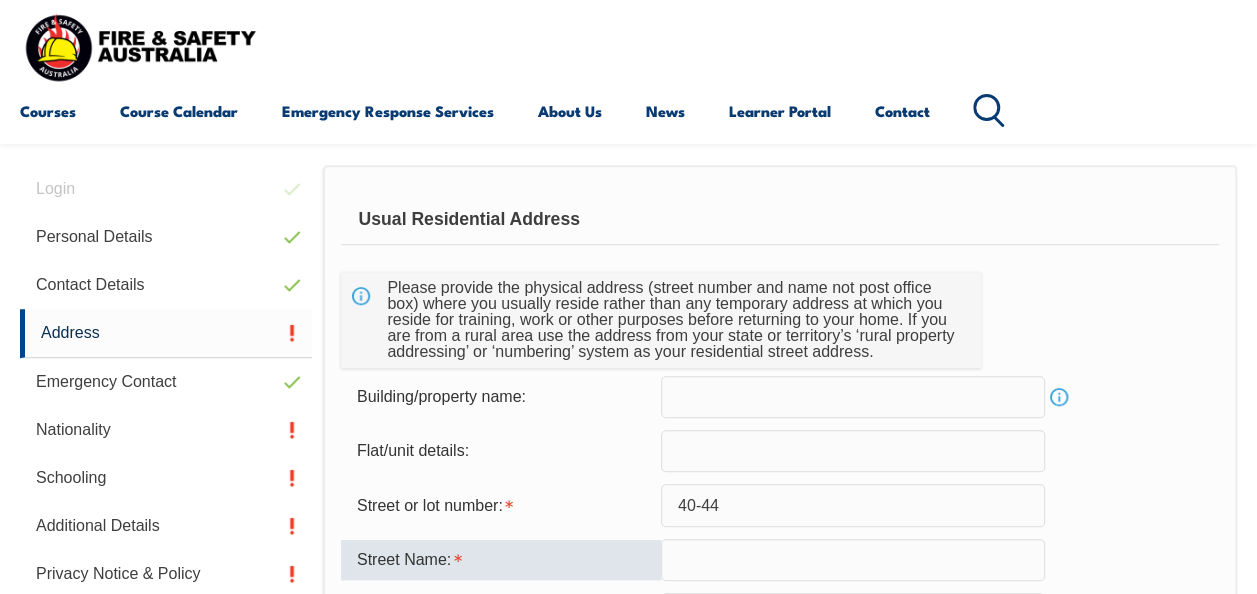 click at bounding box center [853, 560] 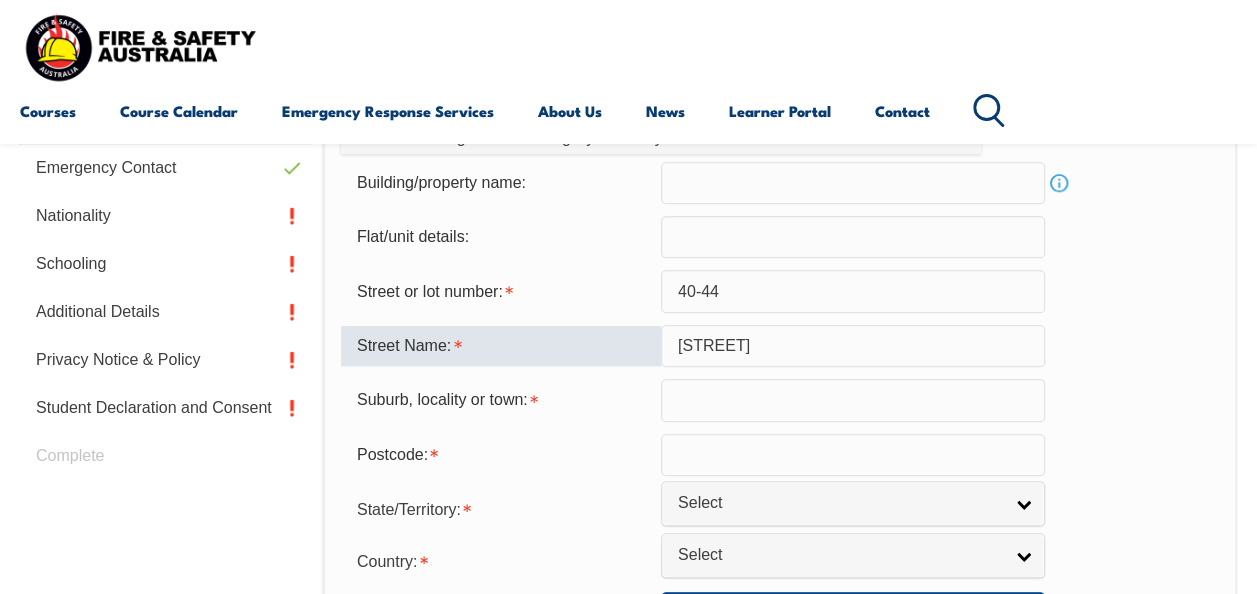 scroll, scrollTop: 791, scrollLeft: 0, axis: vertical 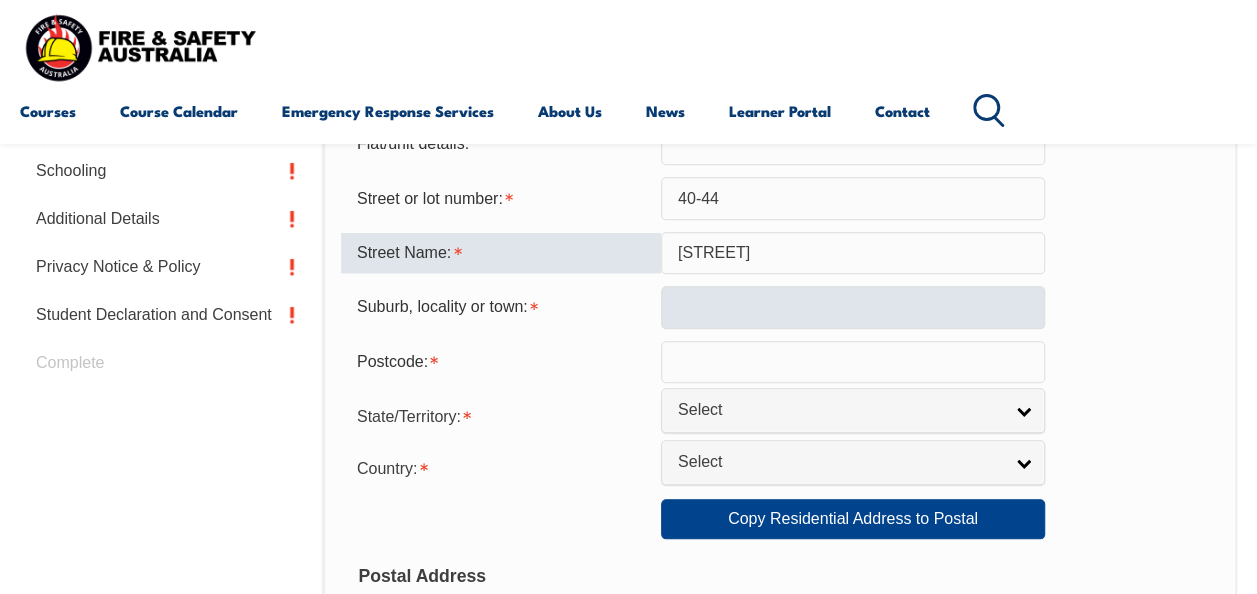 type on "Graingers road" 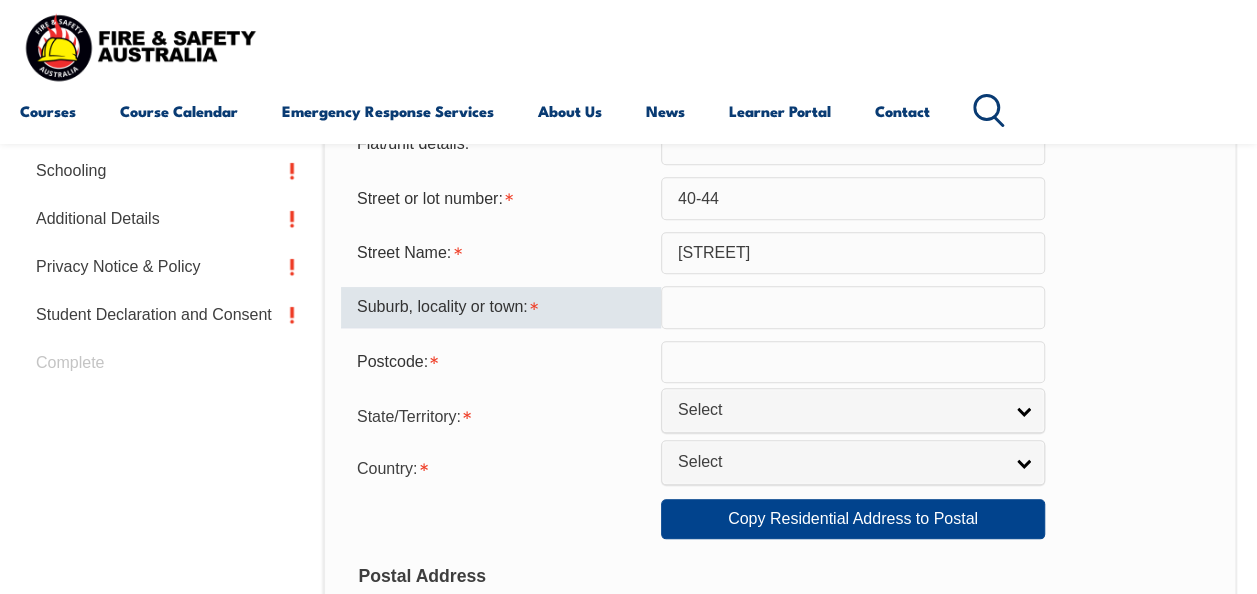 click at bounding box center [853, 307] 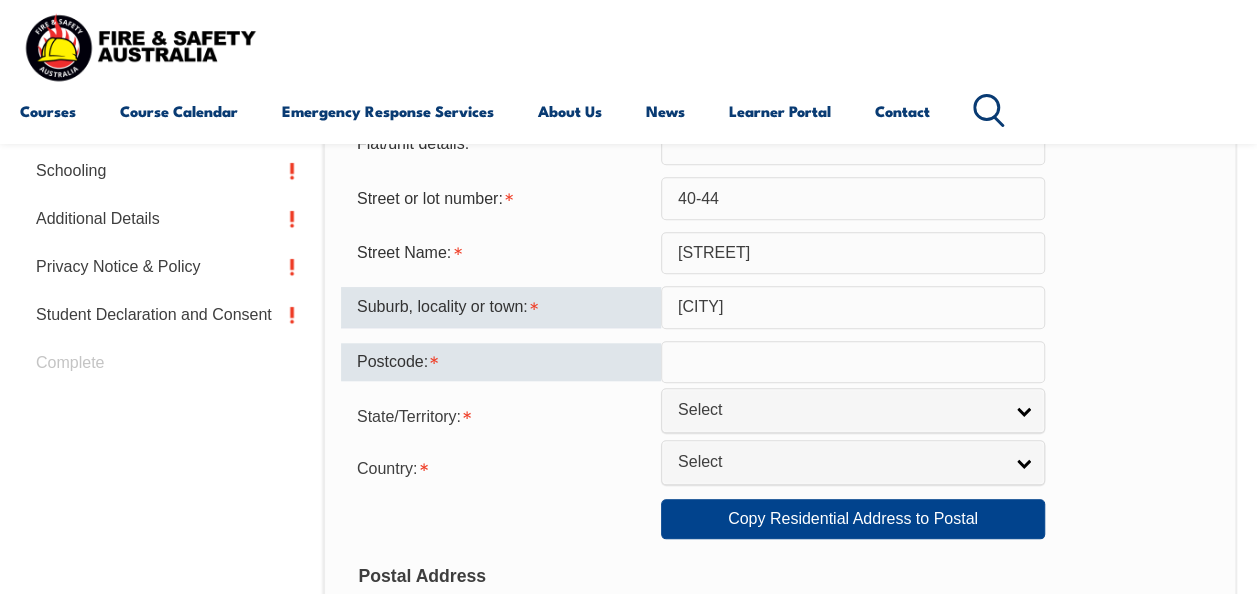 type on "West footscray" 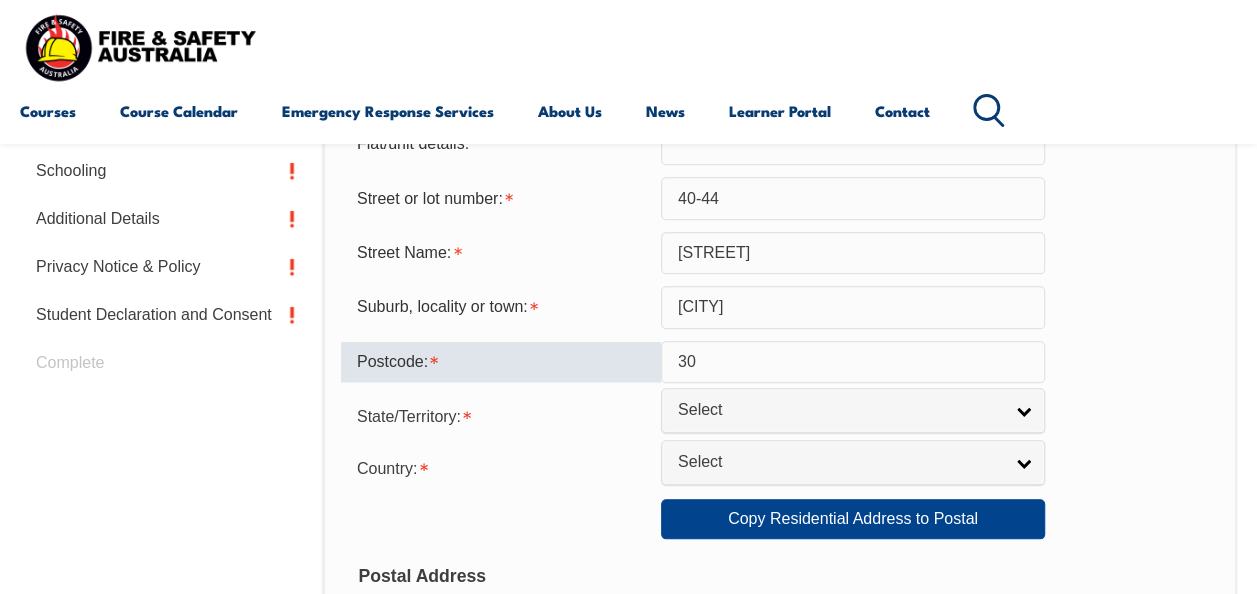 click on "30" at bounding box center (853, 362) 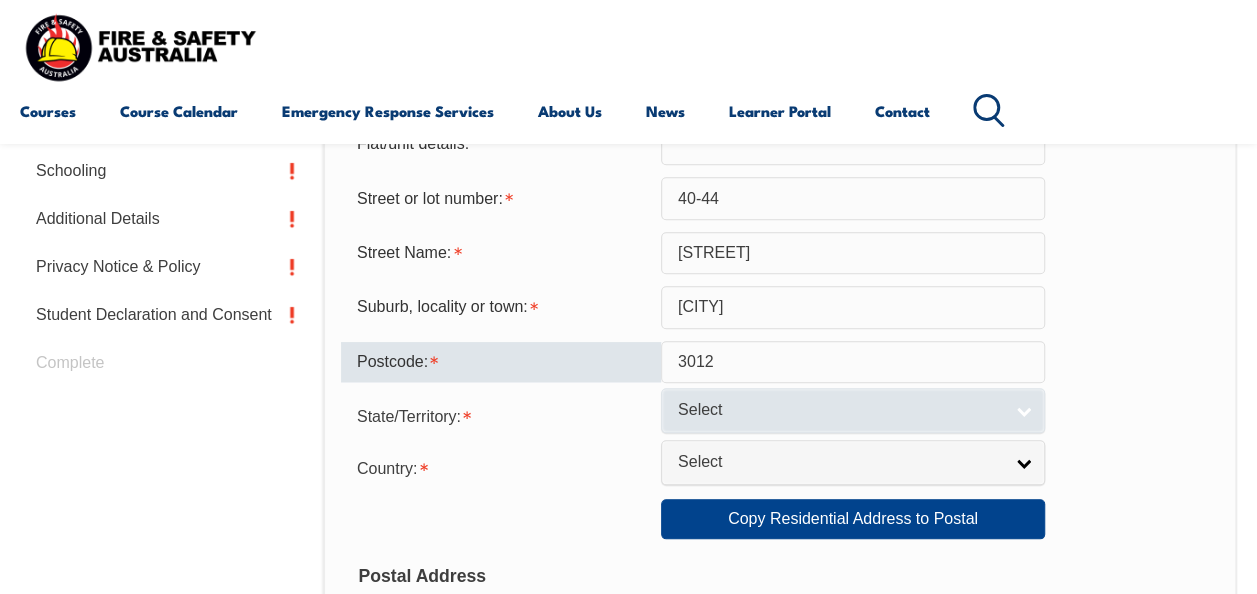 type on "3012" 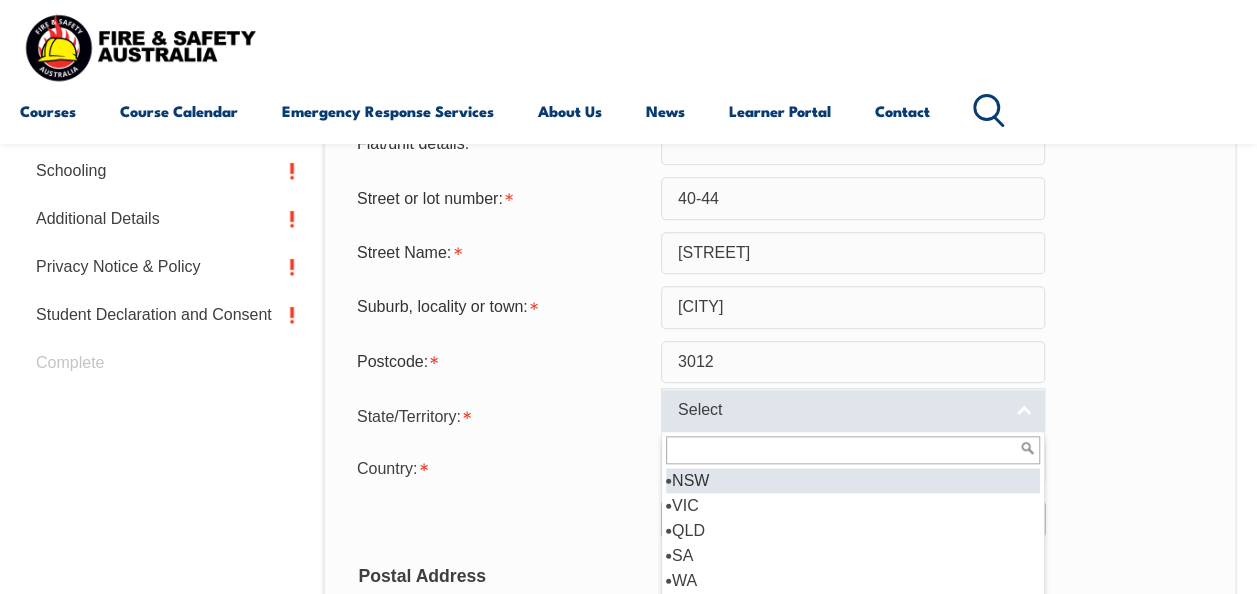 click on "Select" at bounding box center (840, 410) 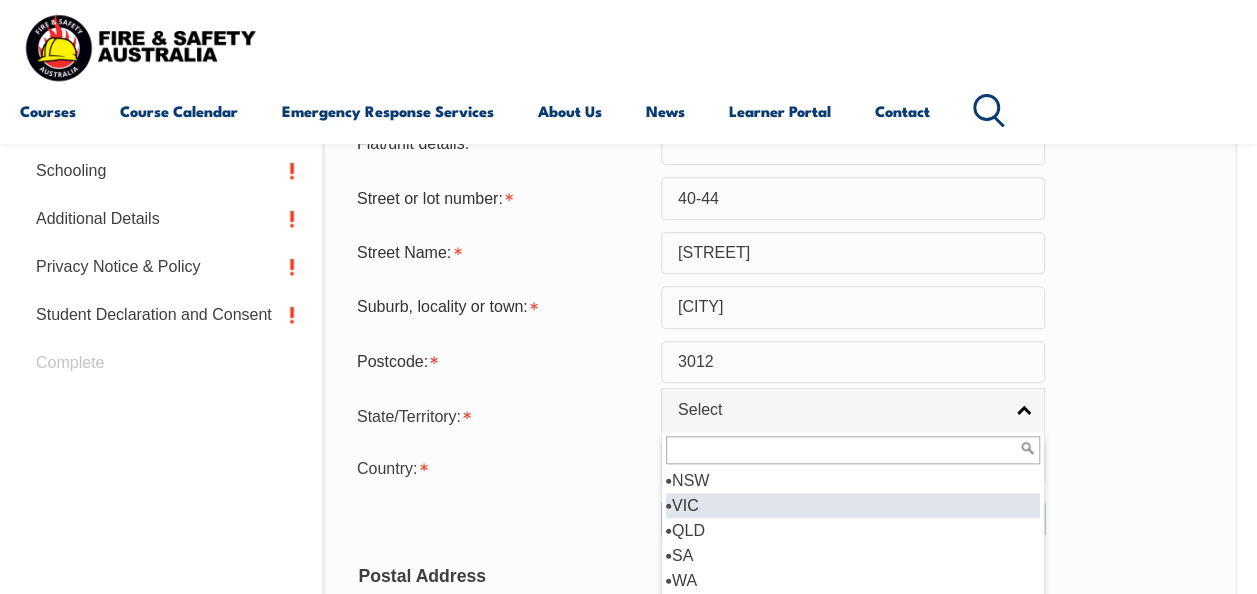 click on "VIC" at bounding box center (853, 505) 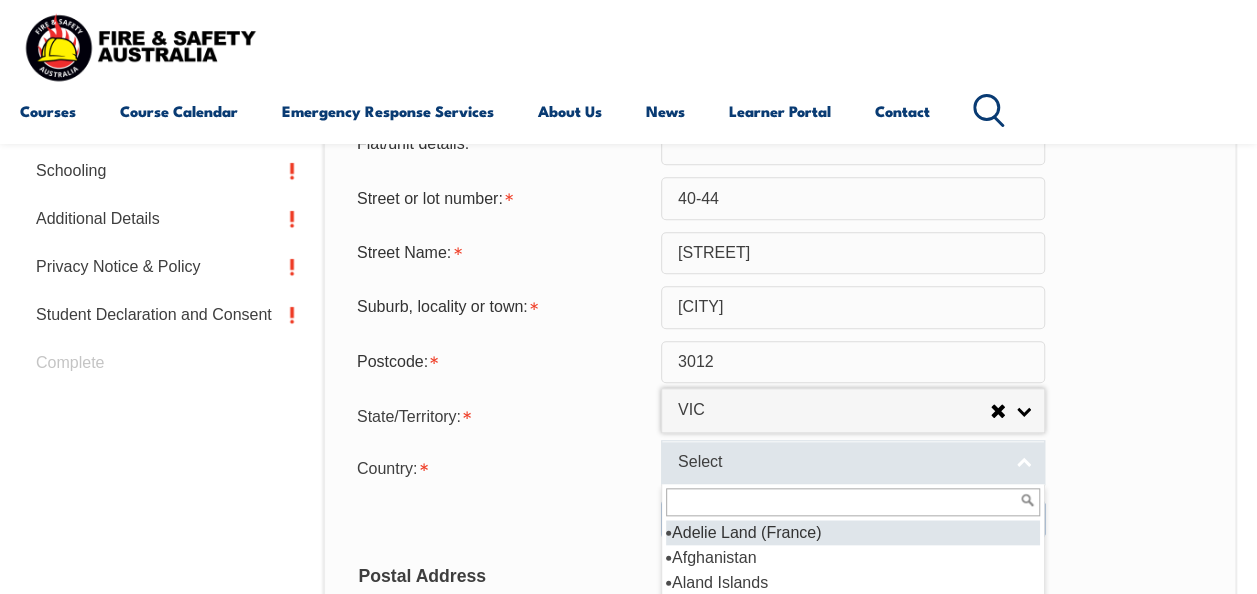 click on "Select" at bounding box center [840, 462] 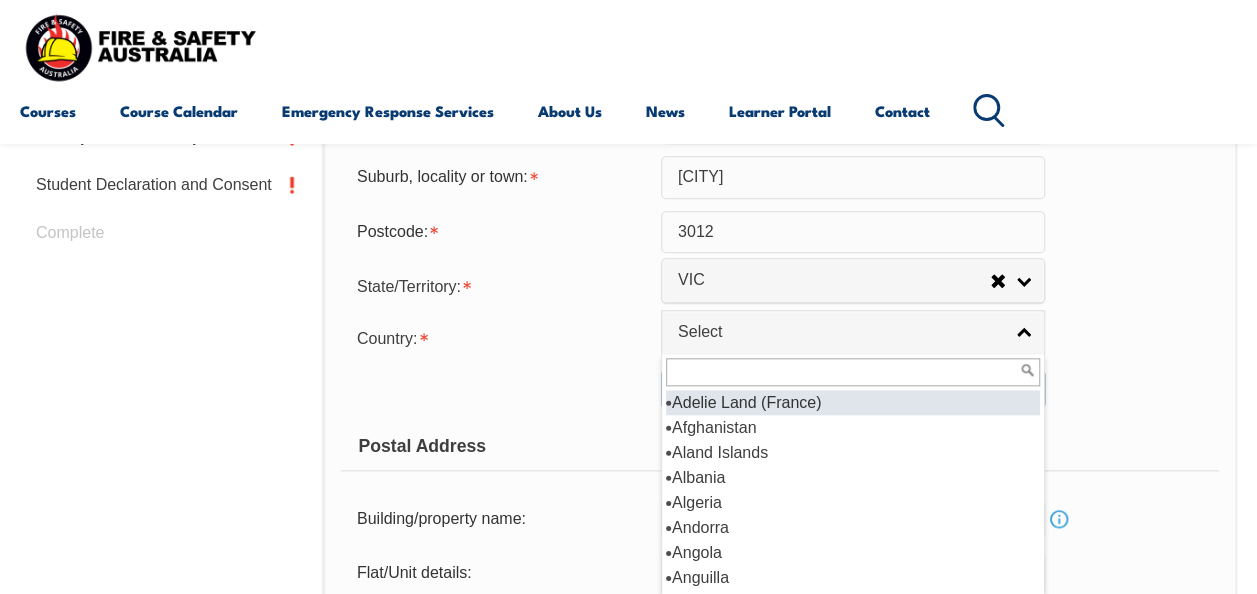 scroll, scrollTop: 951, scrollLeft: 0, axis: vertical 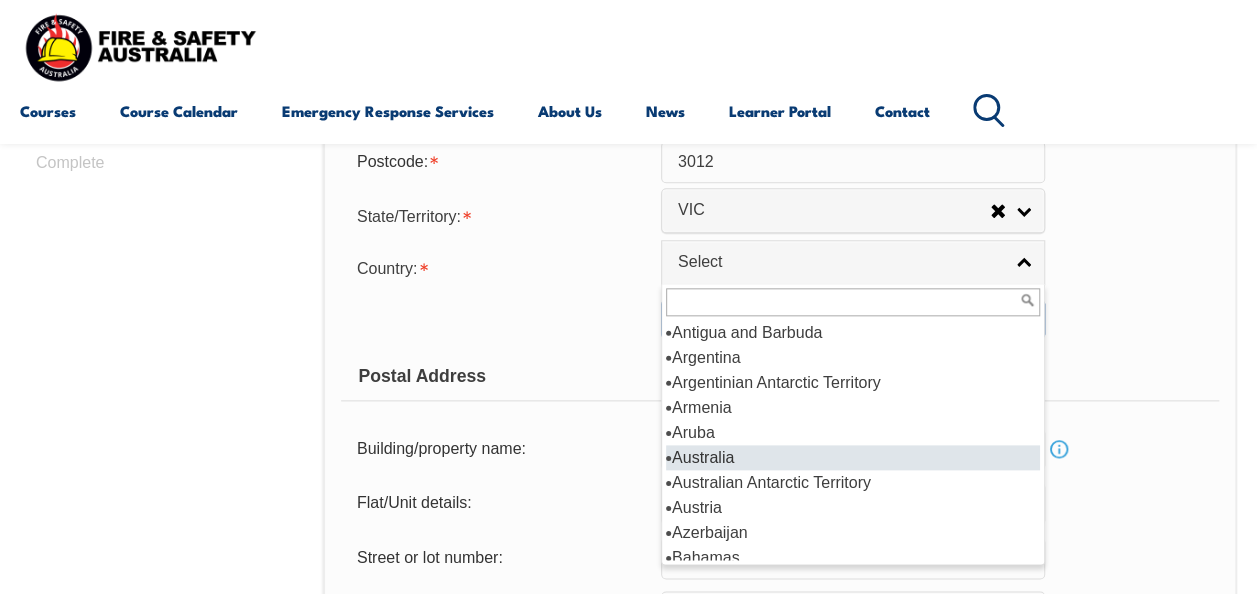 click on "Australia" at bounding box center [853, 457] 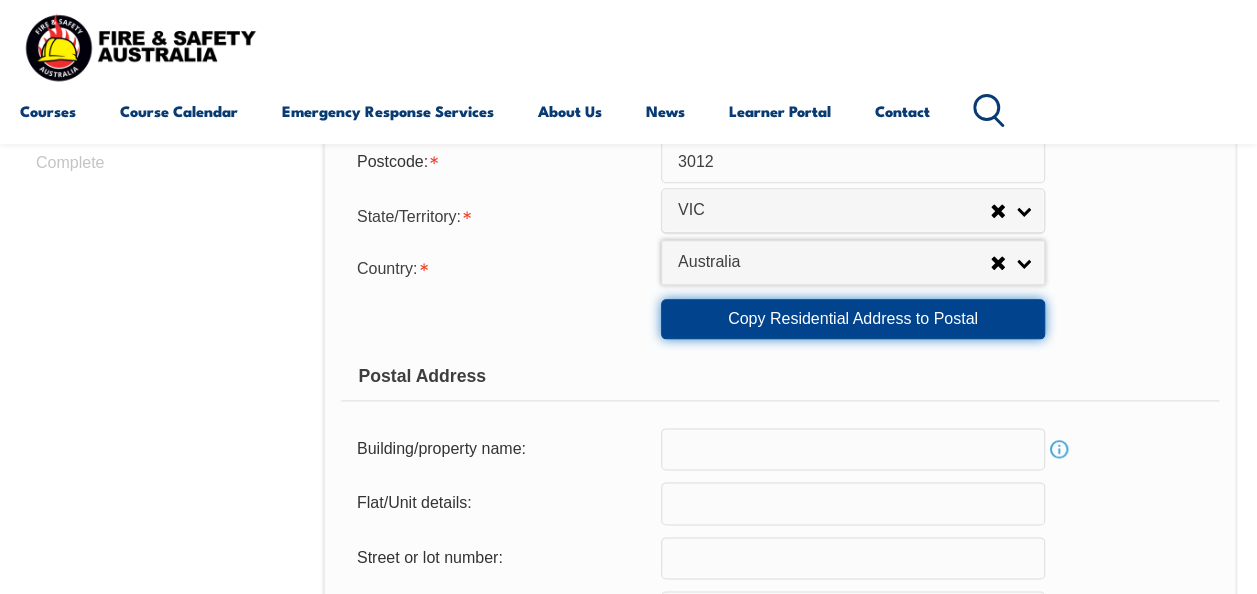 click on "Copy Residential Address to Postal" at bounding box center (853, 319) 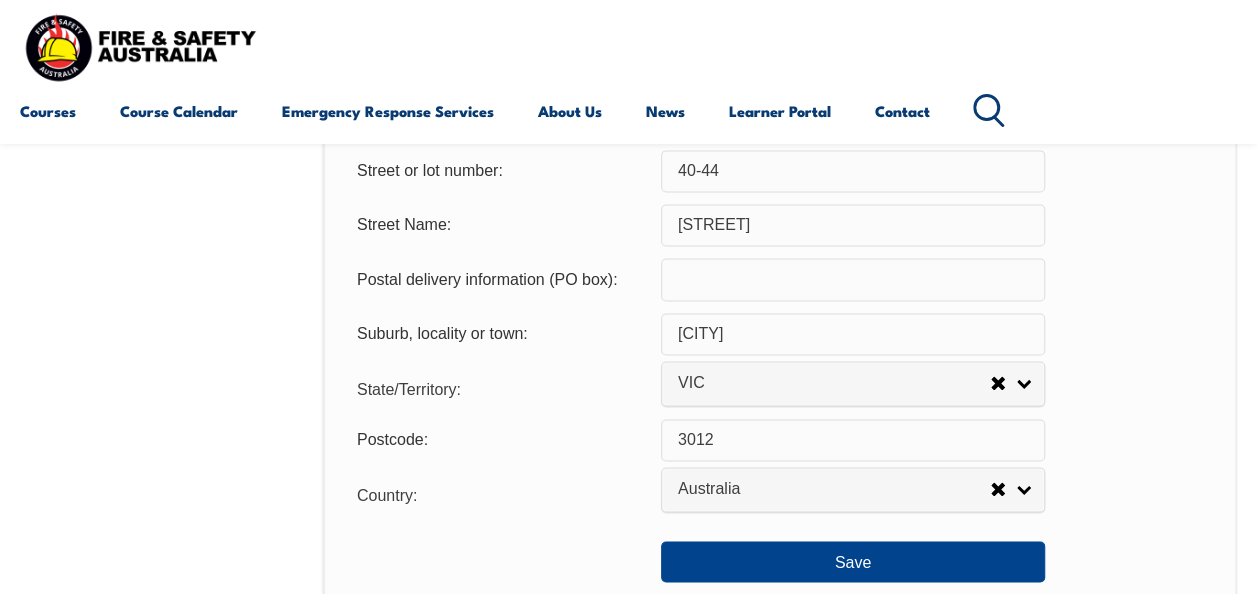 scroll, scrollTop: 1404, scrollLeft: 0, axis: vertical 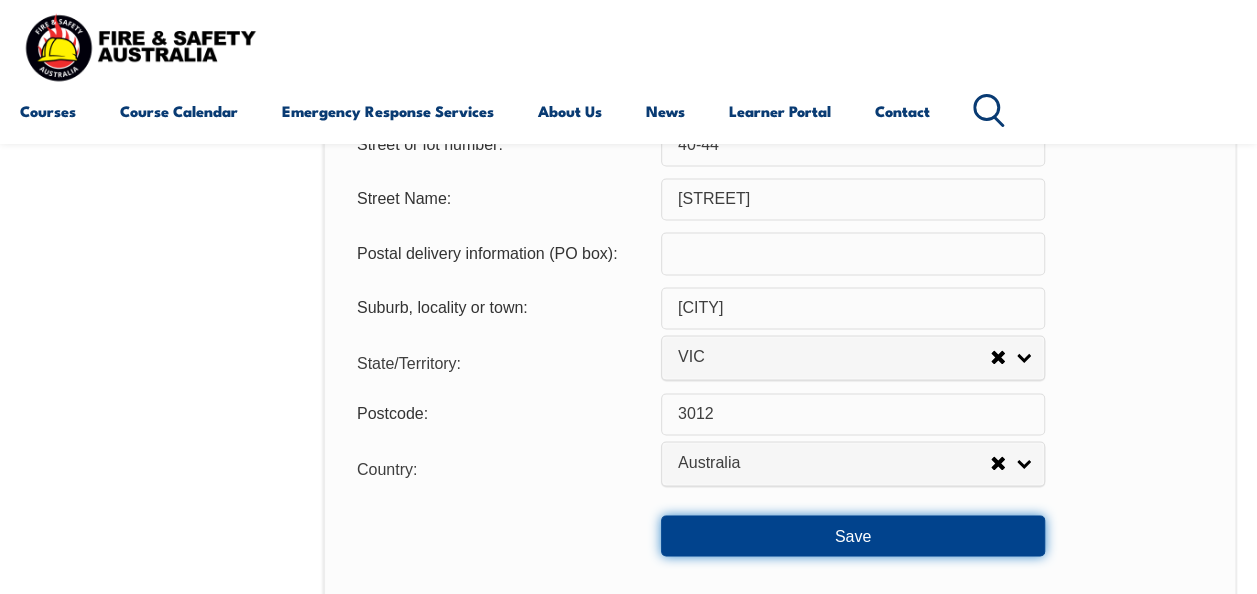 click on "Save" at bounding box center (853, 535) 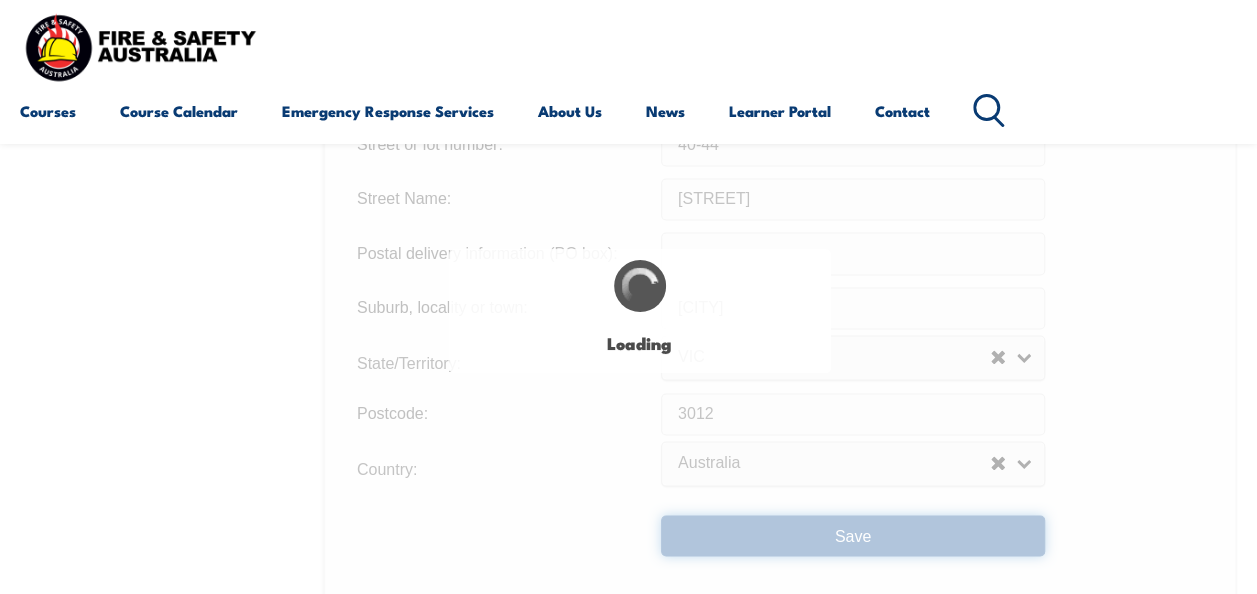 type on "Graingers road" 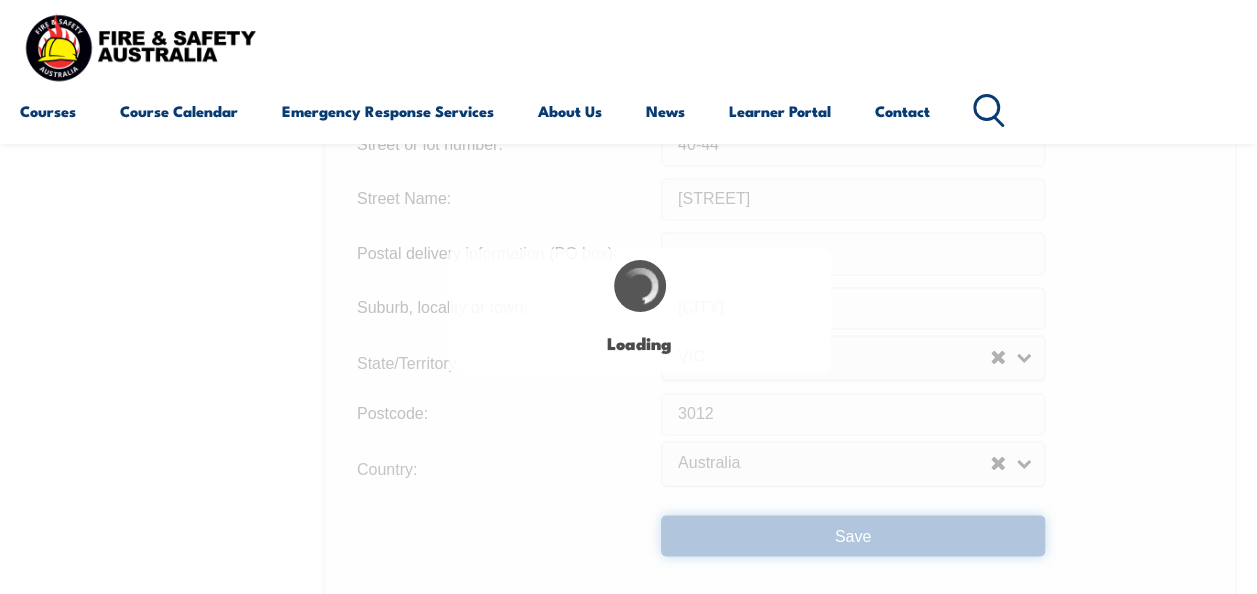 type on "Graingers road" 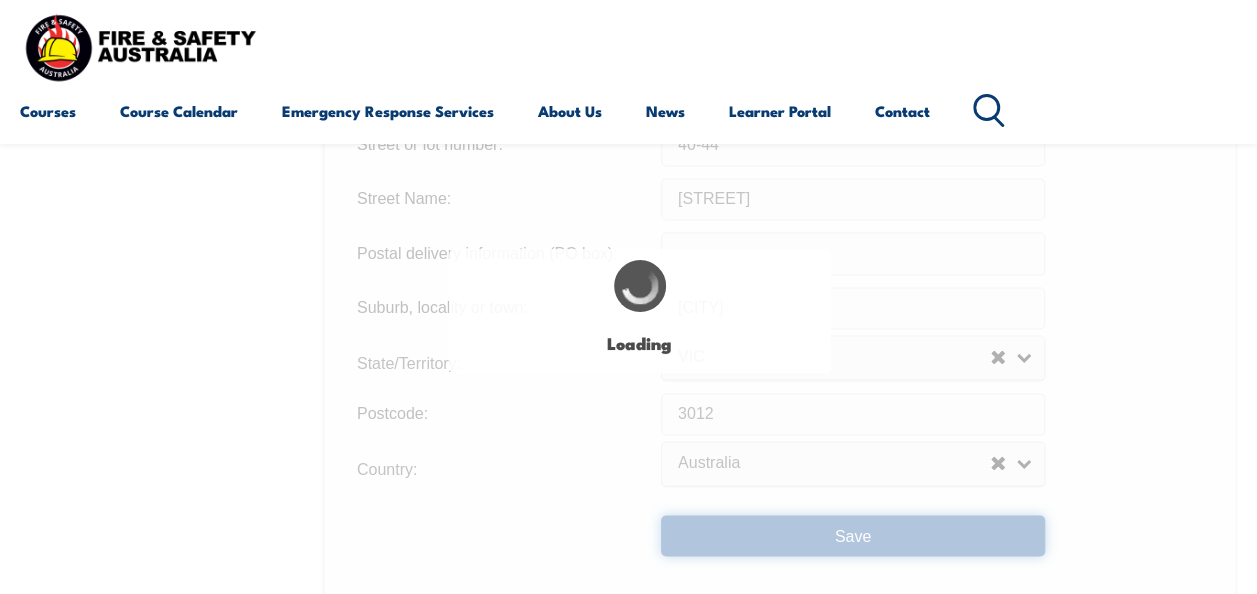 scroll, scrollTop: 0, scrollLeft: 0, axis: both 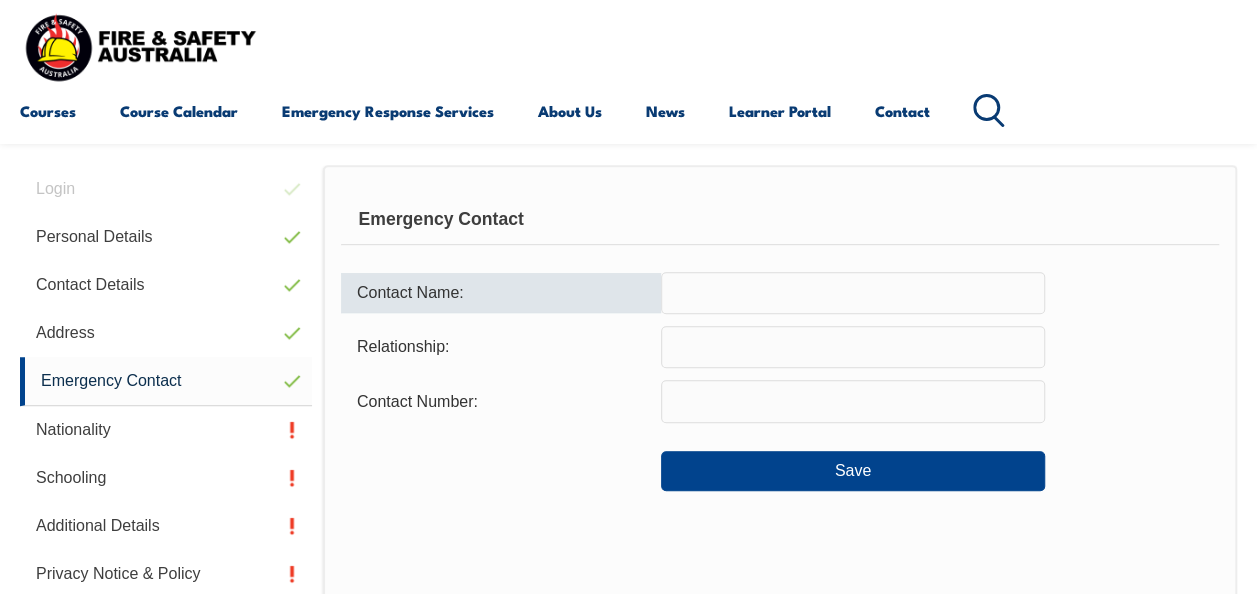 click at bounding box center (853, 293) 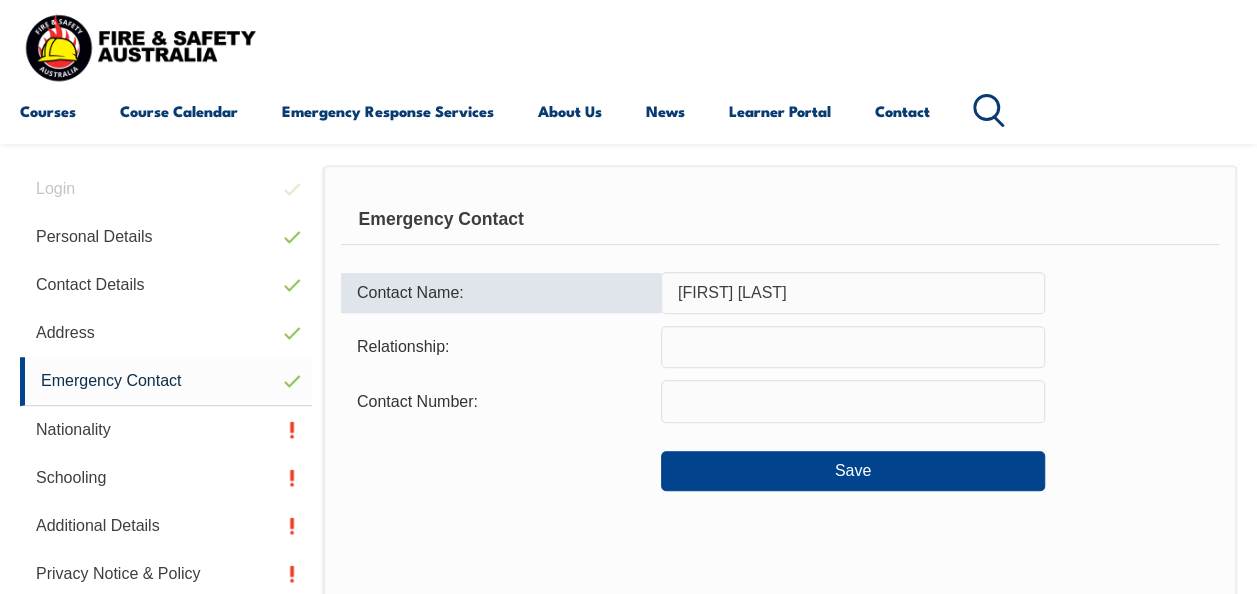 type on "Salman Mohammed" 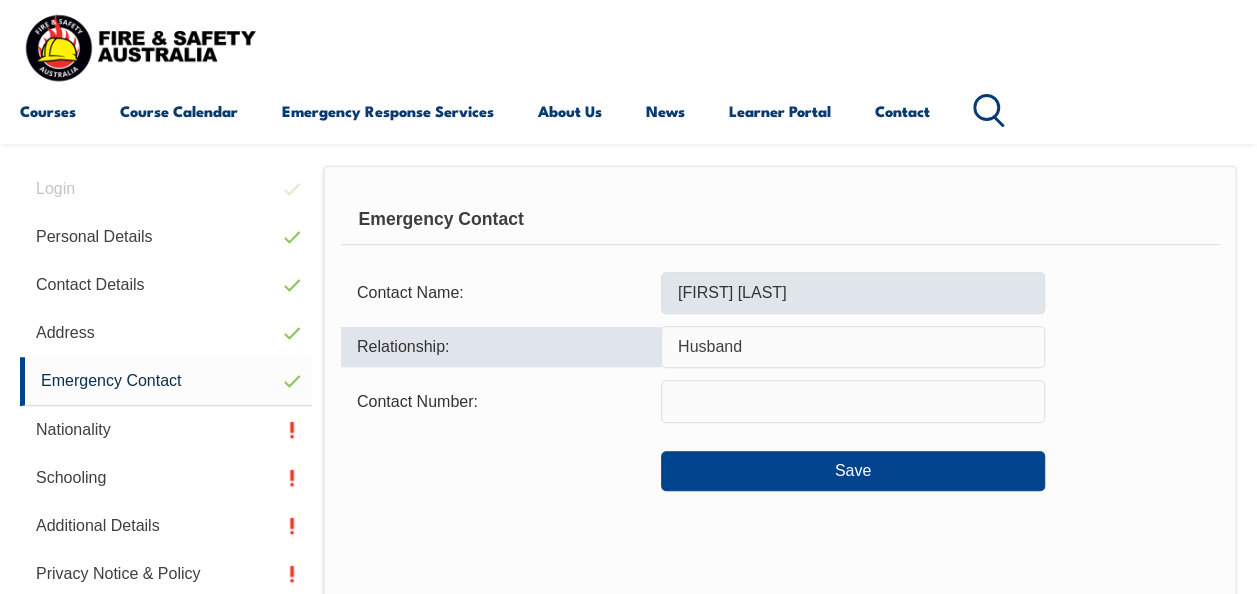 type on "Husband" 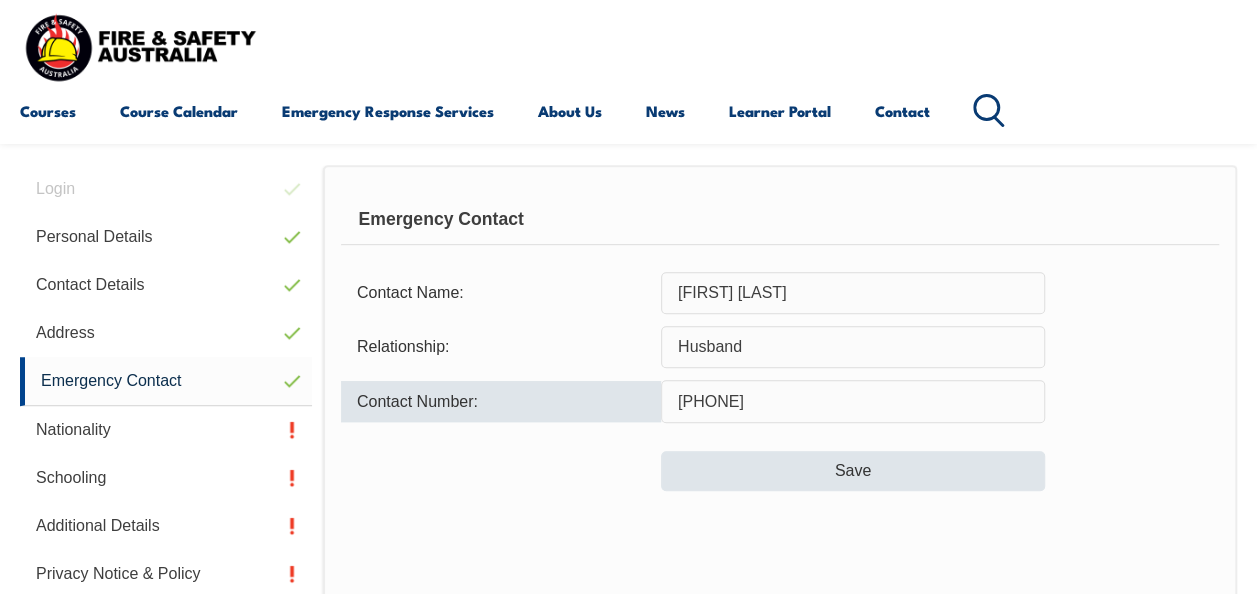 type on "0469898954" 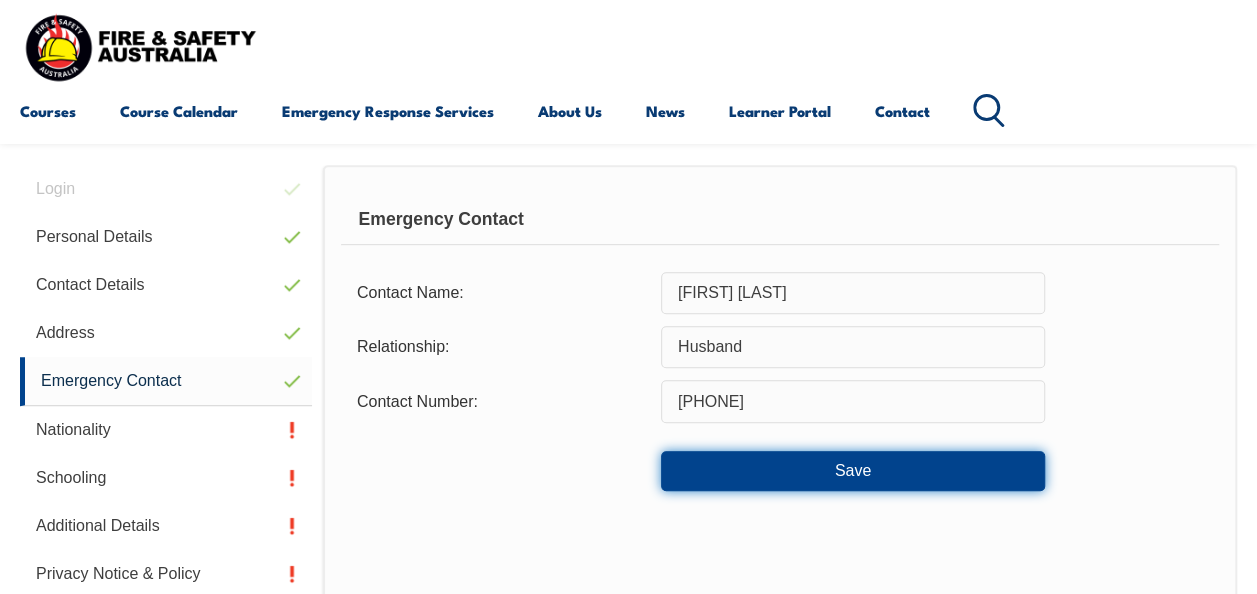 click on "Save" at bounding box center [853, 471] 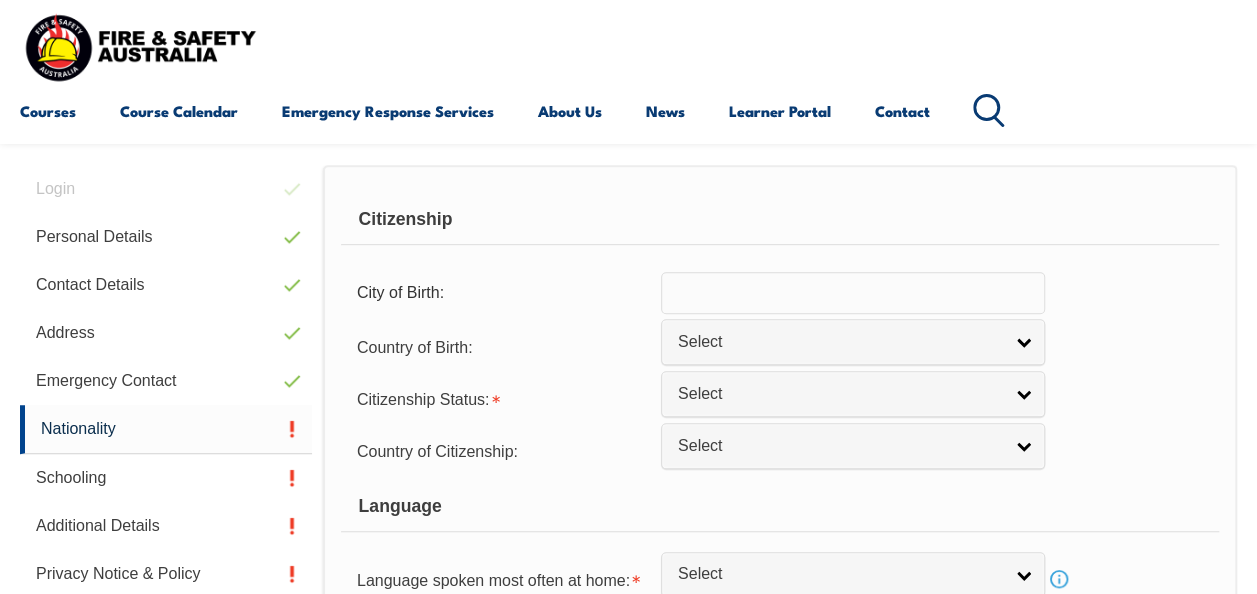 scroll, scrollTop: 485, scrollLeft: 0, axis: vertical 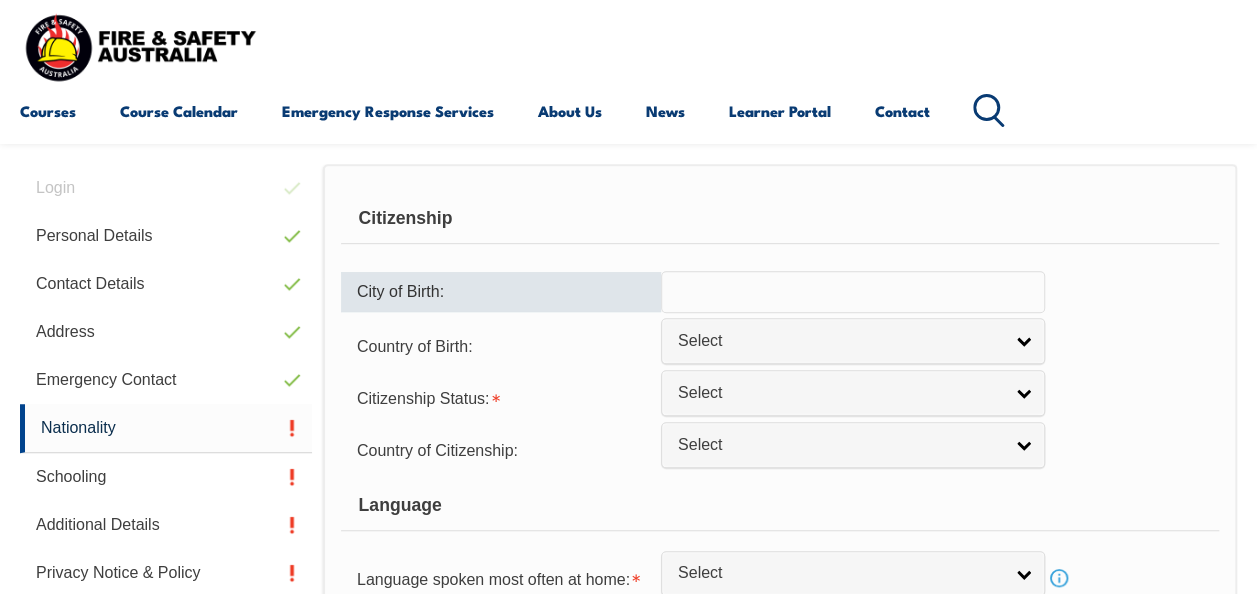 click at bounding box center (853, 292) 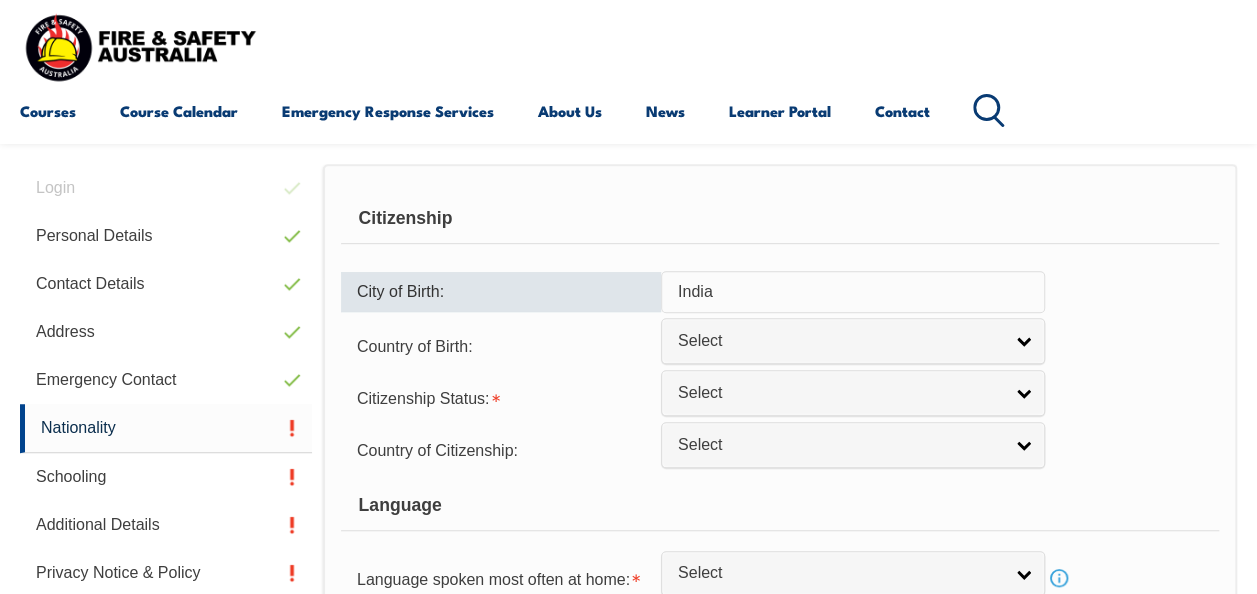 click on "India" at bounding box center (853, 292) 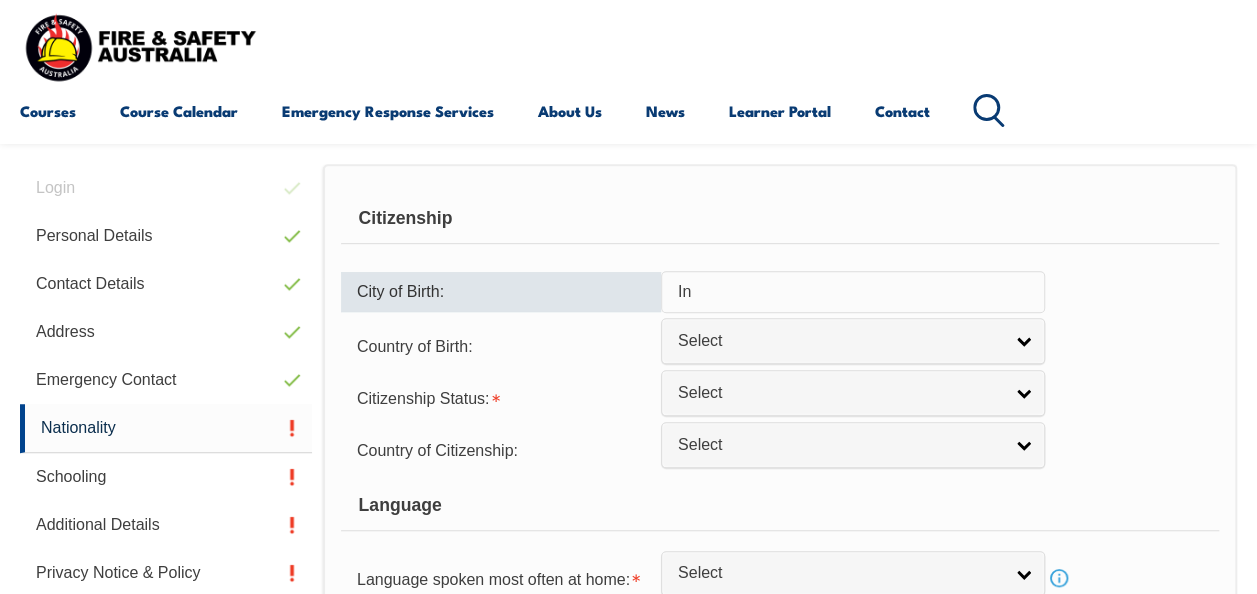 type on "I" 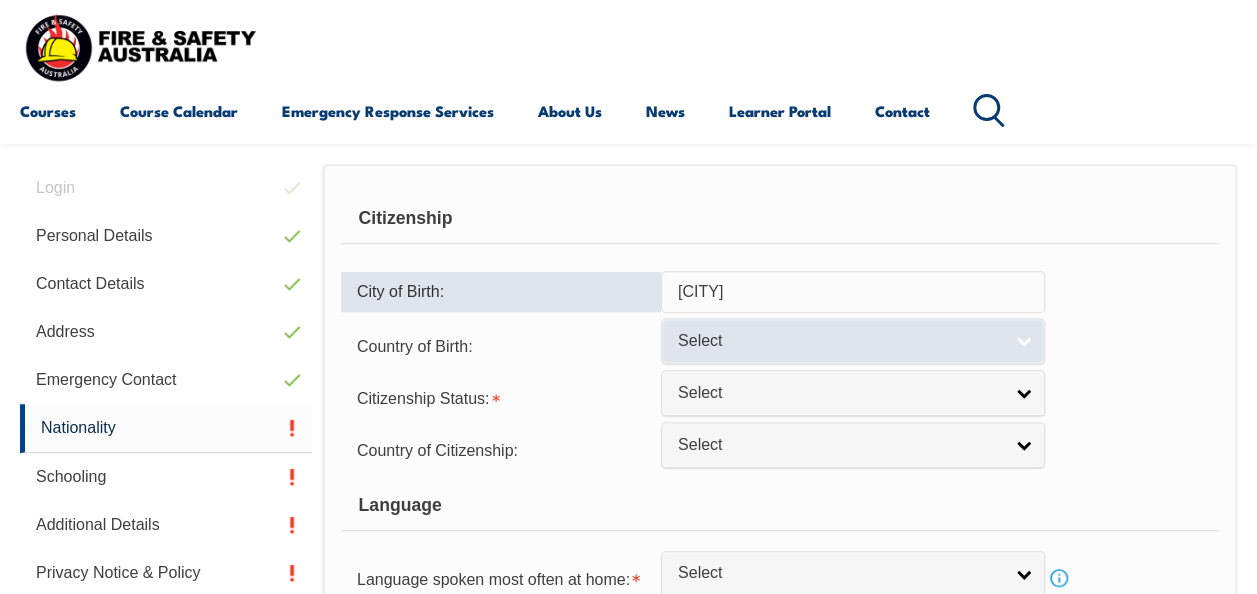 type on "Hyderabad" 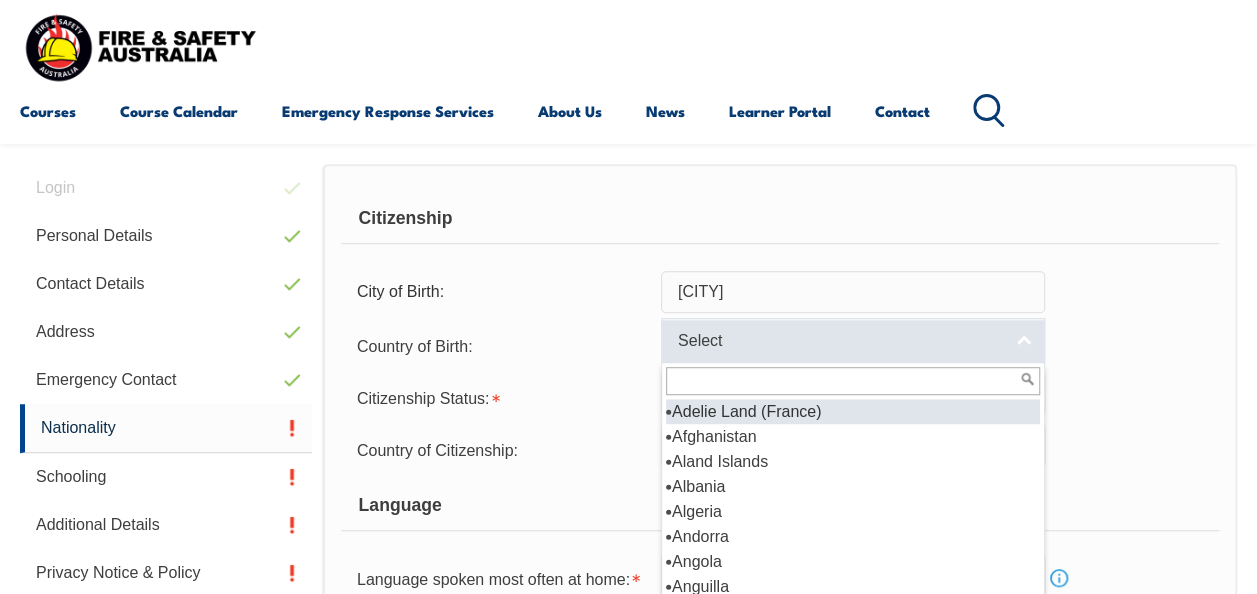 click on "Select" at bounding box center (840, 341) 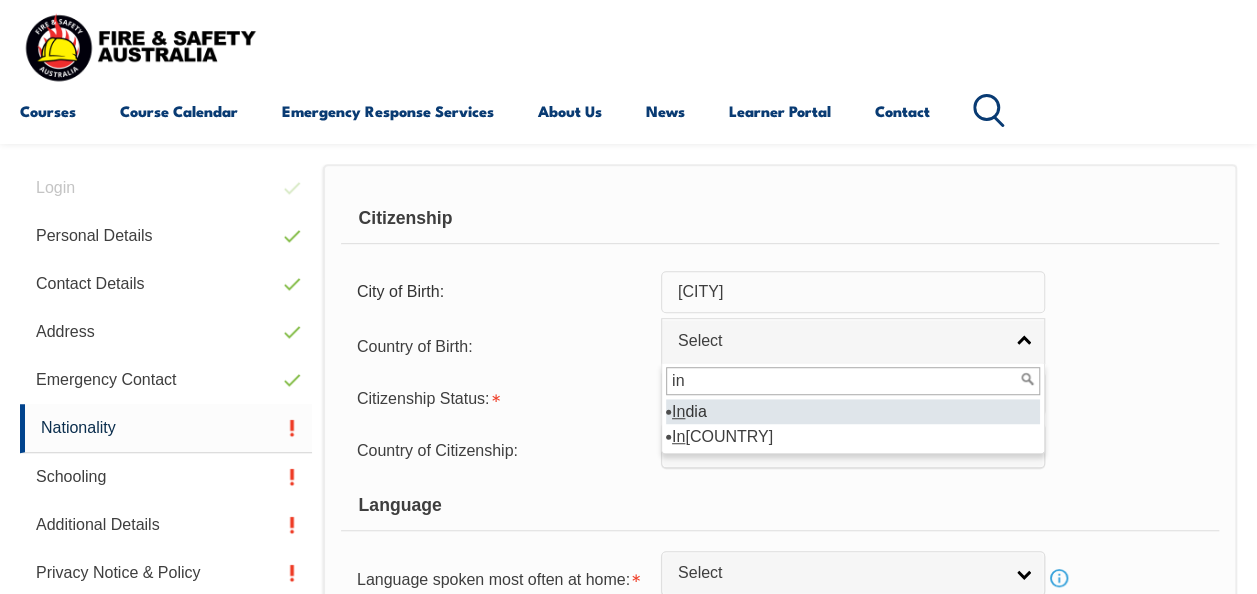 type on "in" 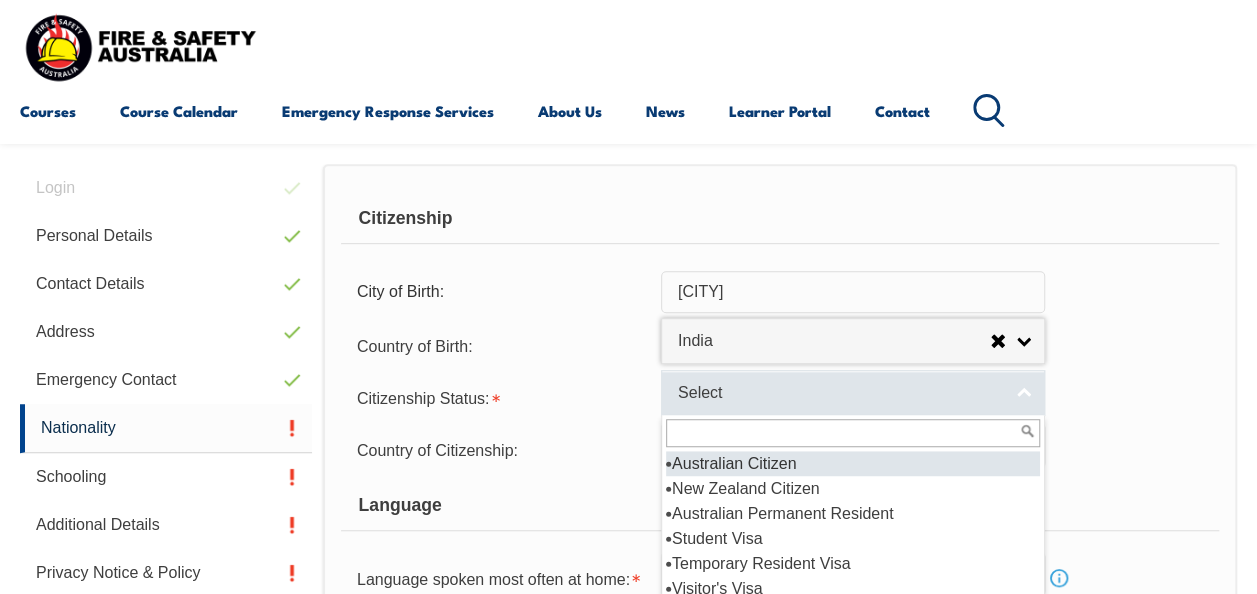 click on "Select" at bounding box center (840, 393) 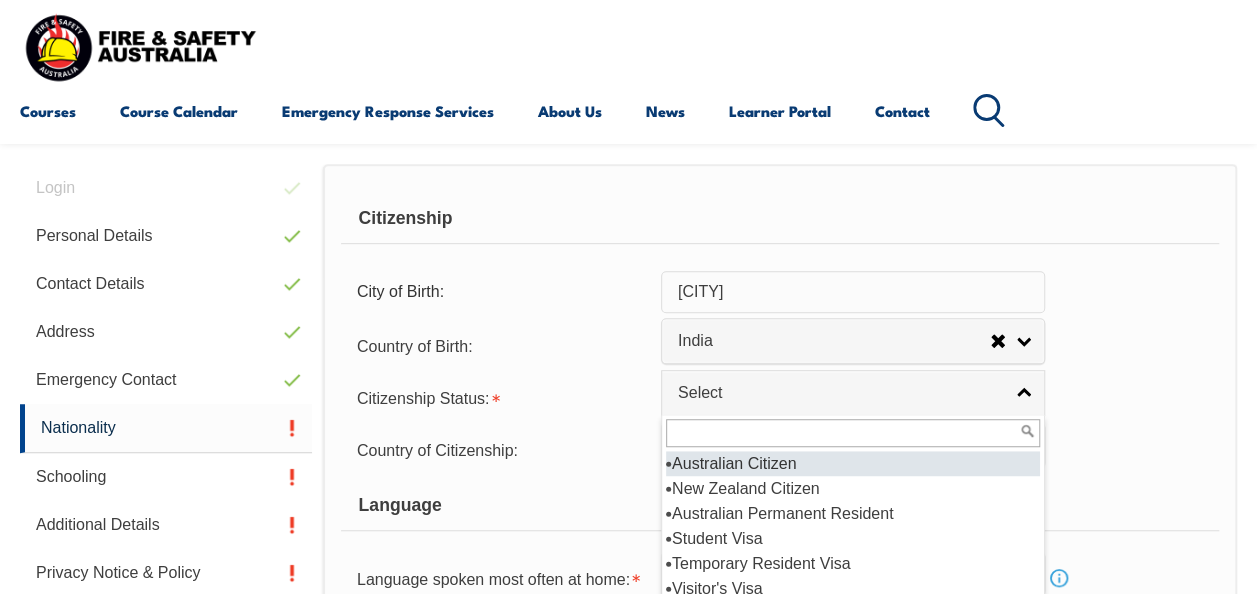 click on "Australian Citizen" at bounding box center (853, 463) 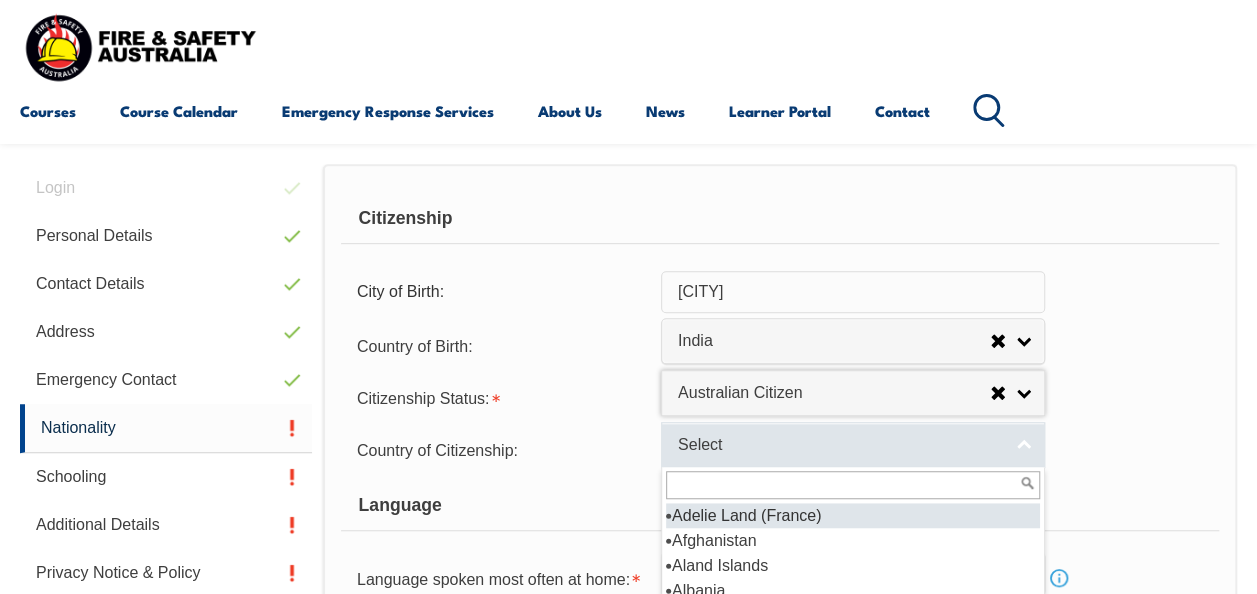 click on "Select" at bounding box center (840, 445) 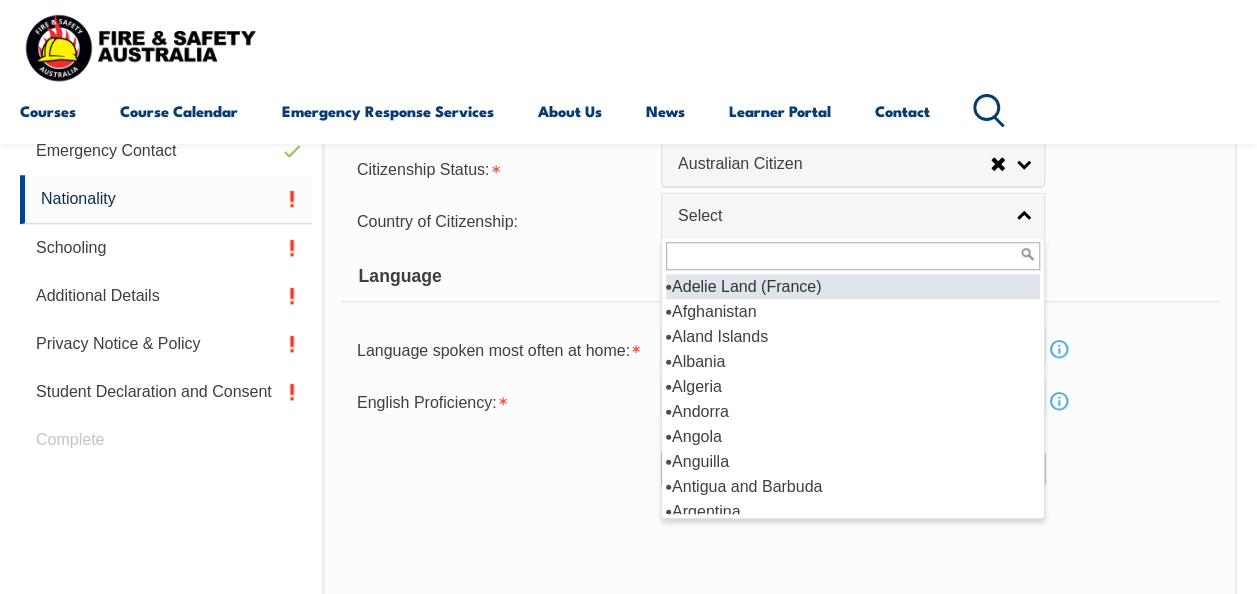 scroll, scrollTop: 725, scrollLeft: 0, axis: vertical 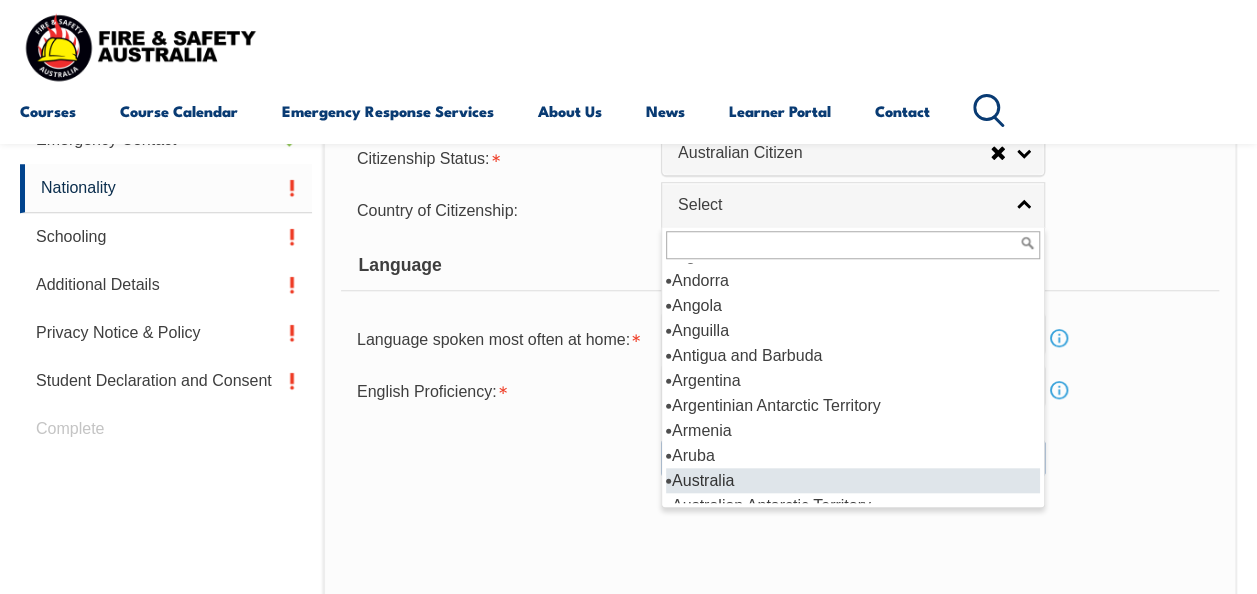 click on "Australia" at bounding box center (853, 480) 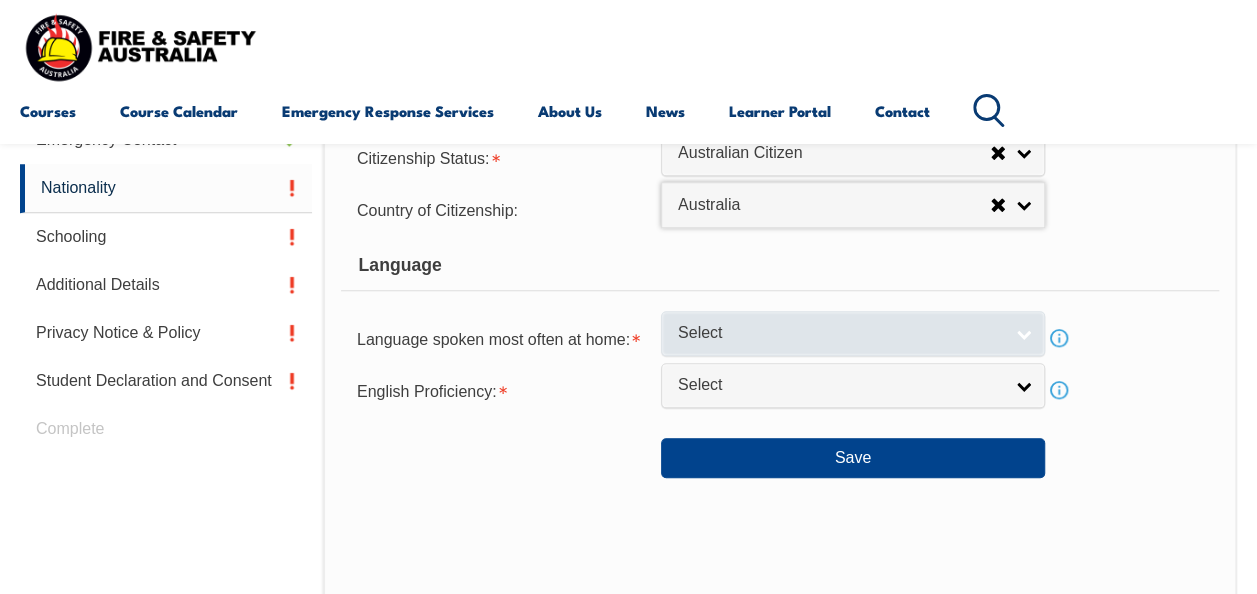 click on "Select" at bounding box center [840, 333] 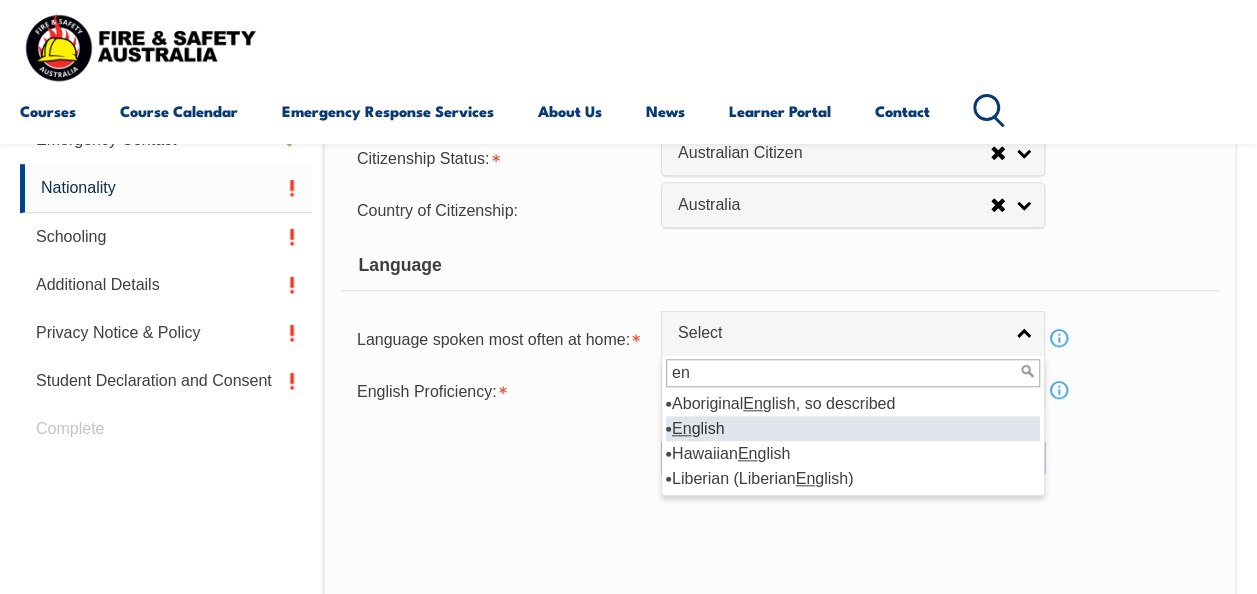 type on "en" 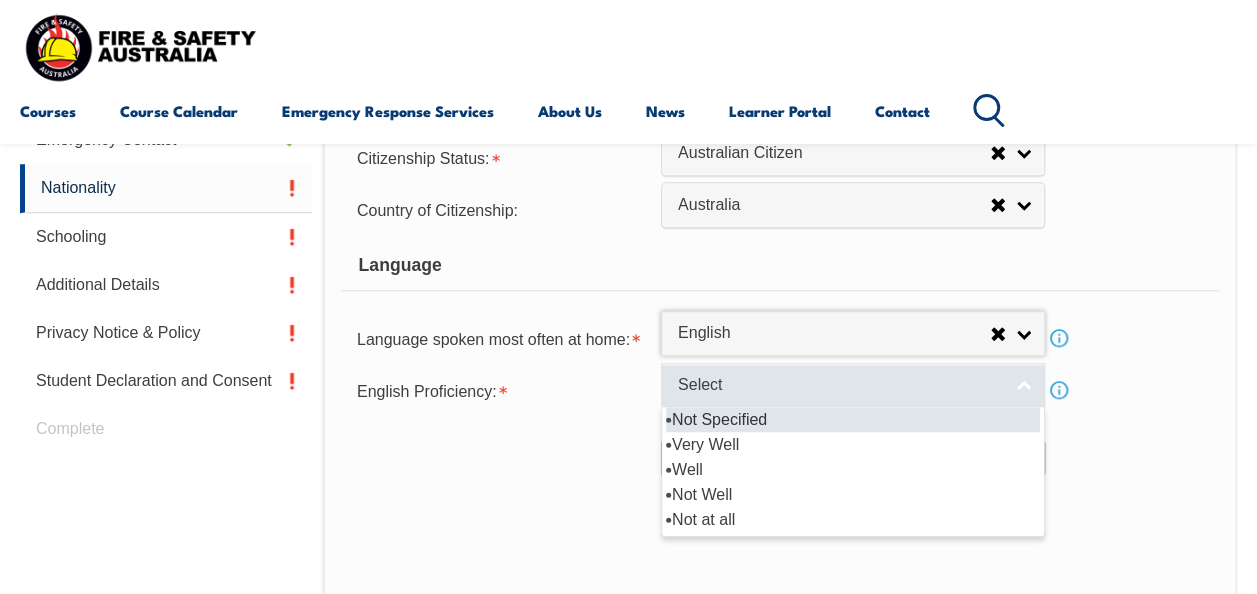 click on "Select" at bounding box center (840, 385) 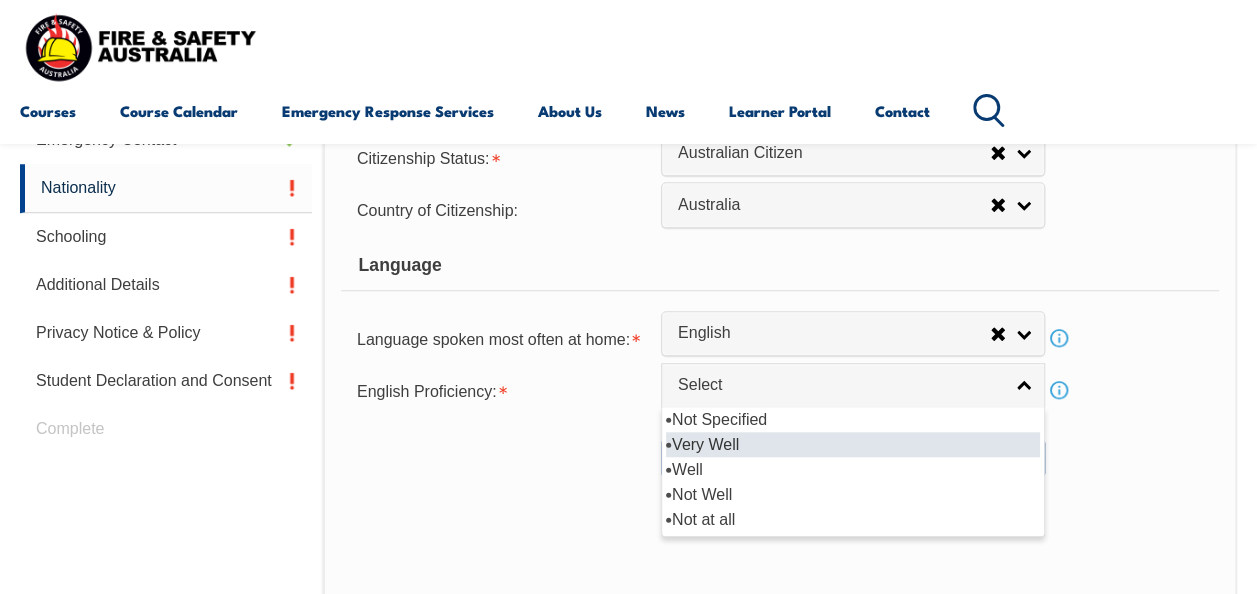 click on "Very Well" at bounding box center [853, 444] 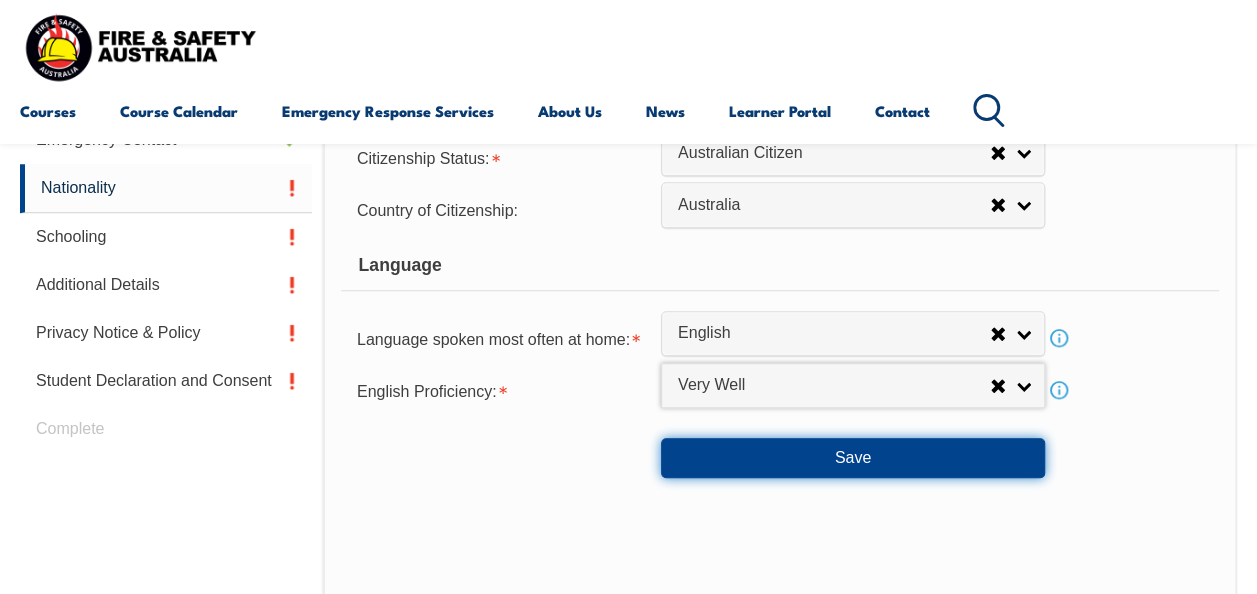 click on "Save" at bounding box center [853, 458] 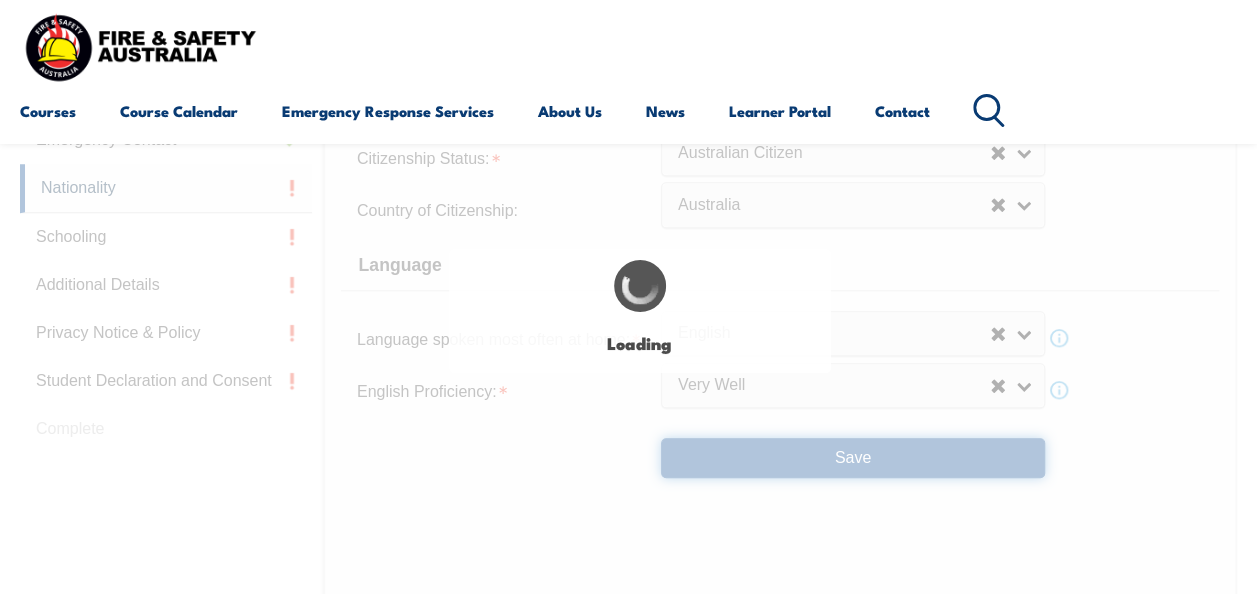 scroll, scrollTop: 0, scrollLeft: 0, axis: both 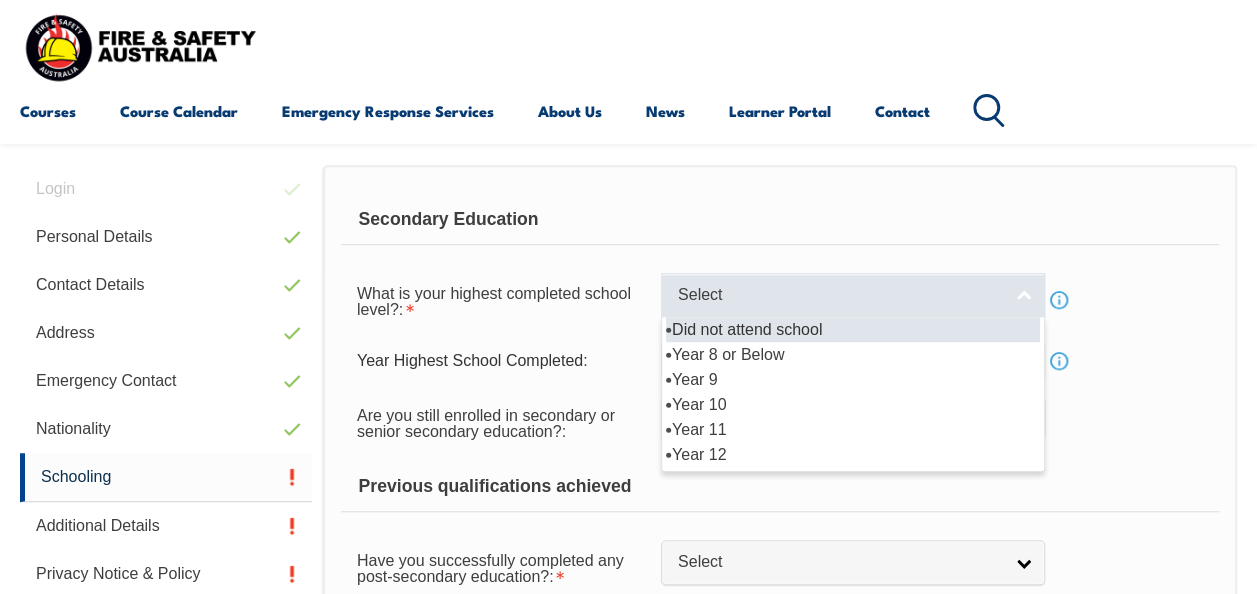 click on "Select" at bounding box center [840, 295] 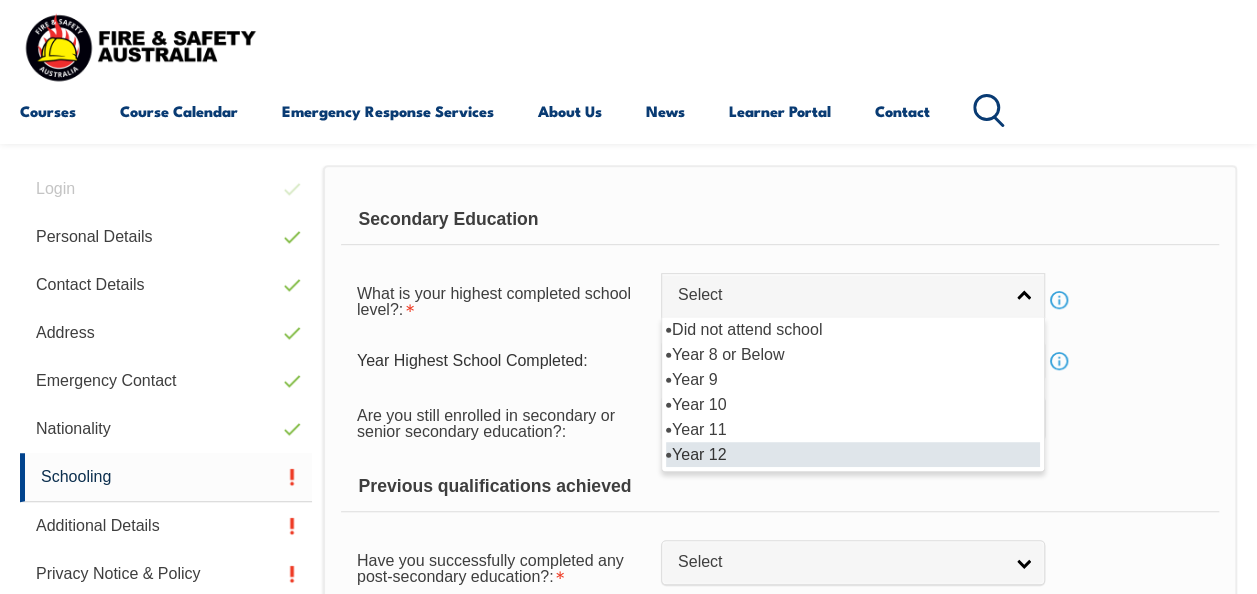 click on "Year 12" at bounding box center (853, 454) 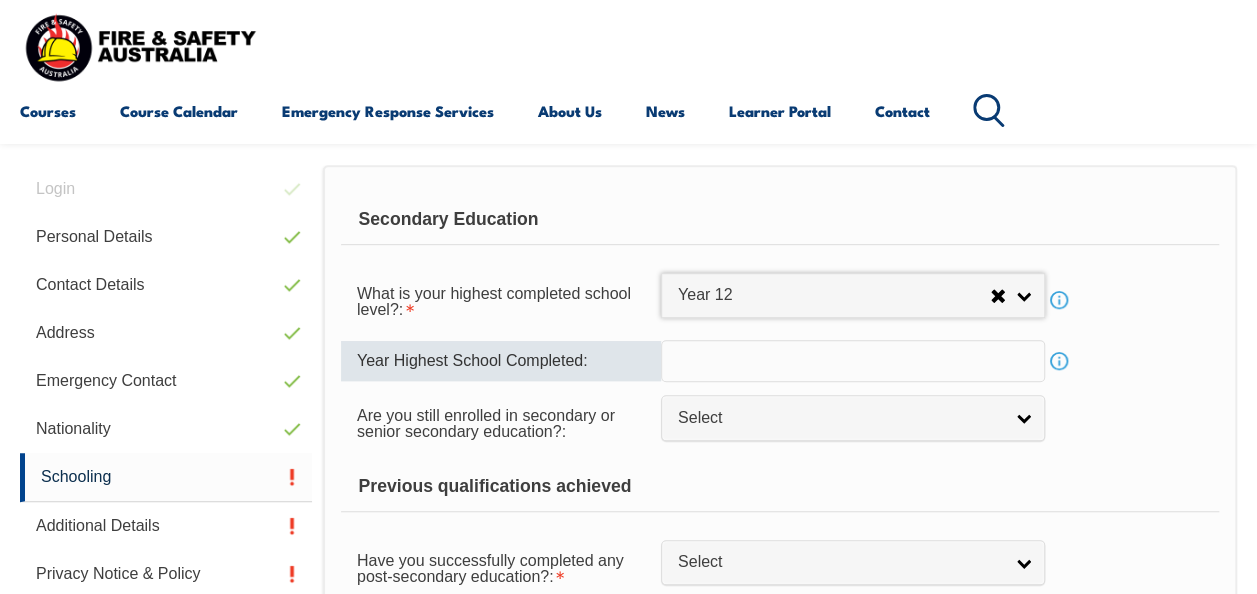 click at bounding box center (853, 361) 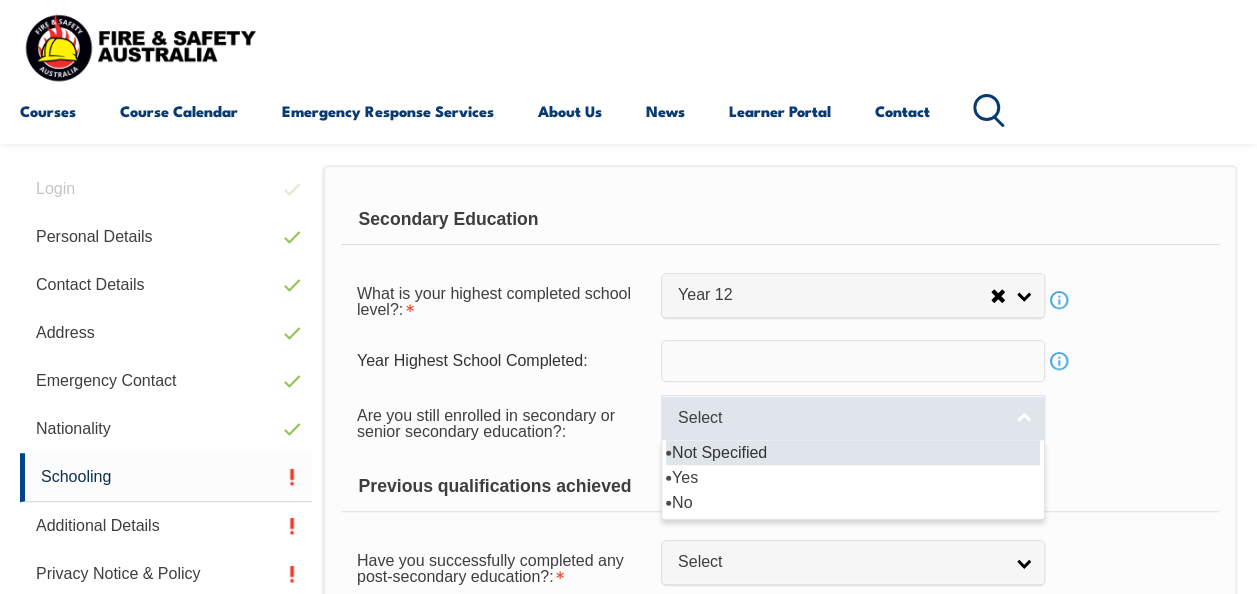 click on "Select" at bounding box center [853, 417] 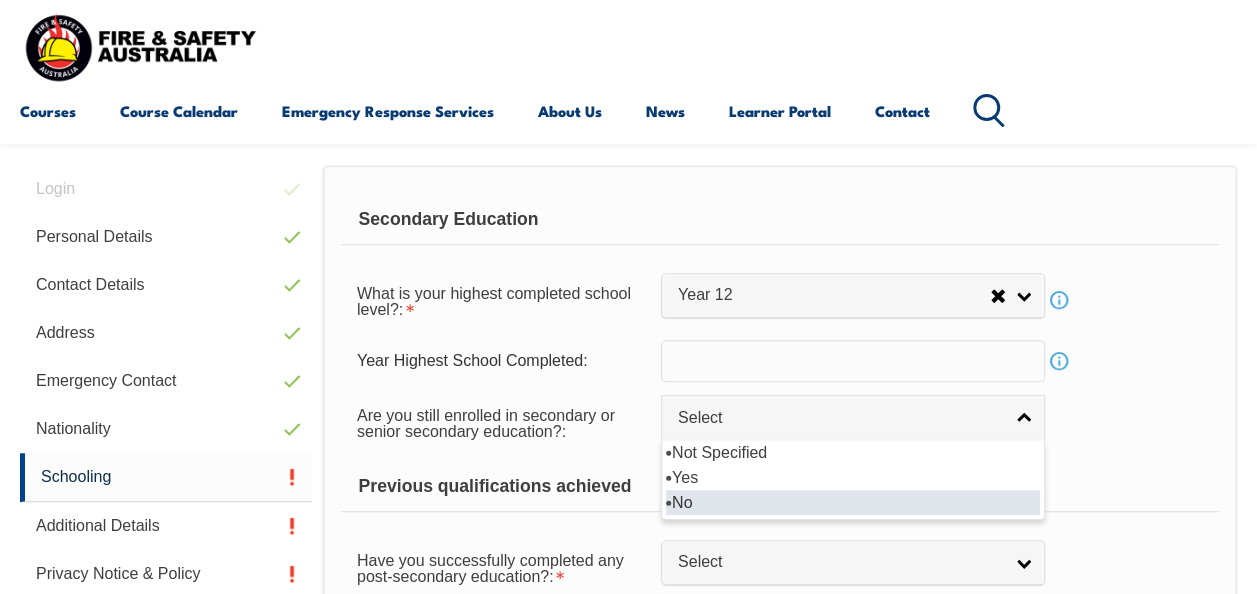 click on "No" at bounding box center (853, 502) 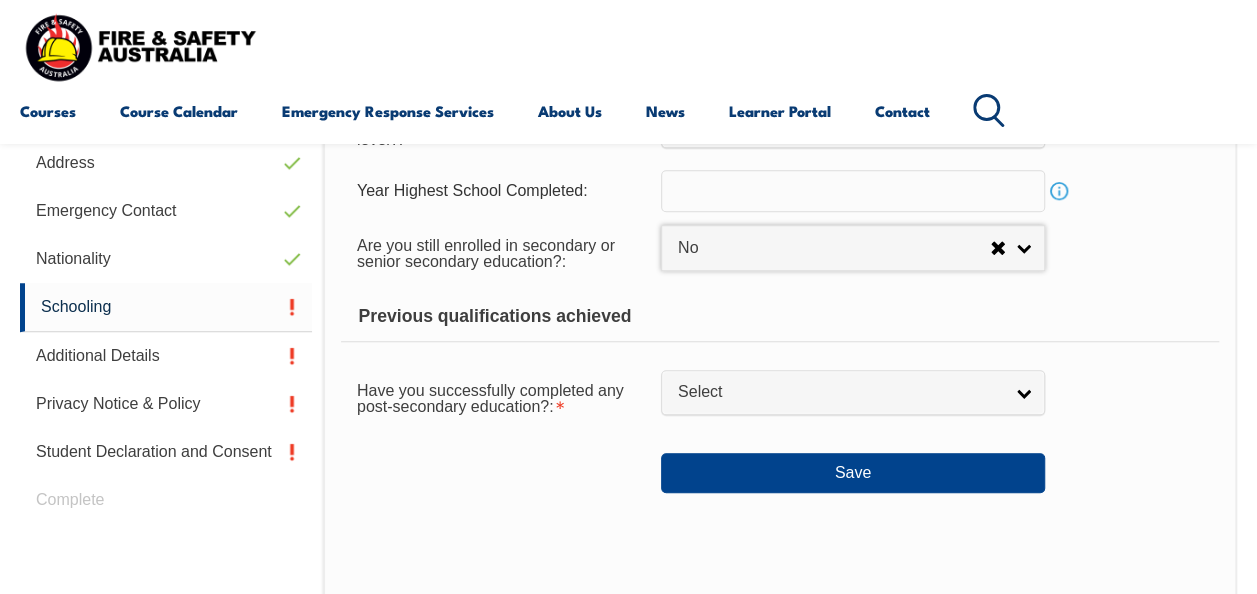 scroll, scrollTop: 671, scrollLeft: 0, axis: vertical 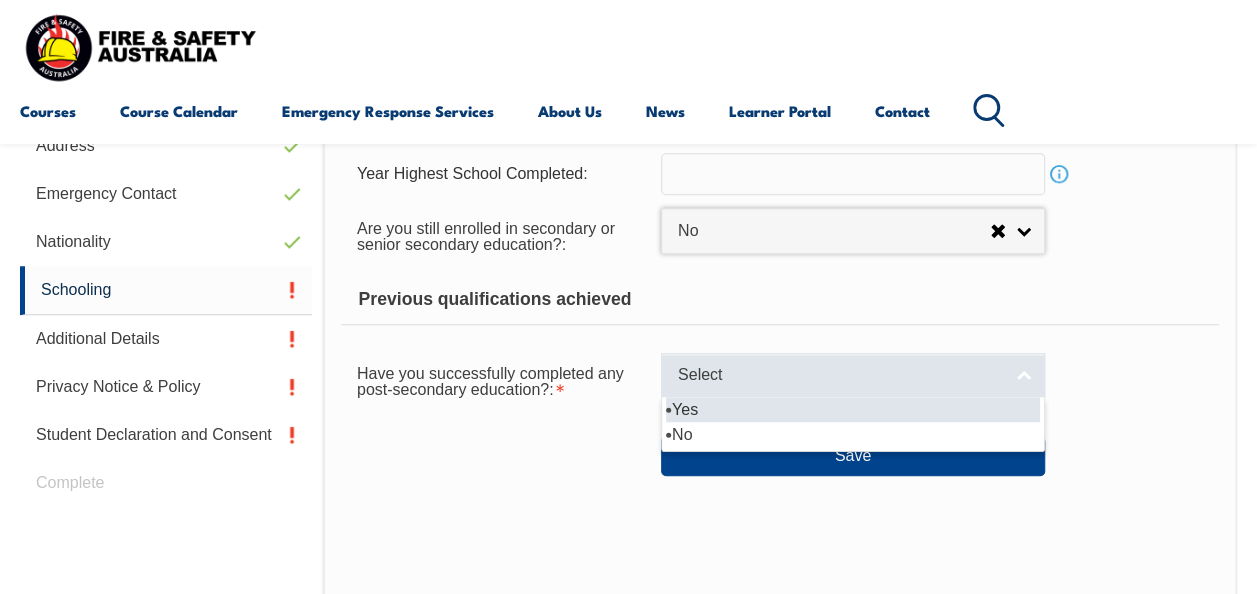 click on "Select" at bounding box center [840, 375] 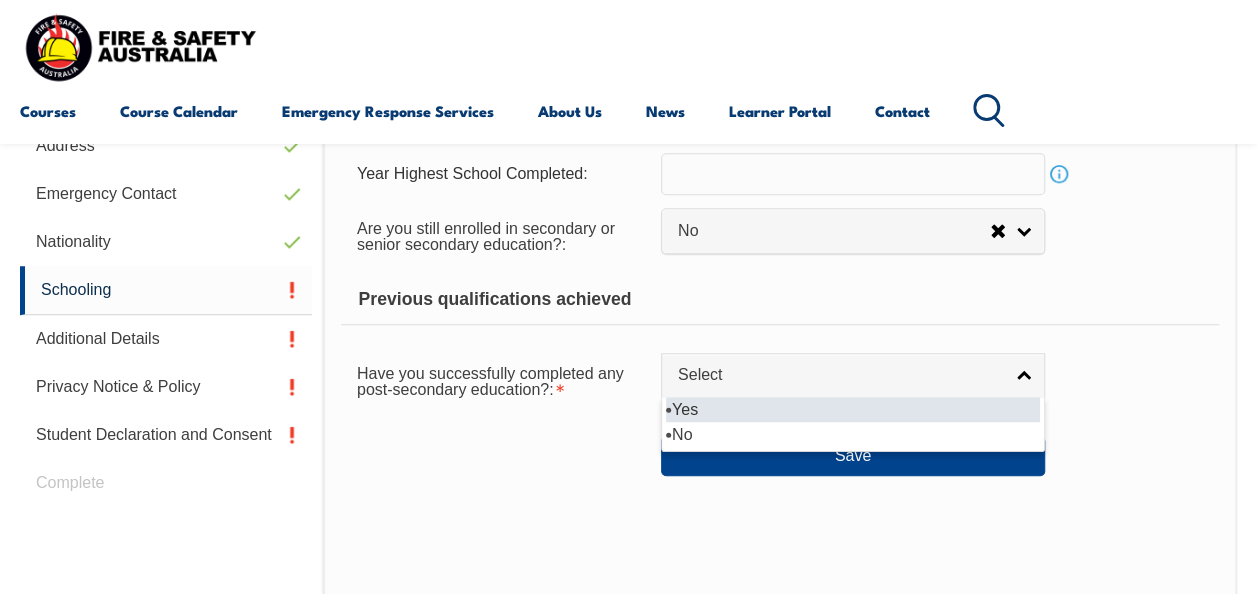 click on "Yes" at bounding box center (853, 409) 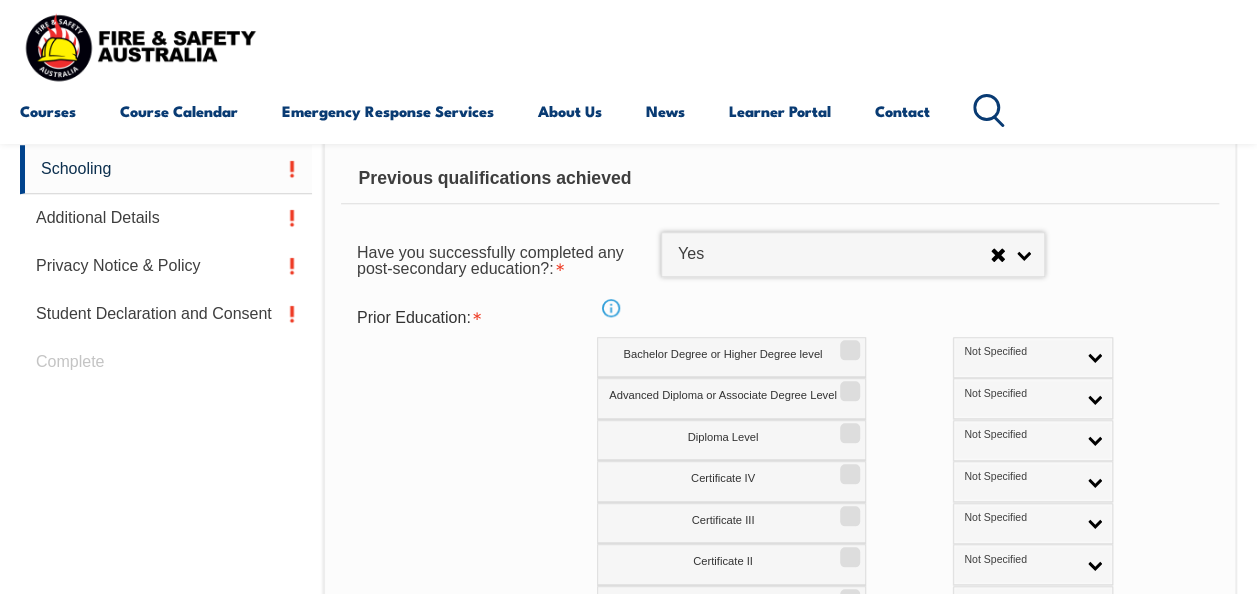 scroll, scrollTop: 831, scrollLeft: 0, axis: vertical 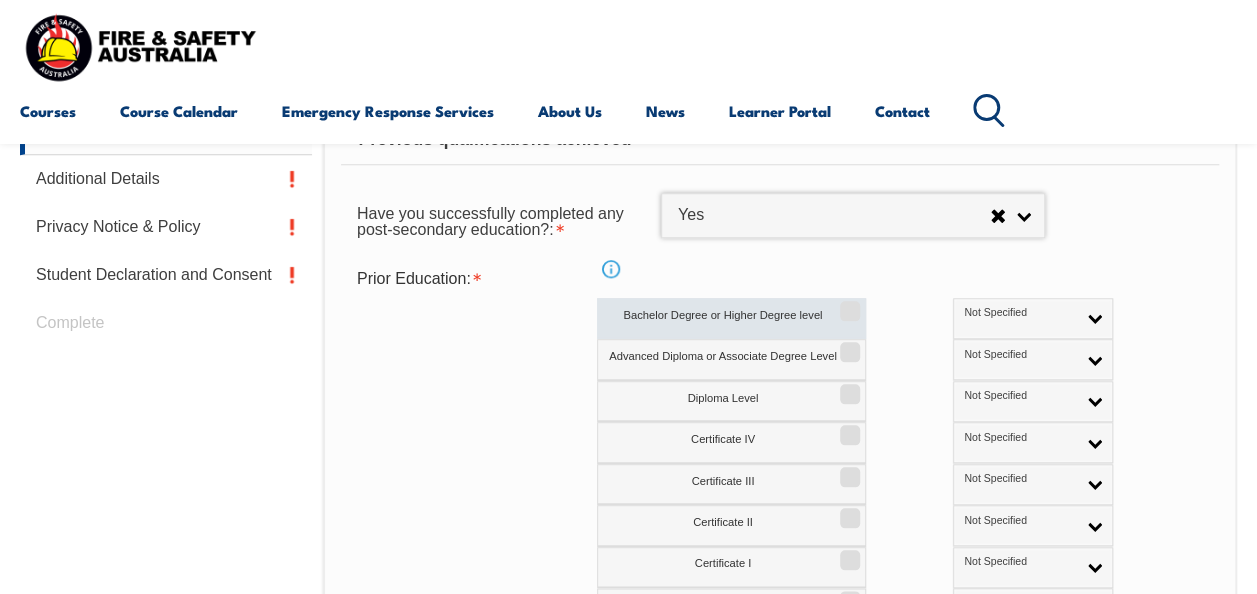 click on "Bachelor Degree or Higher Degree level" at bounding box center [731, 318] 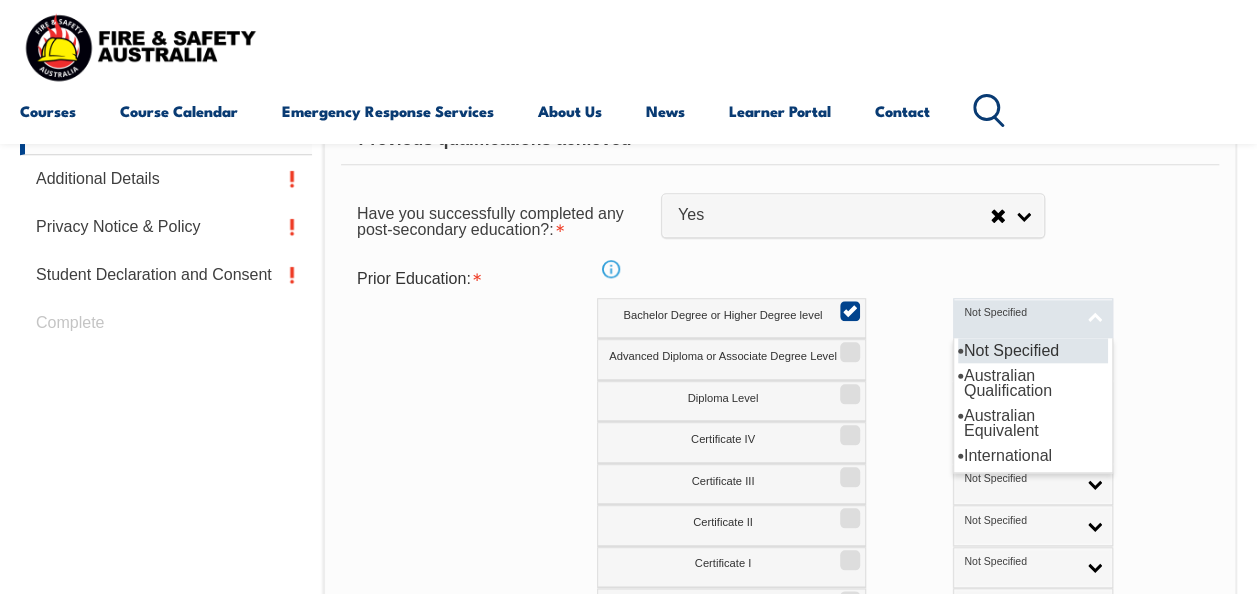 click on "Not Specified" at bounding box center (1019, 313) 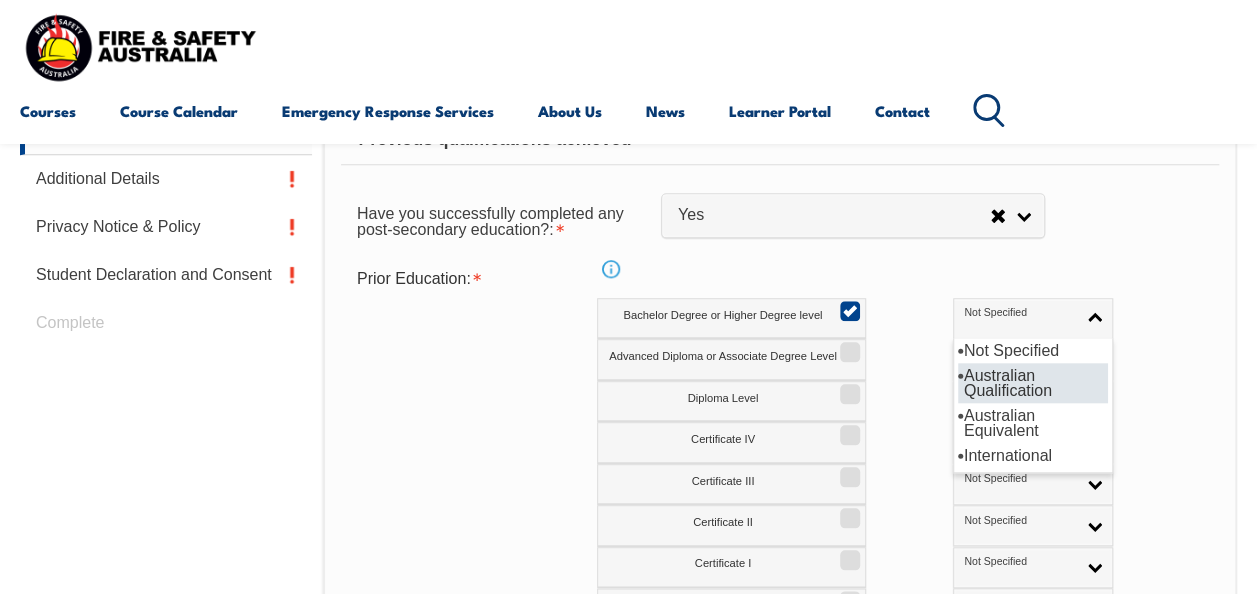 click on "Australian Qualification" at bounding box center (1033, 383) 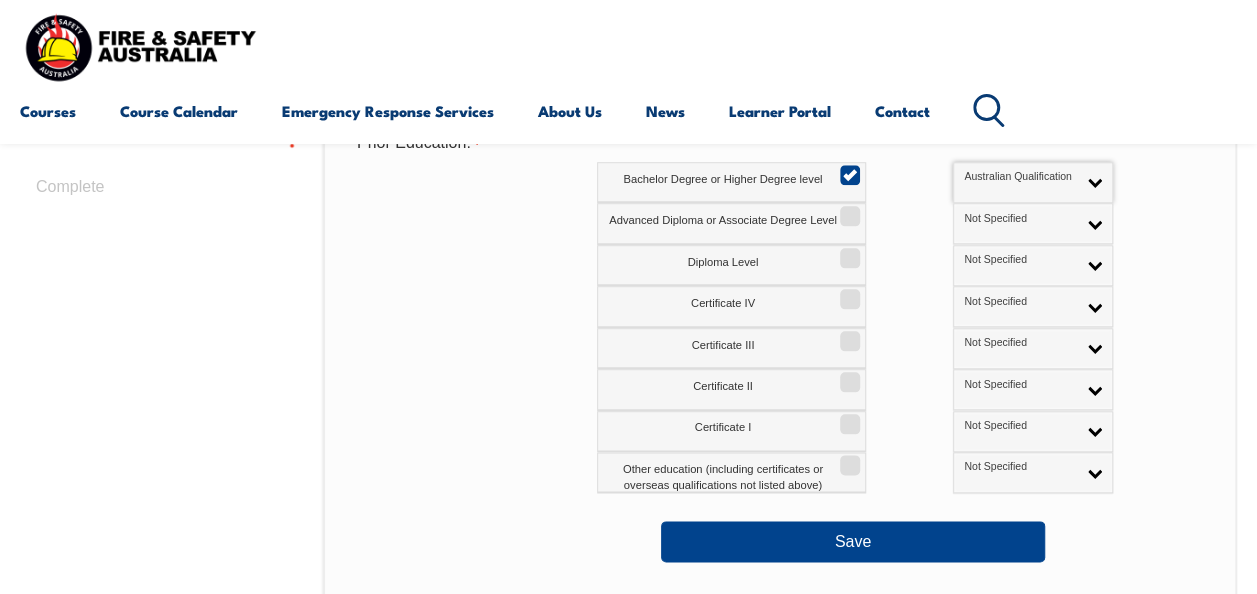 scroll, scrollTop: 991, scrollLeft: 0, axis: vertical 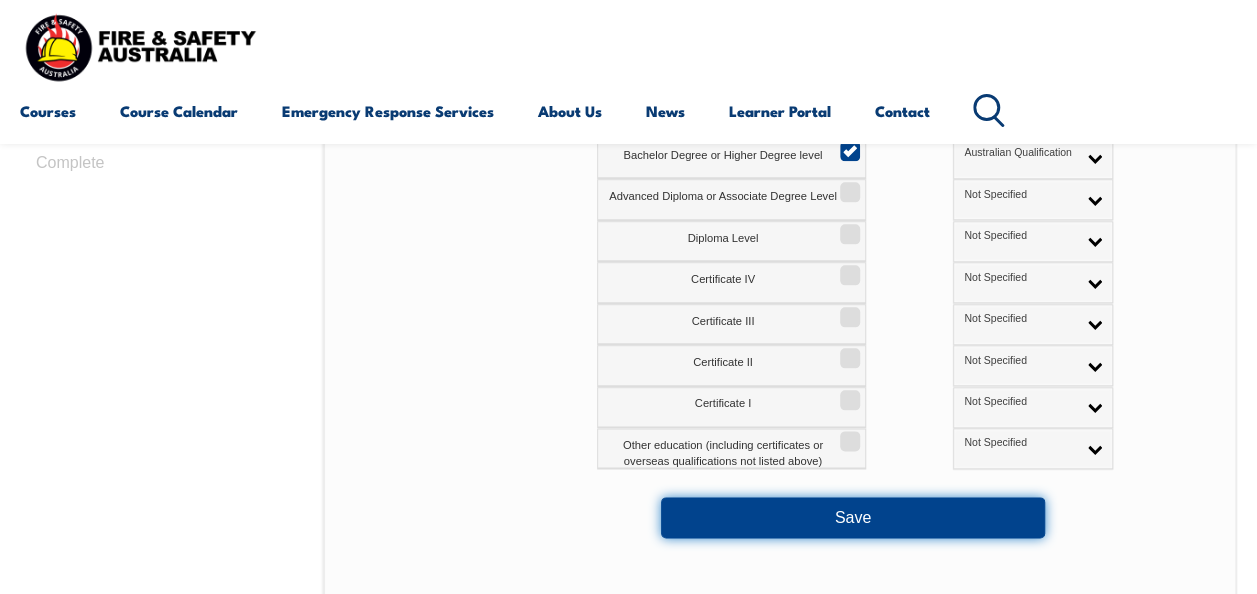 click on "Save" at bounding box center [853, 517] 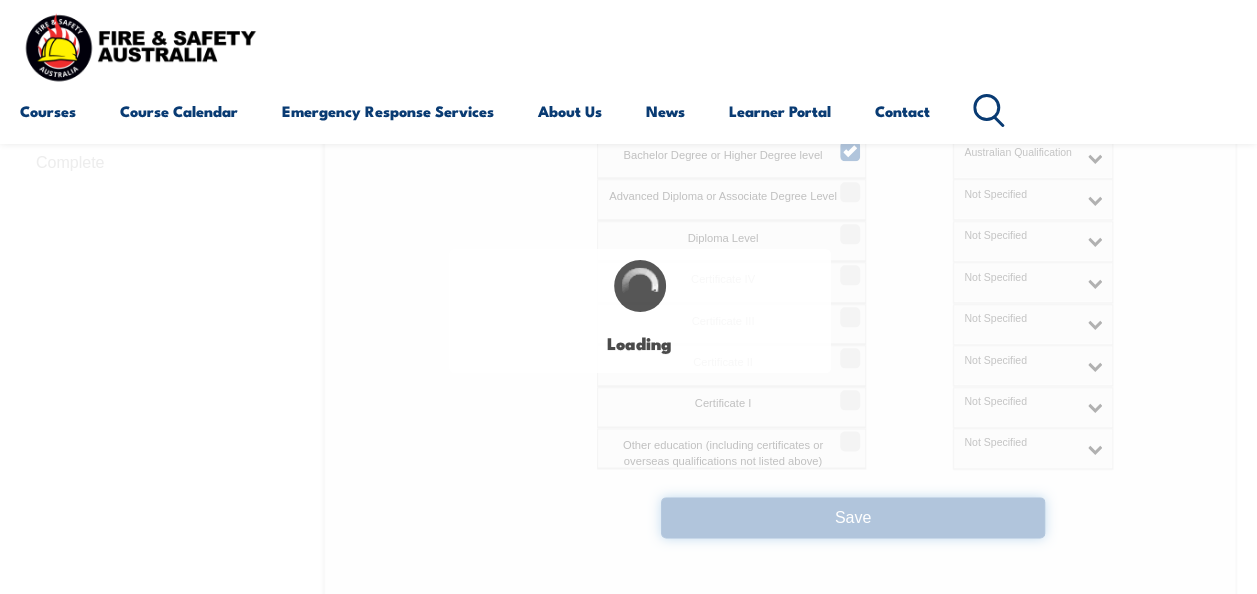 select 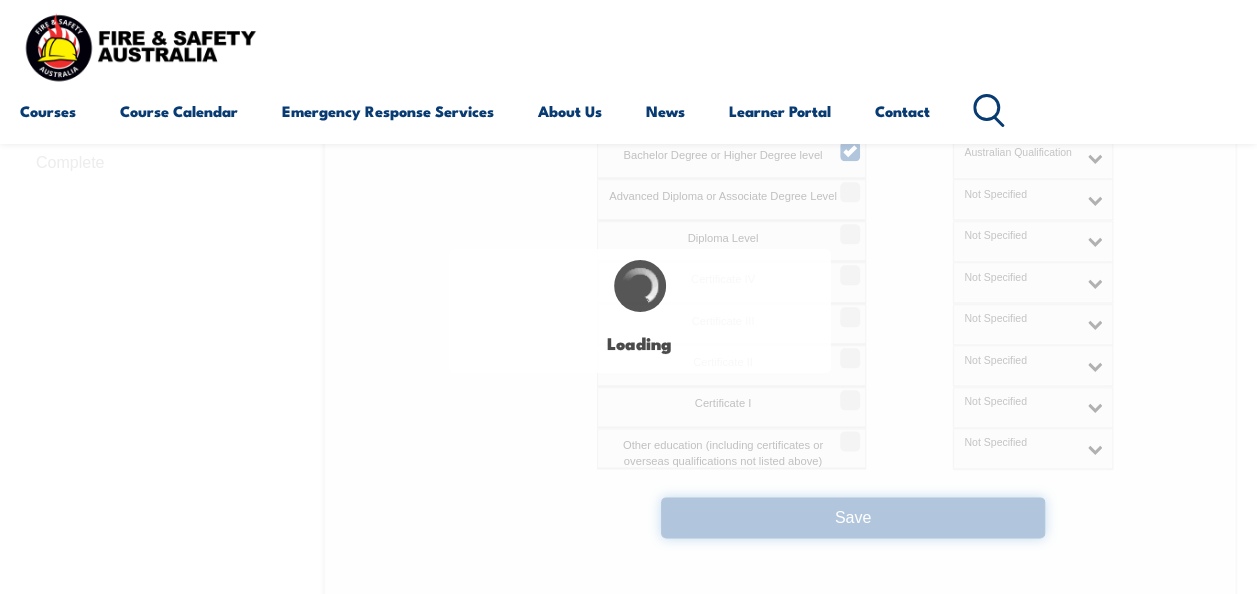 select on "false" 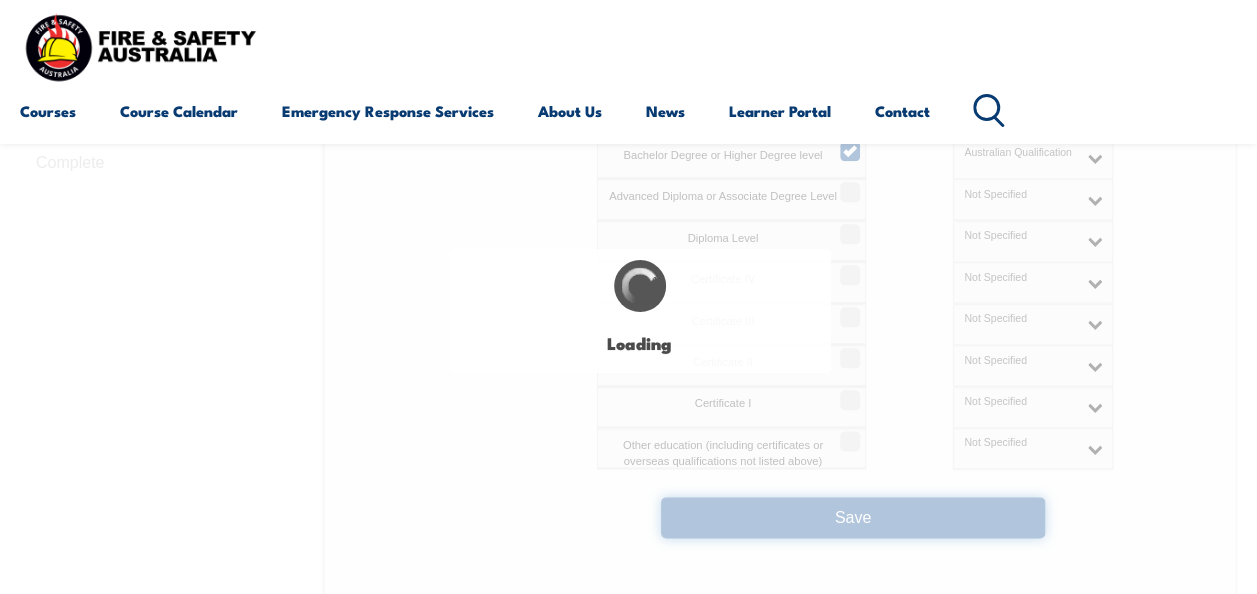 select on "true" 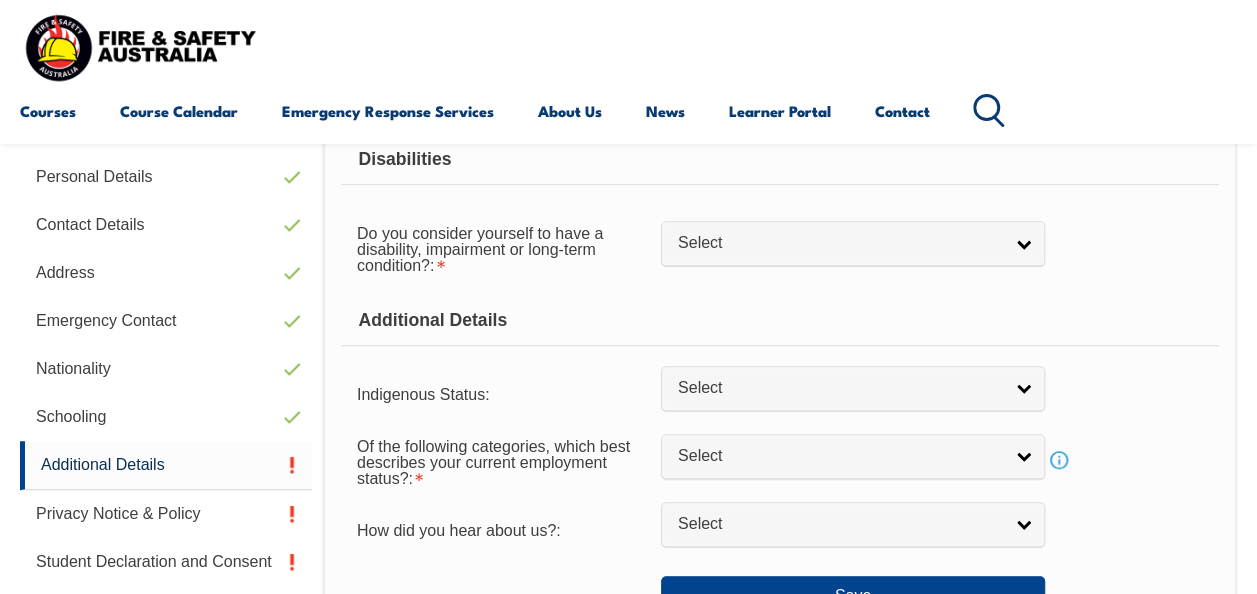 scroll, scrollTop: 485, scrollLeft: 0, axis: vertical 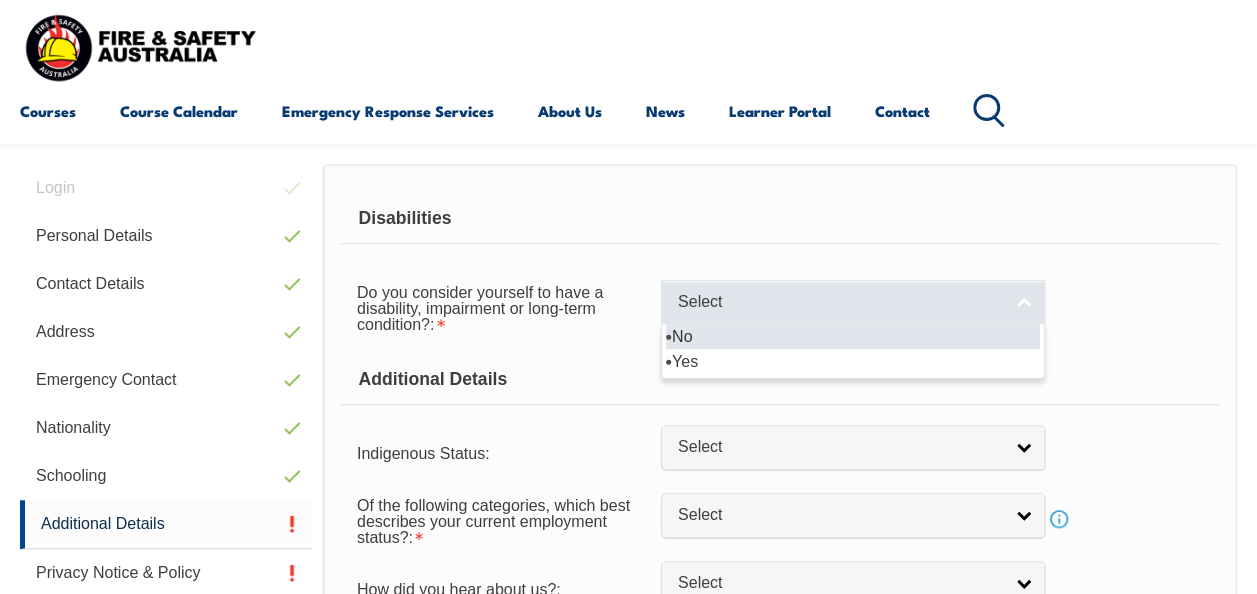click on "Select" at bounding box center (840, 302) 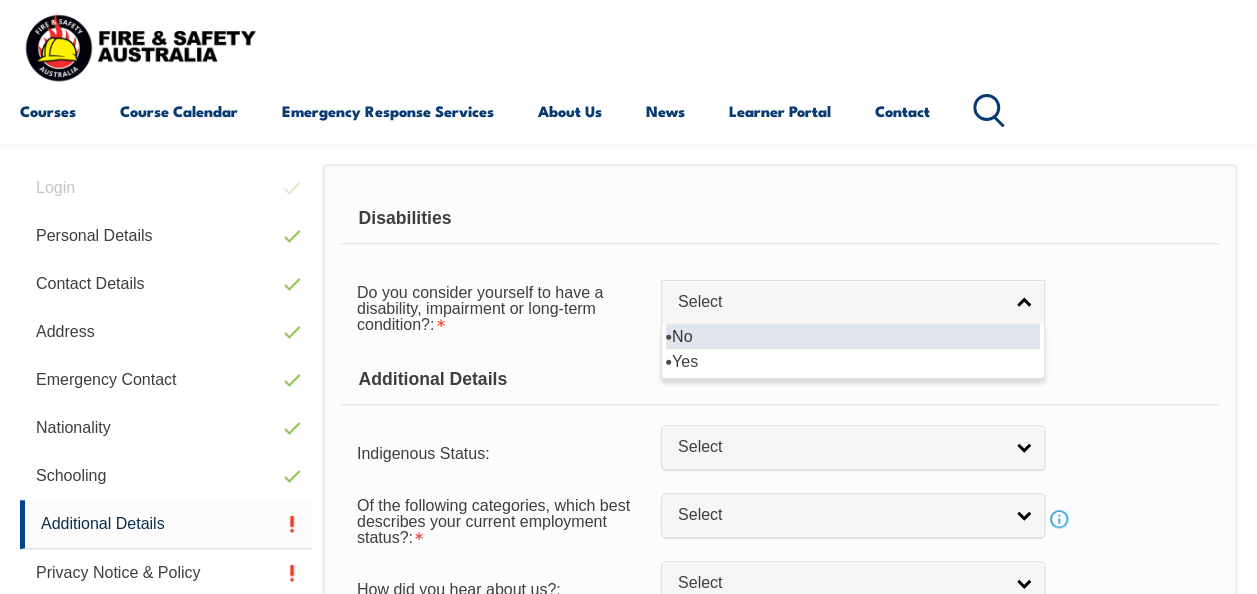 click on "No" at bounding box center [853, 336] 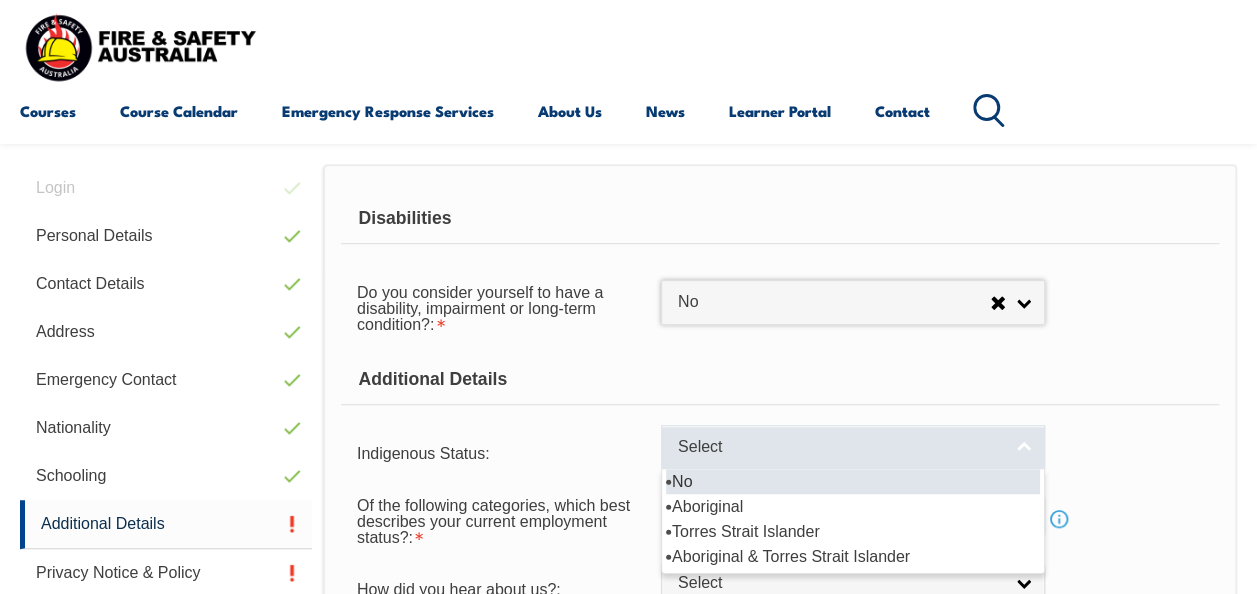 click on "Select" at bounding box center (840, 447) 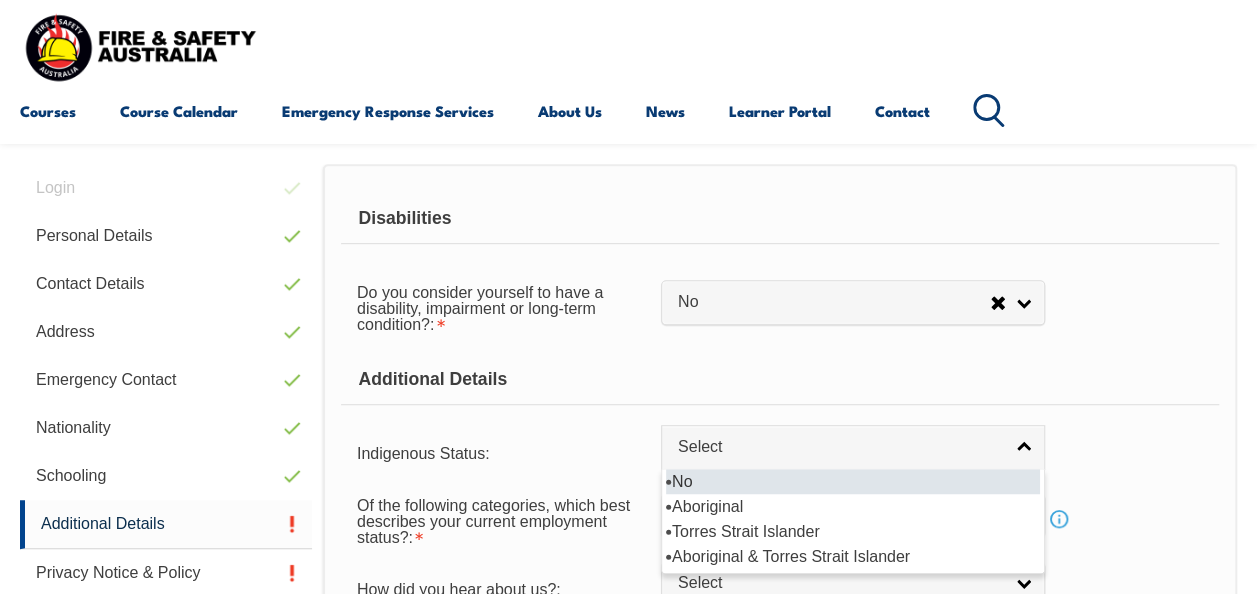 click on "No" at bounding box center (853, 481) 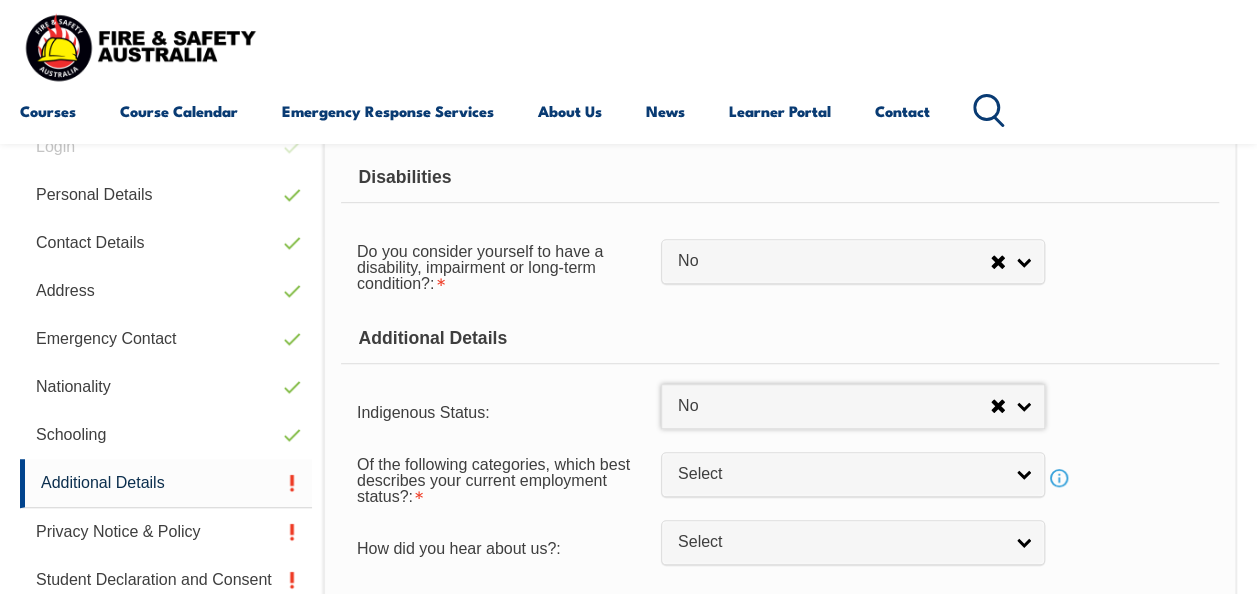 scroll, scrollTop: 566, scrollLeft: 0, axis: vertical 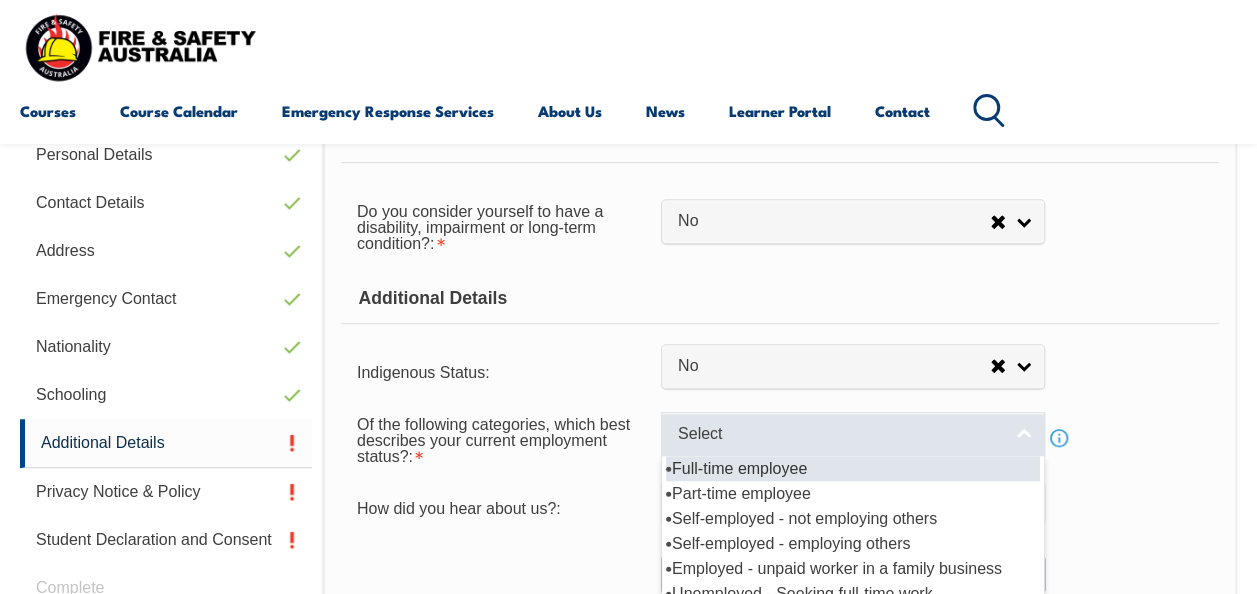click on "Select" at bounding box center [853, 434] 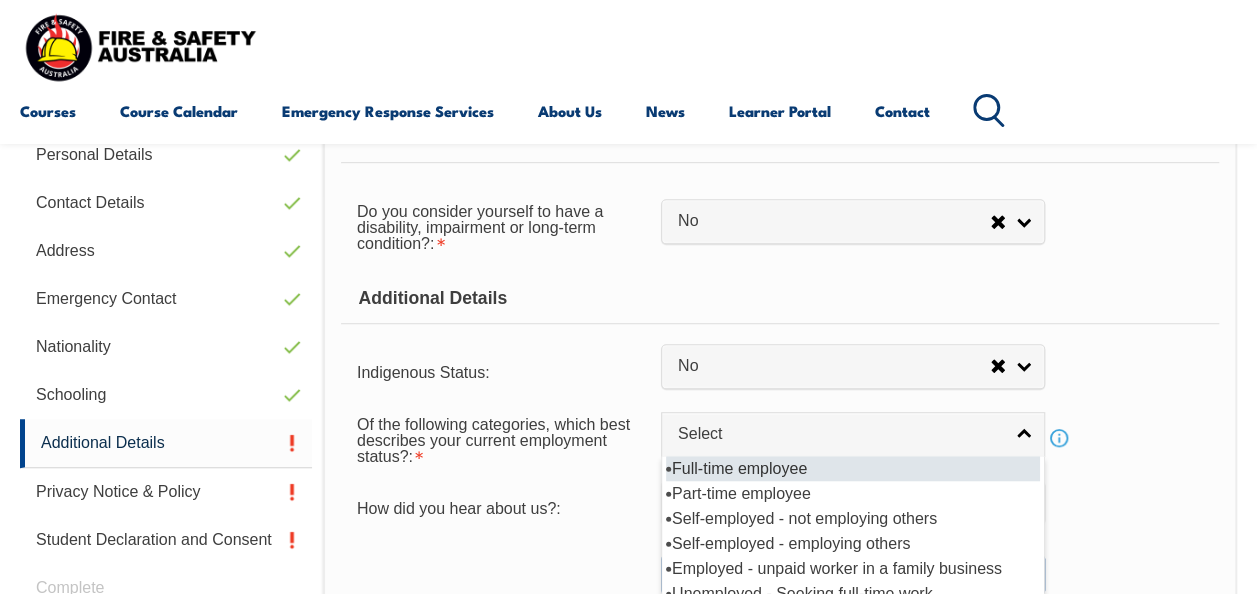 click on "Full-time employee" at bounding box center (853, 468) 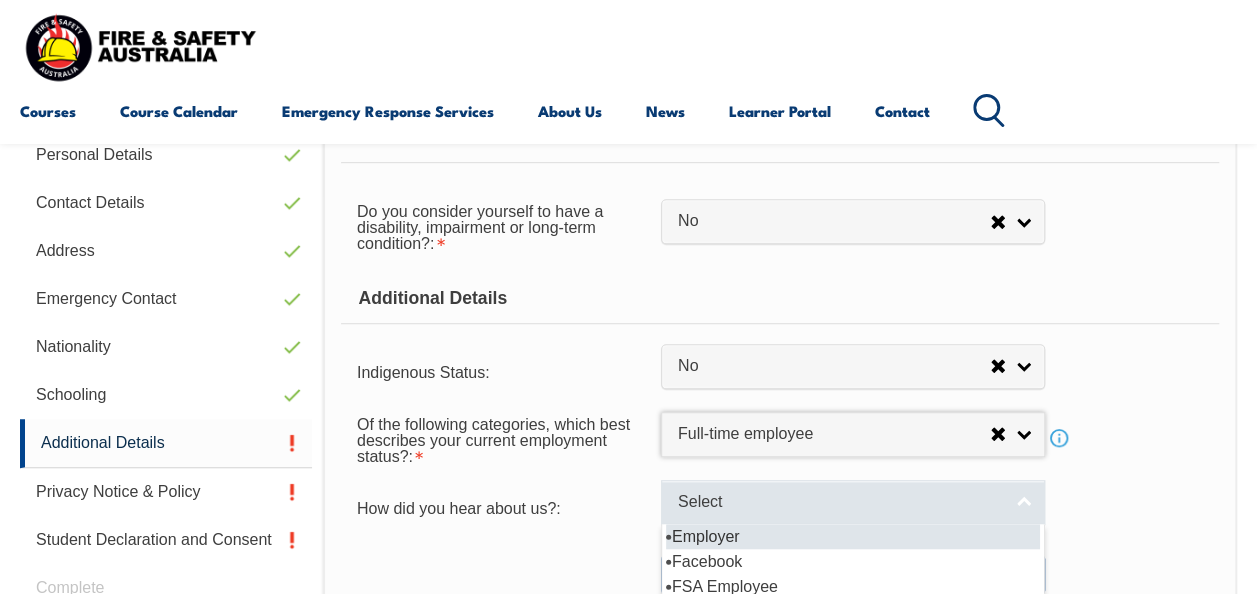 click on "Select" at bounding box center [853, 502] 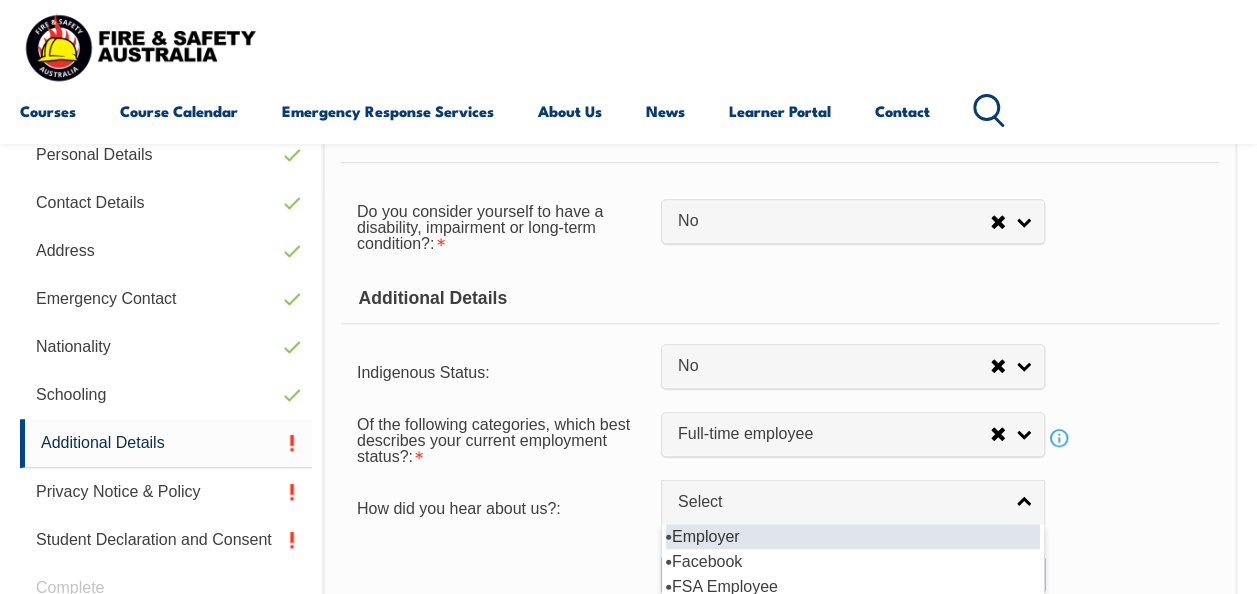 click on "Employer" at bounding box center (853, 536) 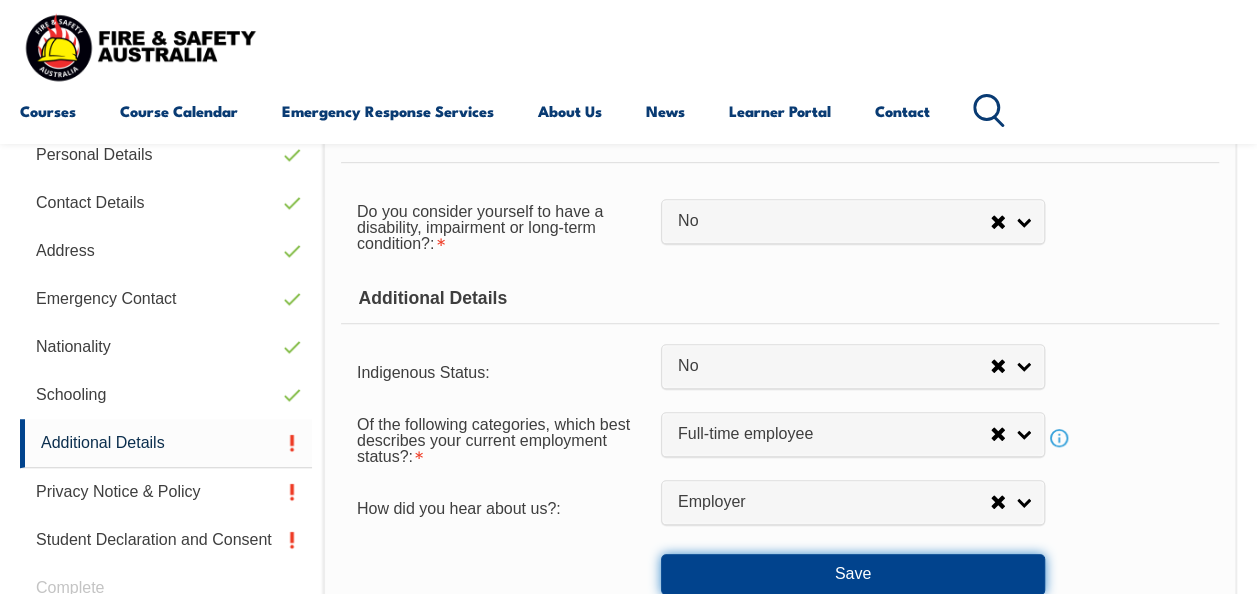 click on "Save" at bounding box center [853, 574] 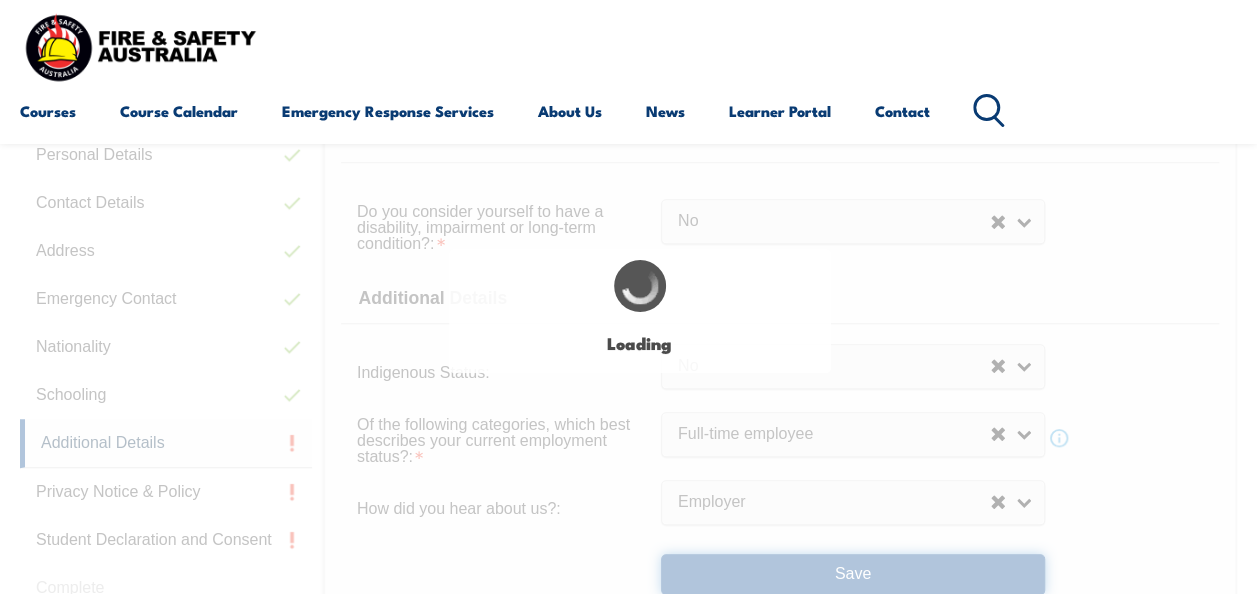select on "false" 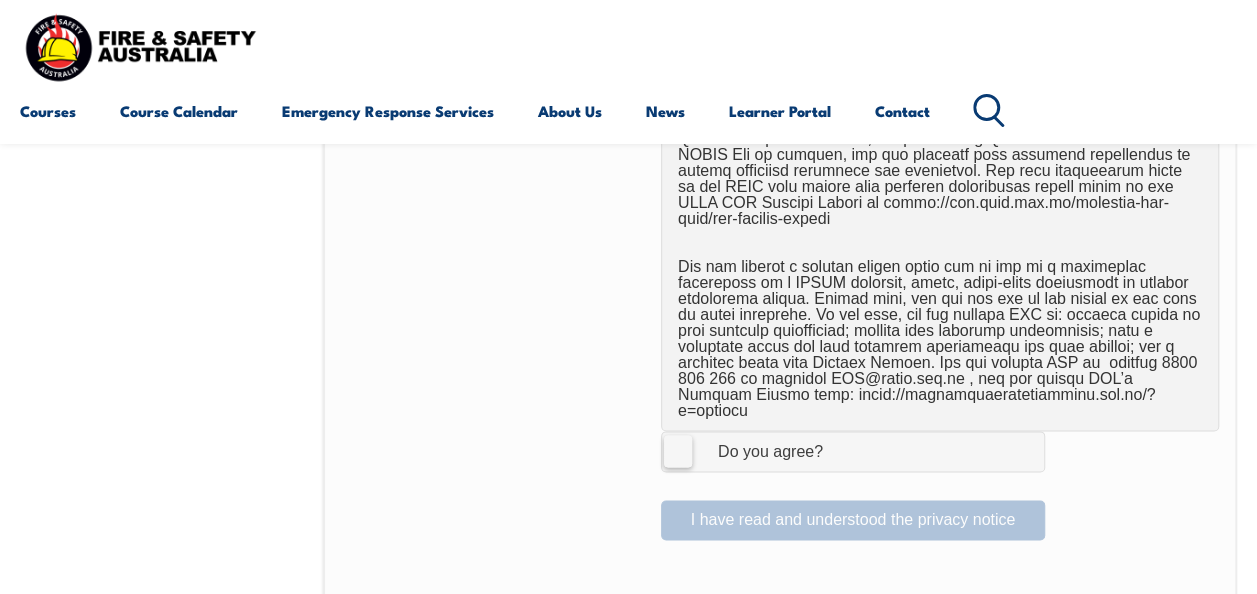 scroll, scrollTop: 1378, scrollLeft: 0, axis: vertical 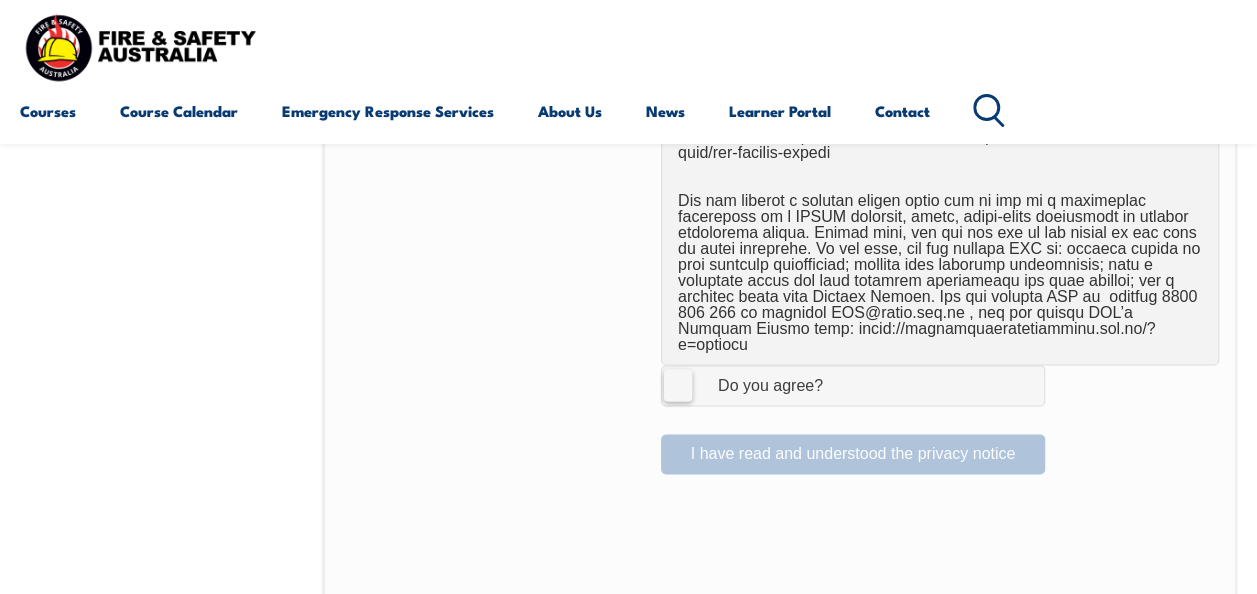 click on "I Agree Do you agree?" at bounding box center (853, 385) 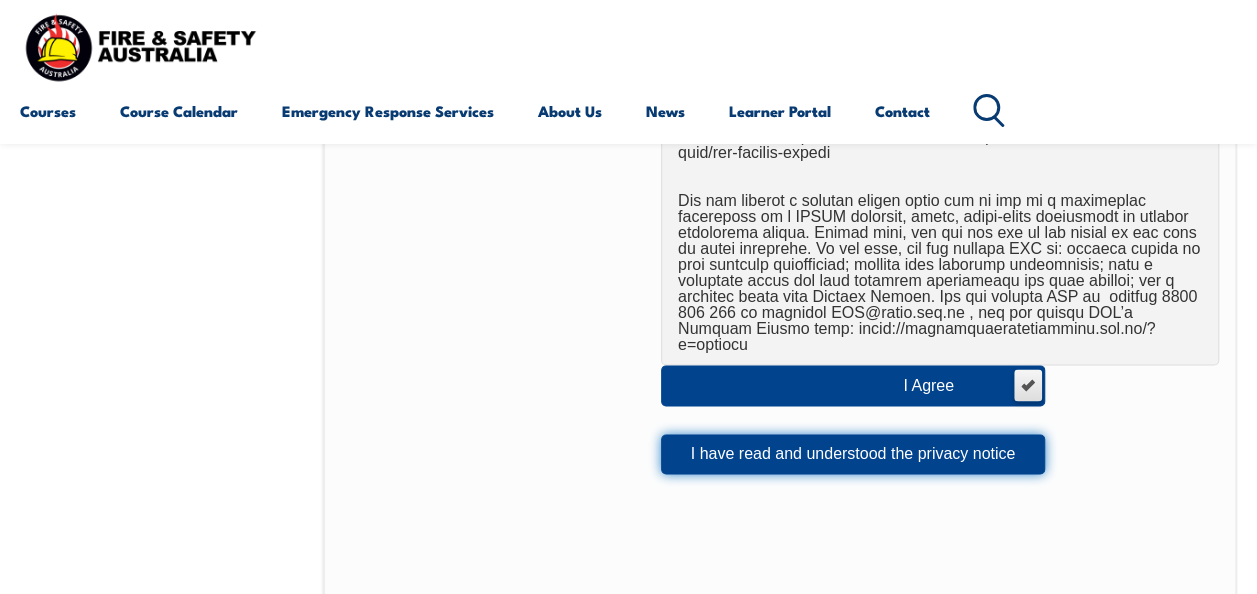 click on "I have read and understood the privacy notice" at bounding box center (853, 454) 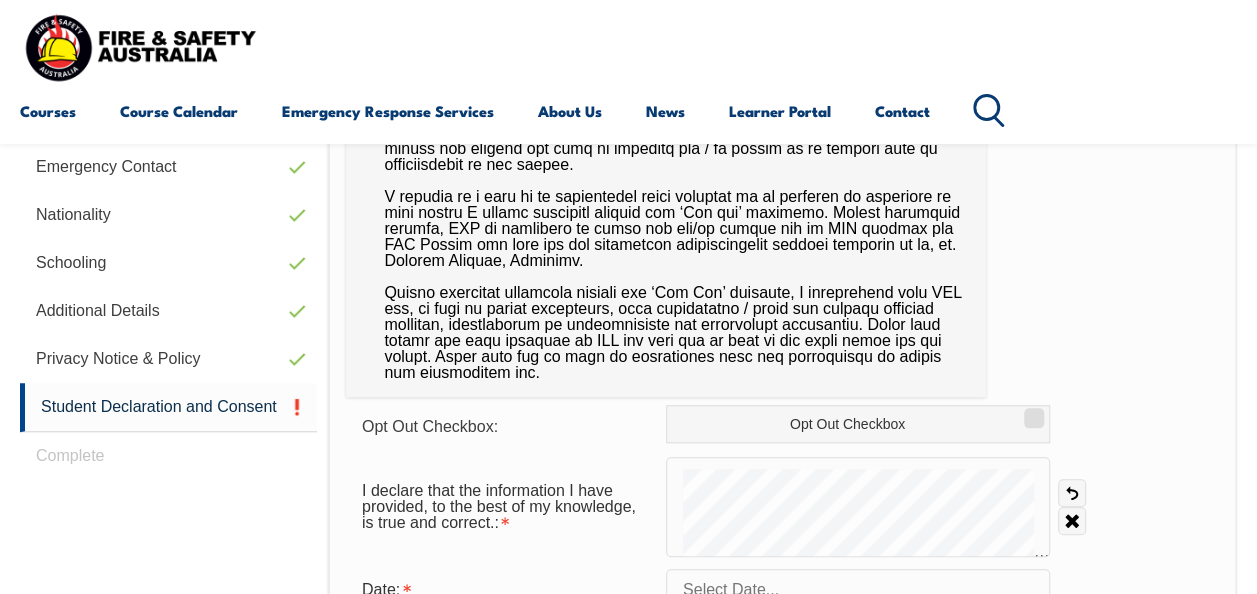 scroll, scrollTop: 858, scrollLeft: 0, axis: vertical 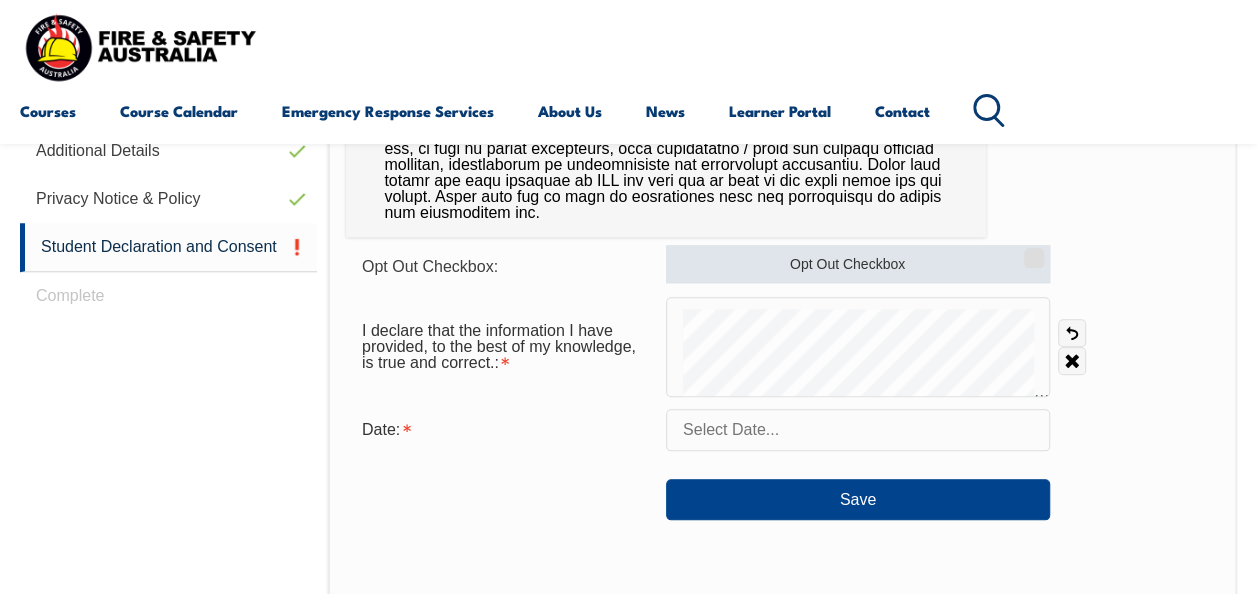 click on "Opt Out Checkbox" at bounding box center [858, 264] 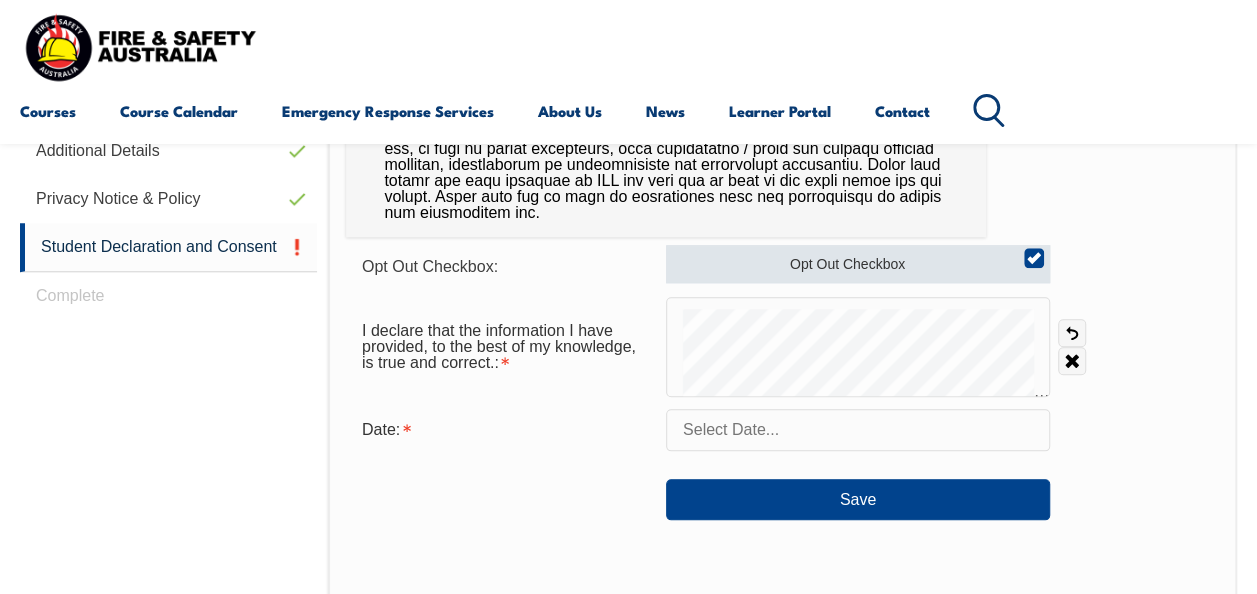 click on "Opt Out Checkbox" at bounding box center [1031, 251] 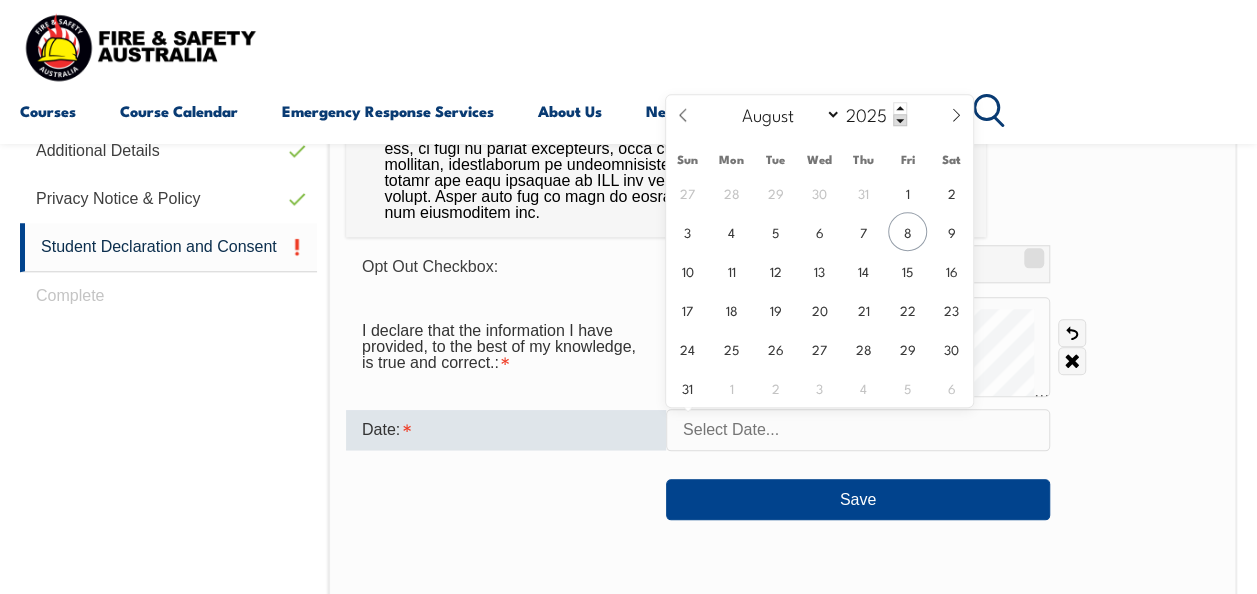click at bounding box center [858, 430] 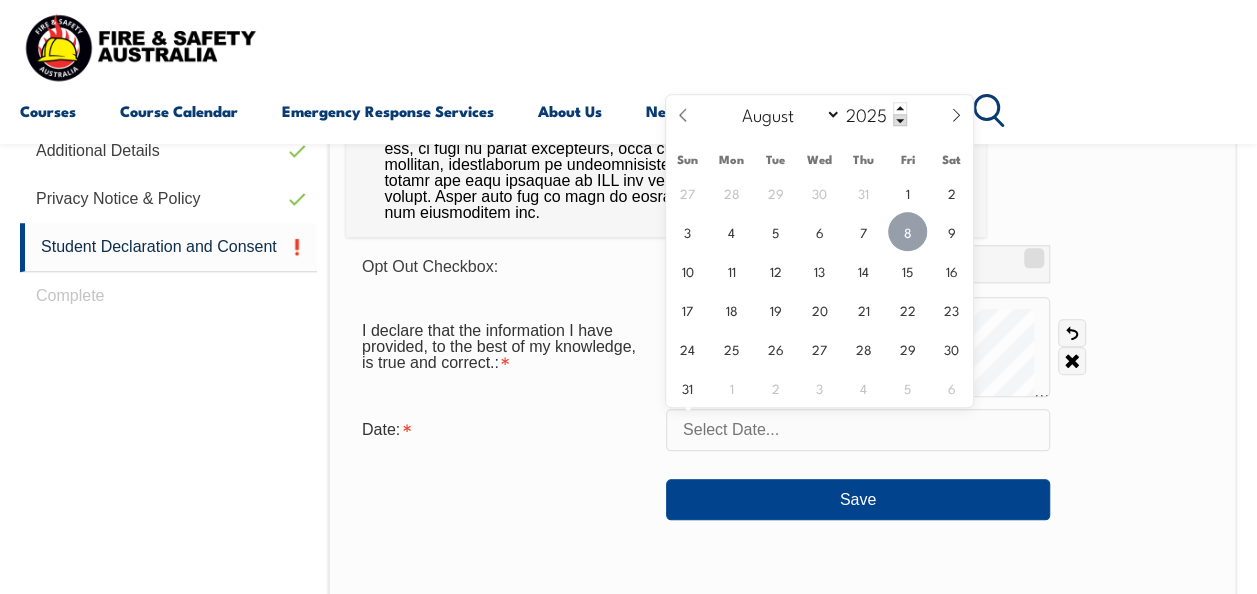 click on "8" at bounding box center [907, 231] 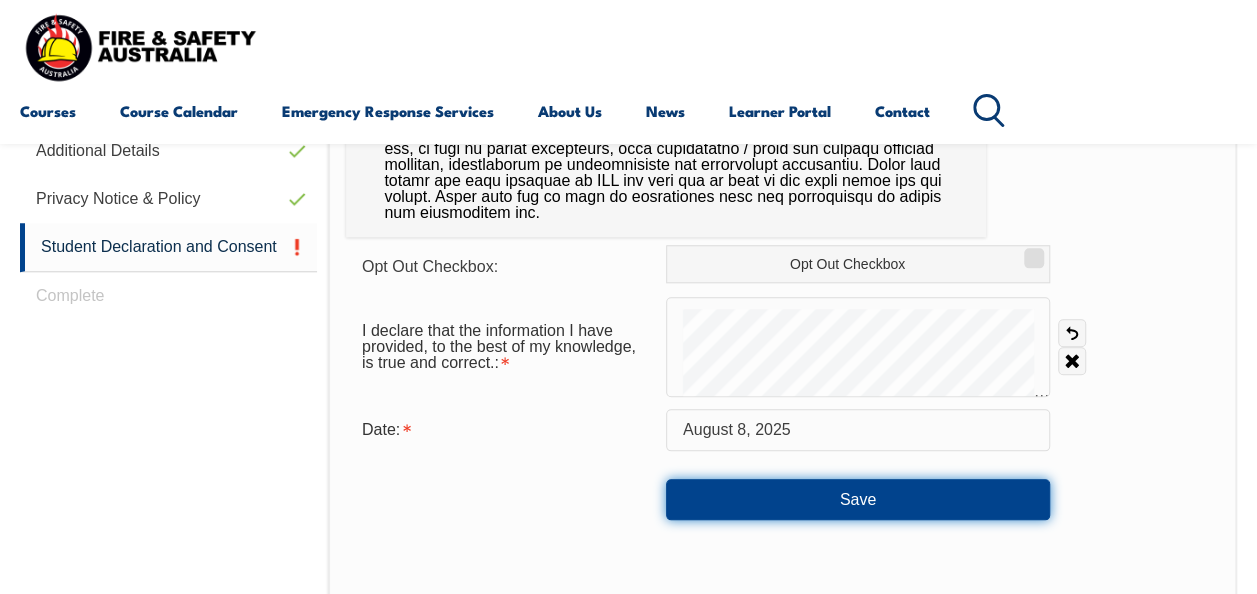 click on "Save" at bounding box center [858, 499] 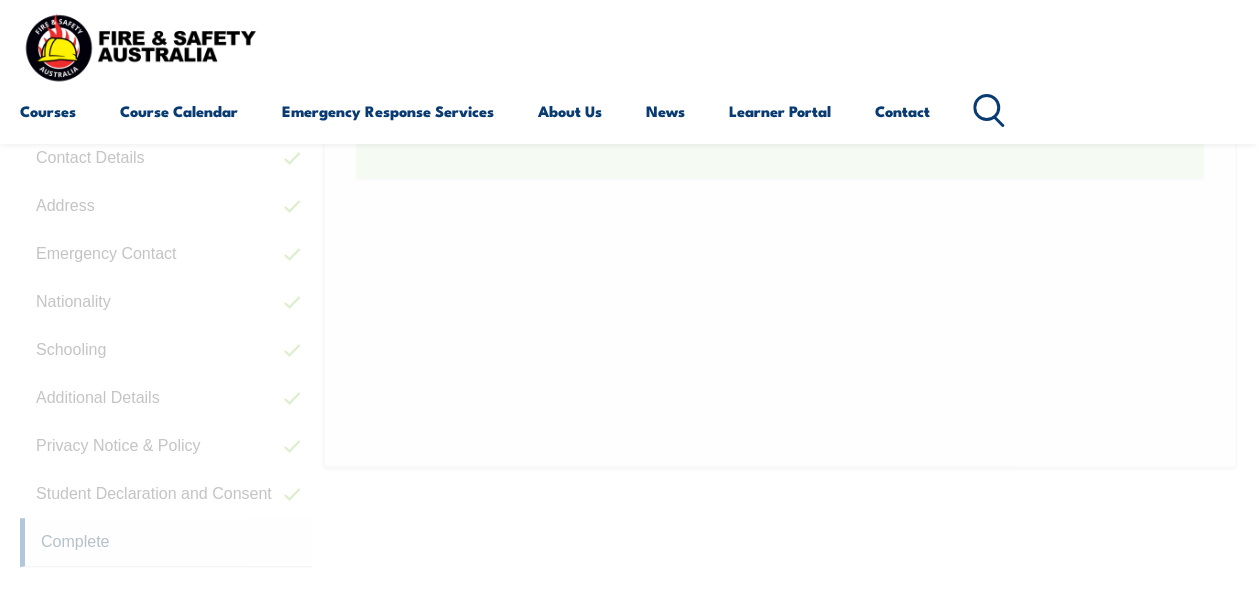 scroll, scrollTop: 485, scrollLeft: 0, axis: vertical 